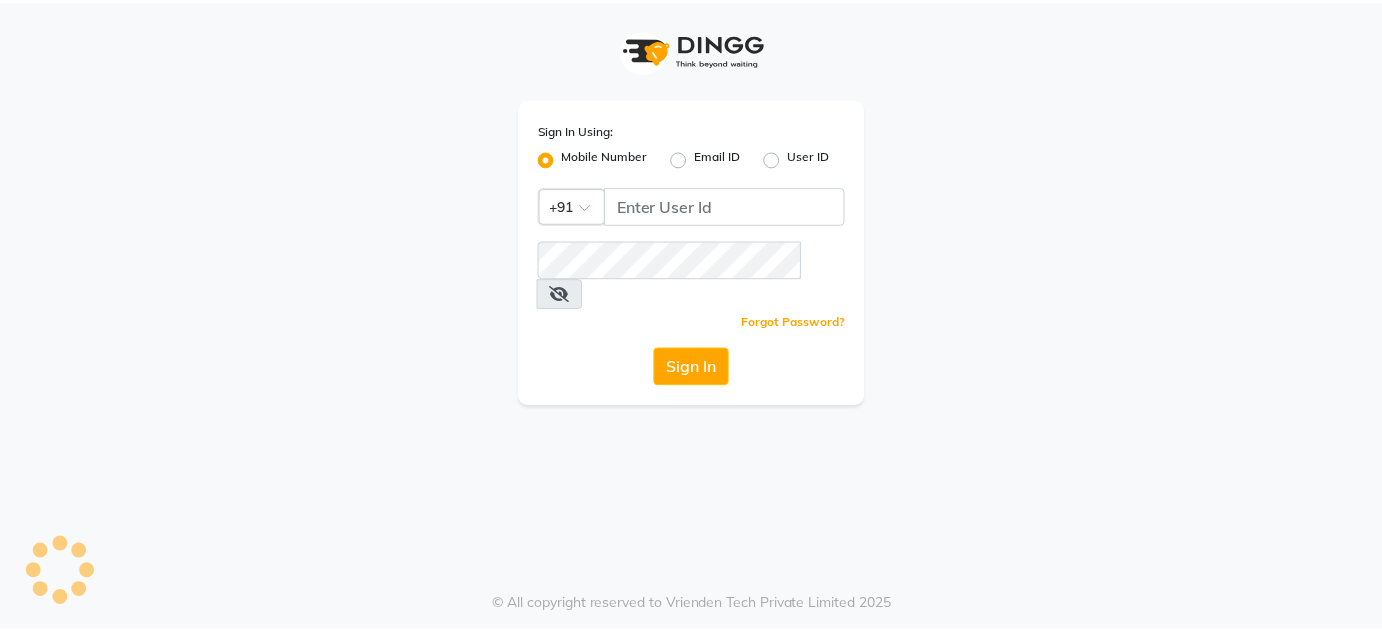 scroll, scrollTop: 0, scrollLeft: 0, axis: both 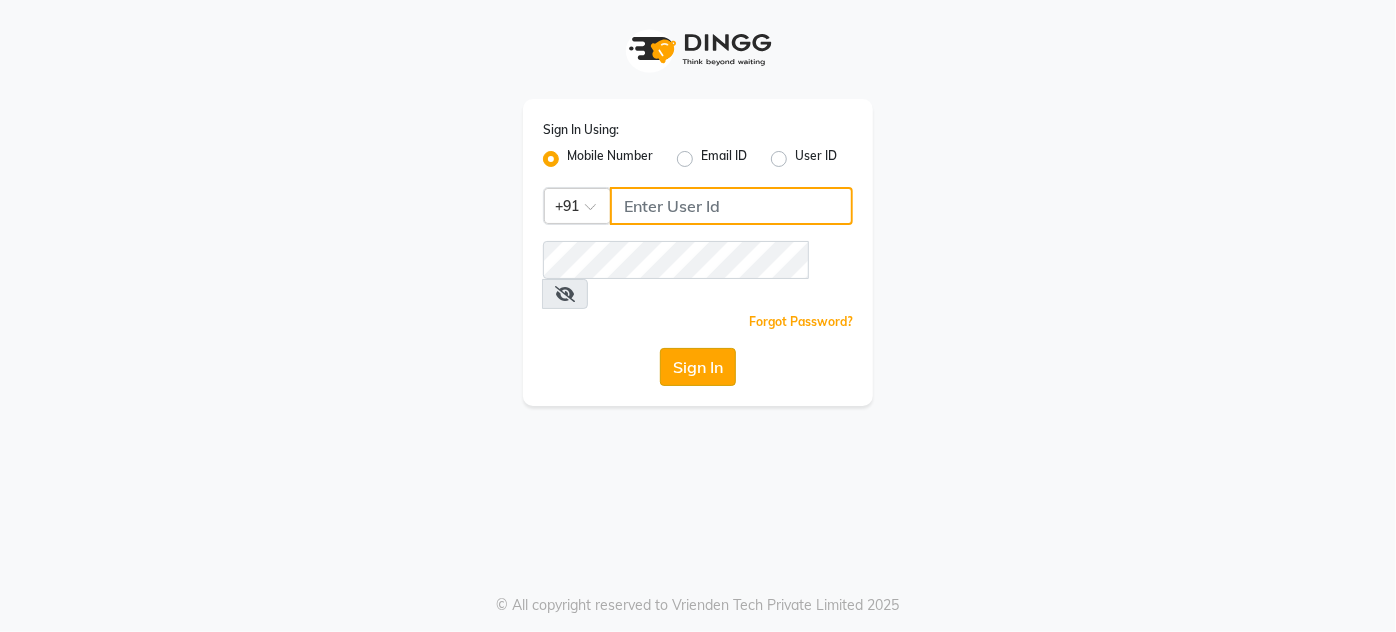type on "[PHONE]" 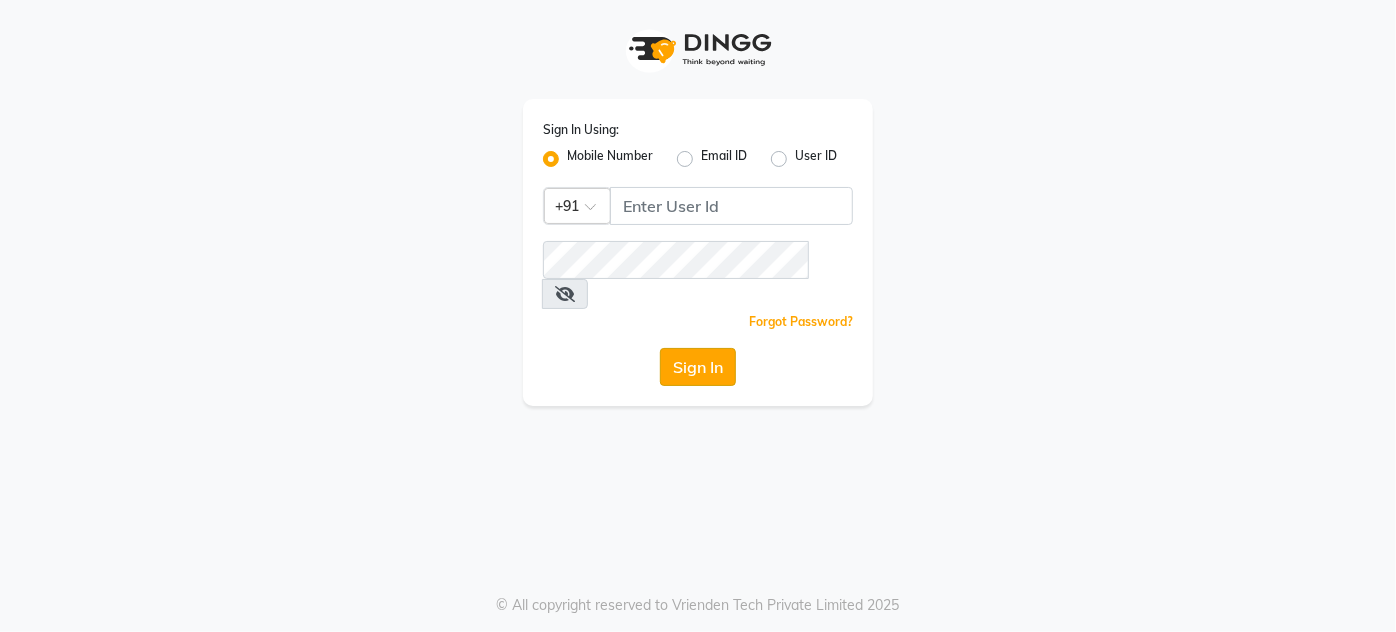 click on "Sign In" 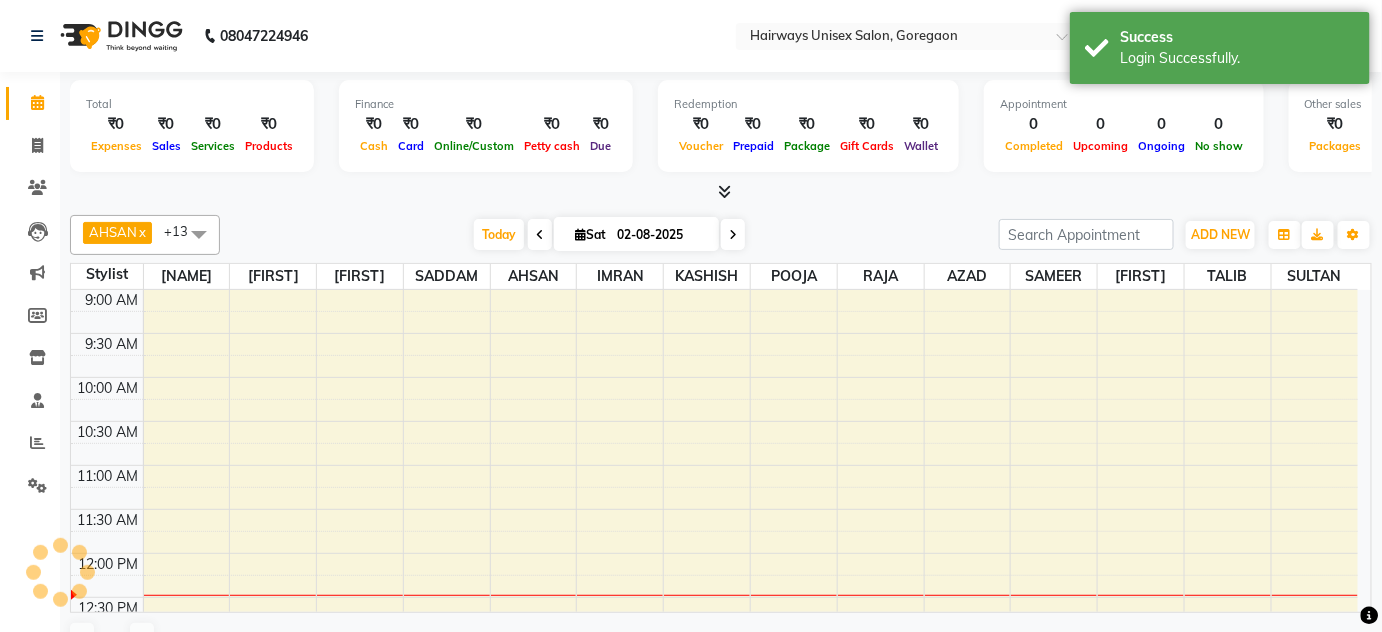 scroll, scrollTop: 0, scrollLeft: 0, axis: both 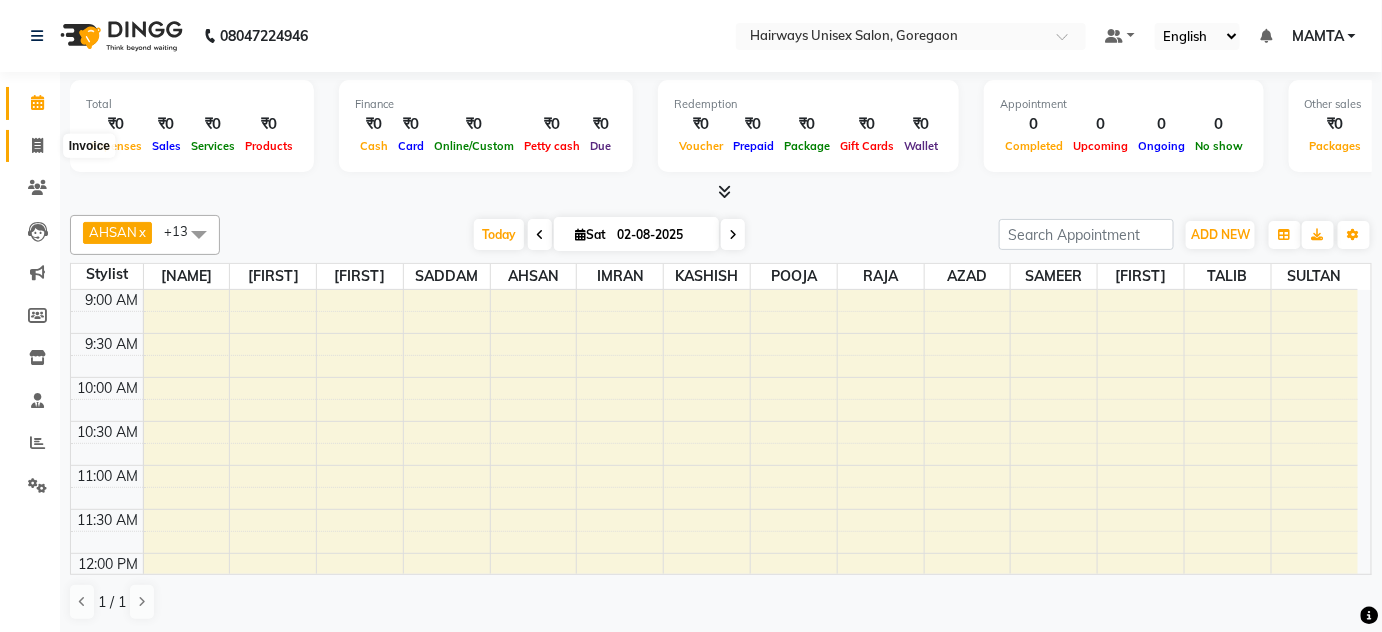 click 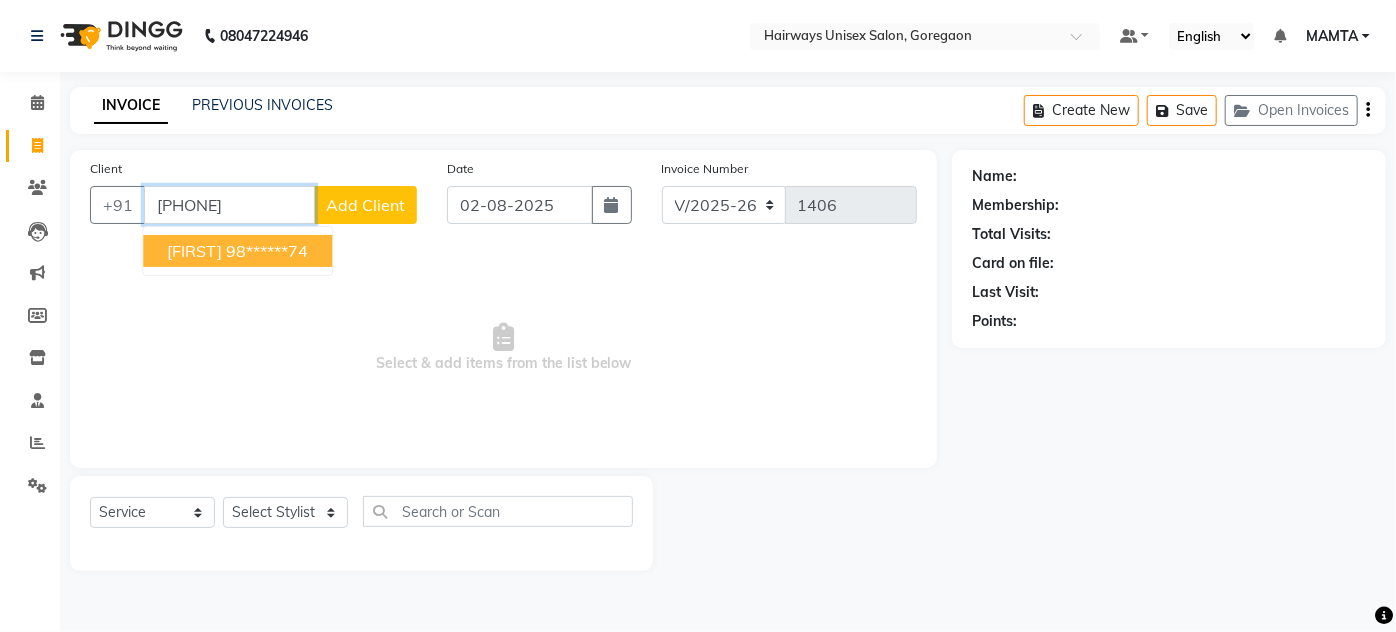 type on "[PHONE]" 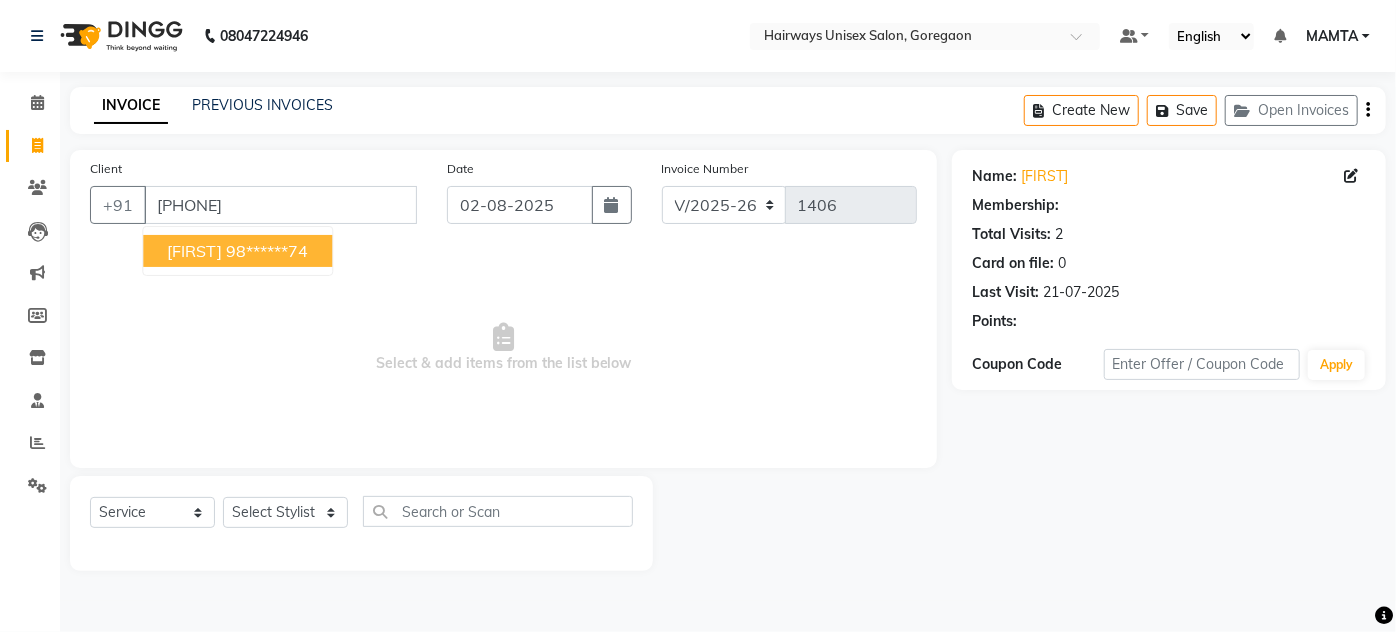 select on "1: Object" 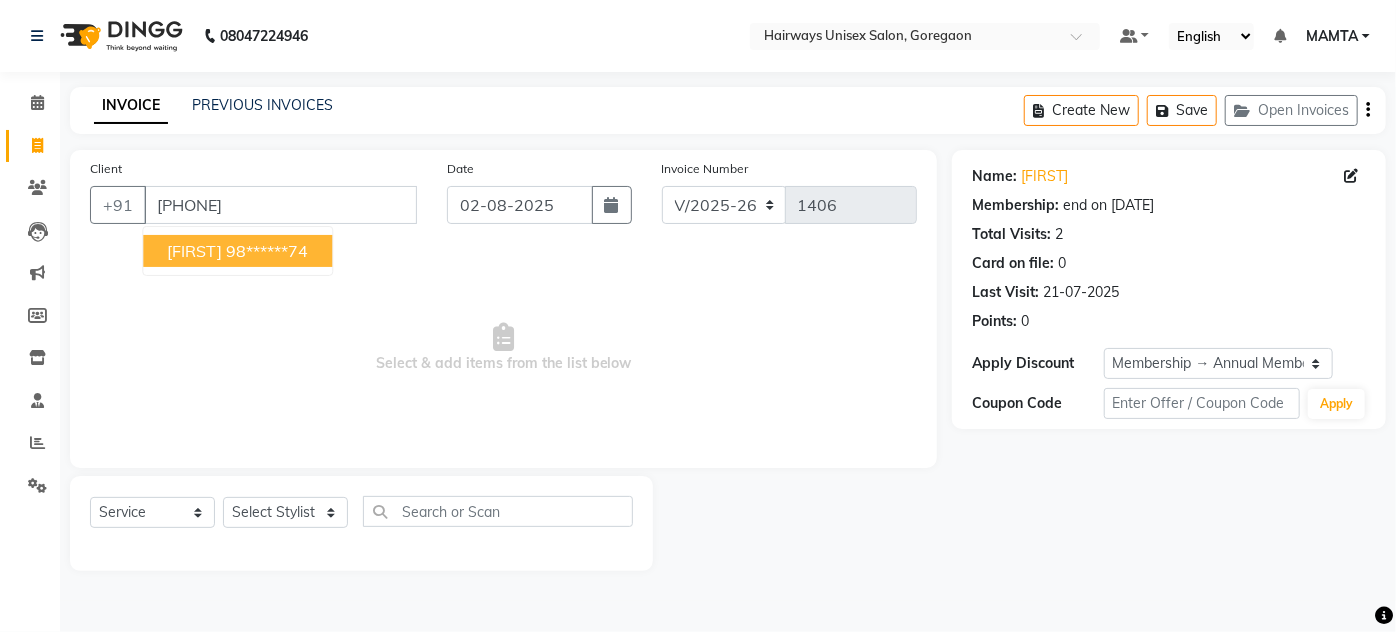 click on "98******74" at bounding box center (267, 251) 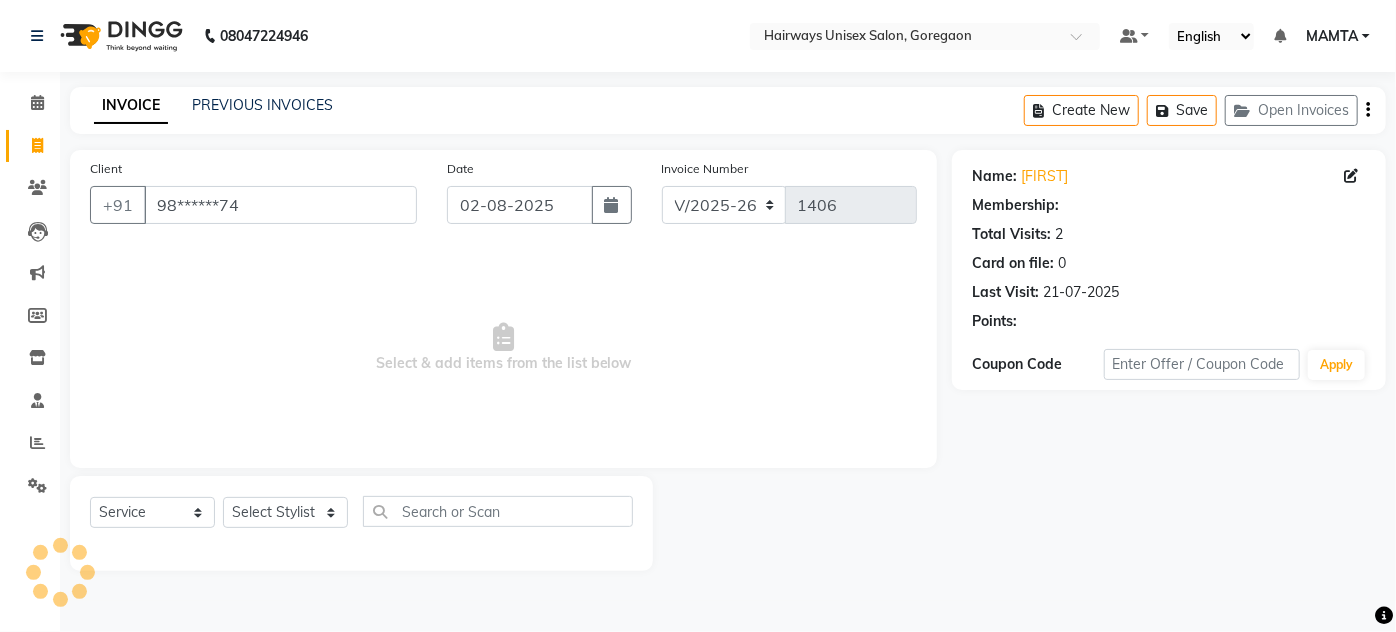 select on "1: Object" 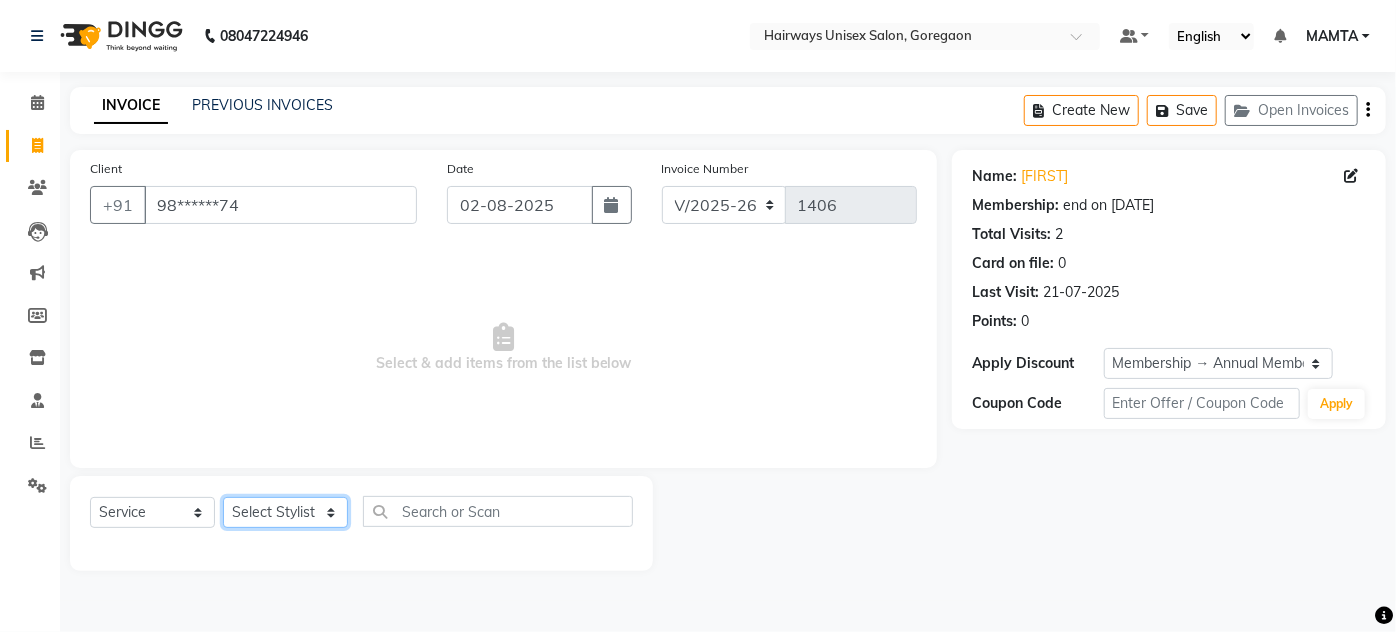 click on "Select Stylist [NAME] [NAME] [NAME] [NAME] [NAME] [NAME] [NAME] [NAME] [NAME] [NAME] [NAME] [NAME] [NAME]" 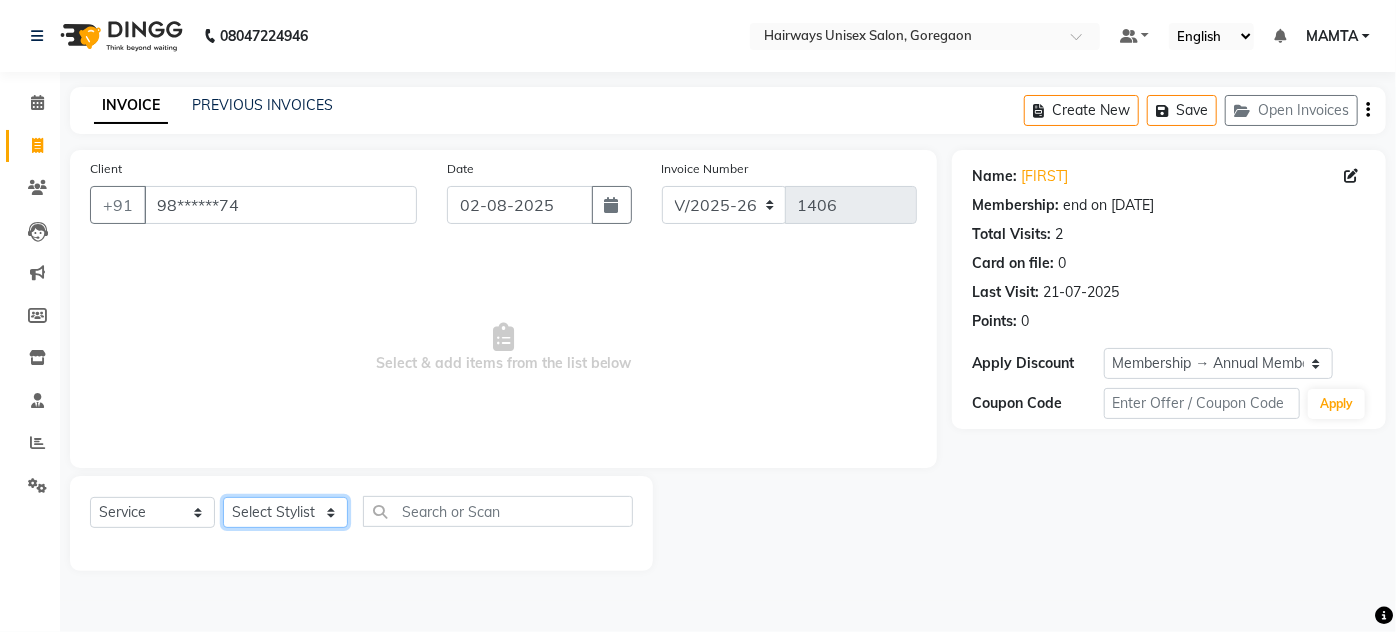 select on "80510" 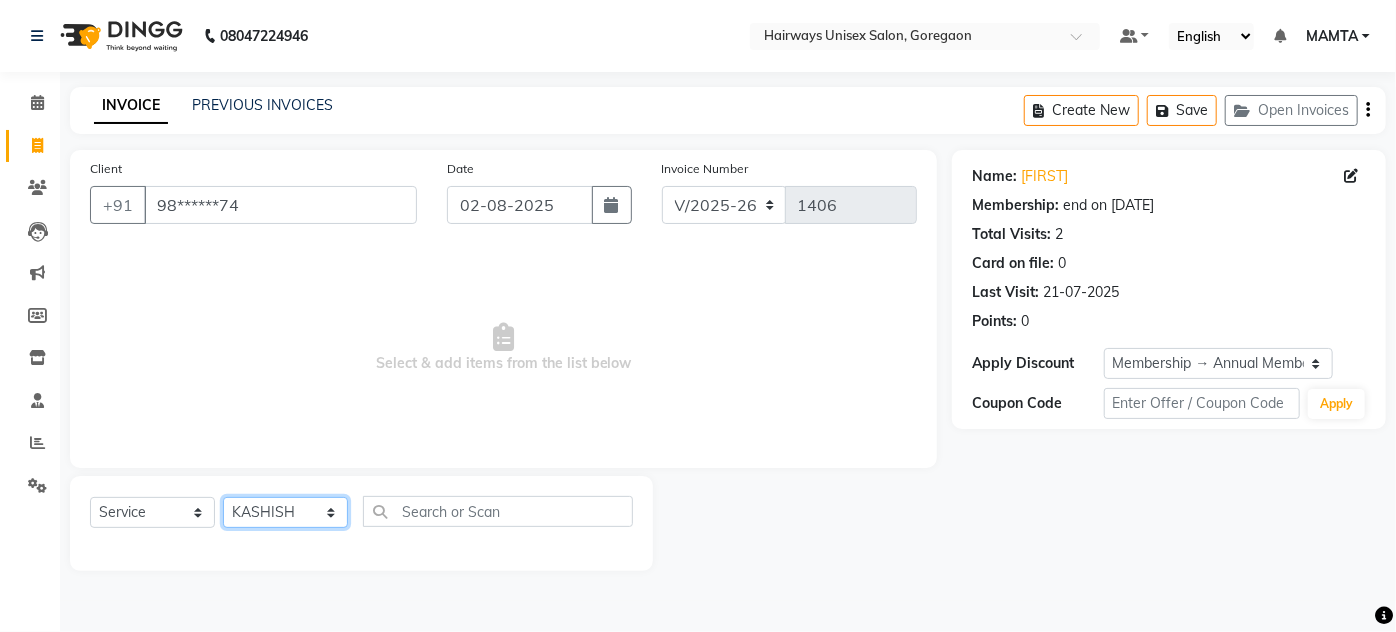 click on "Select Stylist [NAME] [NAME] [NAME] [NAME] [NAME] [NAME] [NAME] [NAME] [NAME] [NAME] [NAME] [NAME] [NAME]" 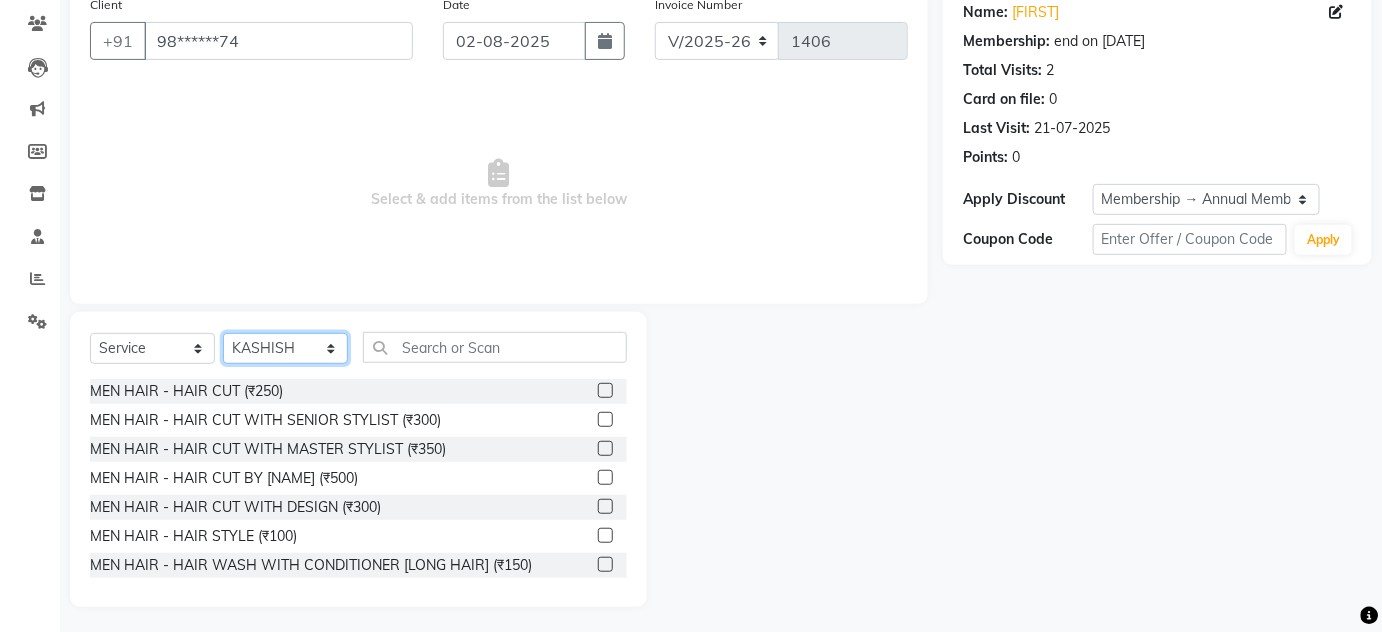 scroll, scrollTop: 168, scrollLeft: 0, axis: vertical 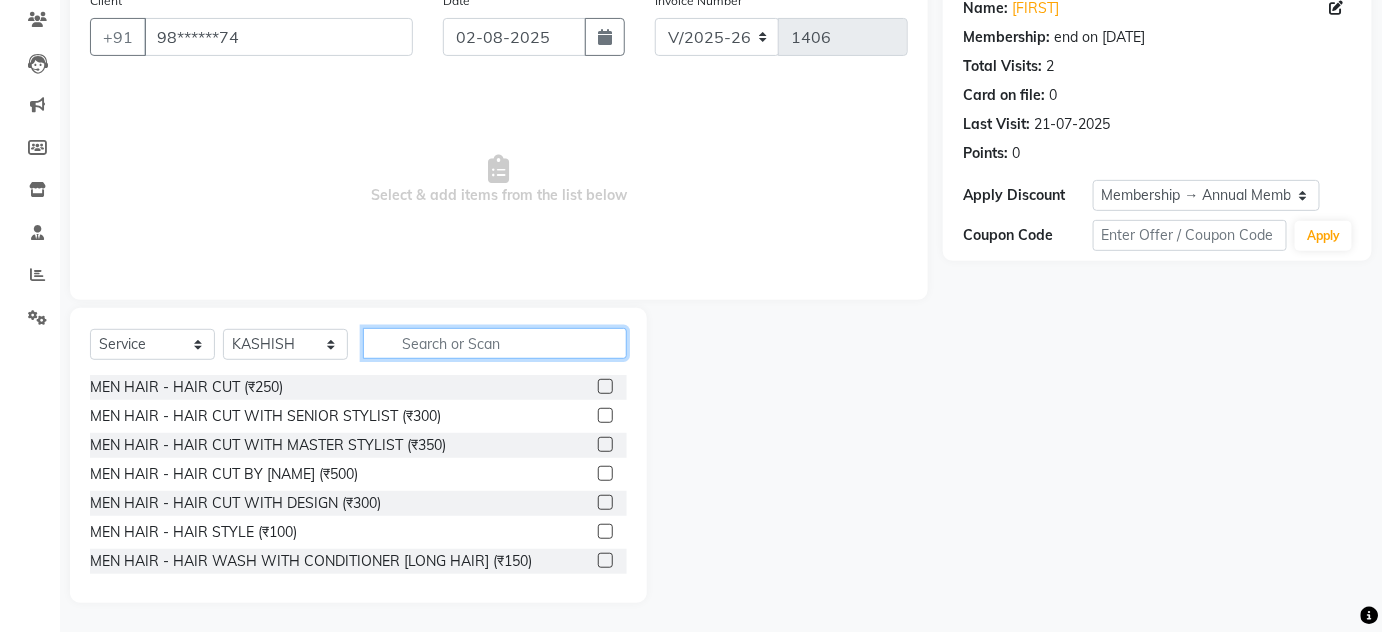 click 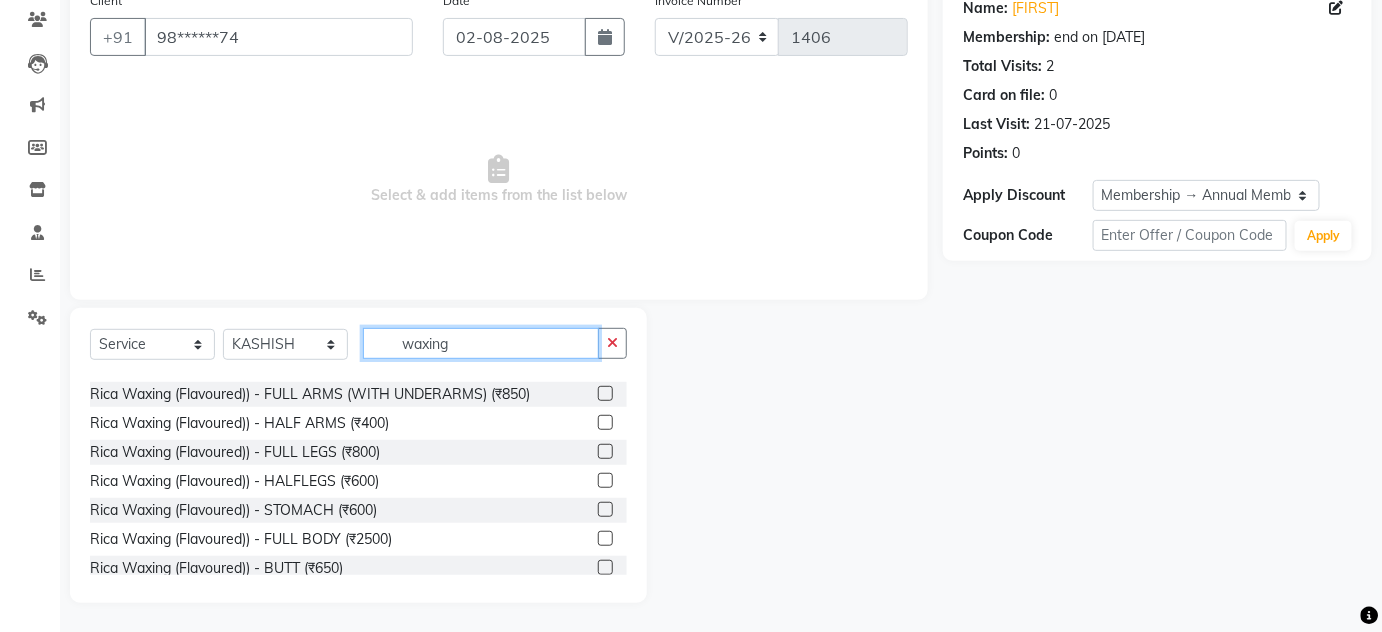 scroll, scrollTop: 727, scrollLeft: 0, axis: vertical 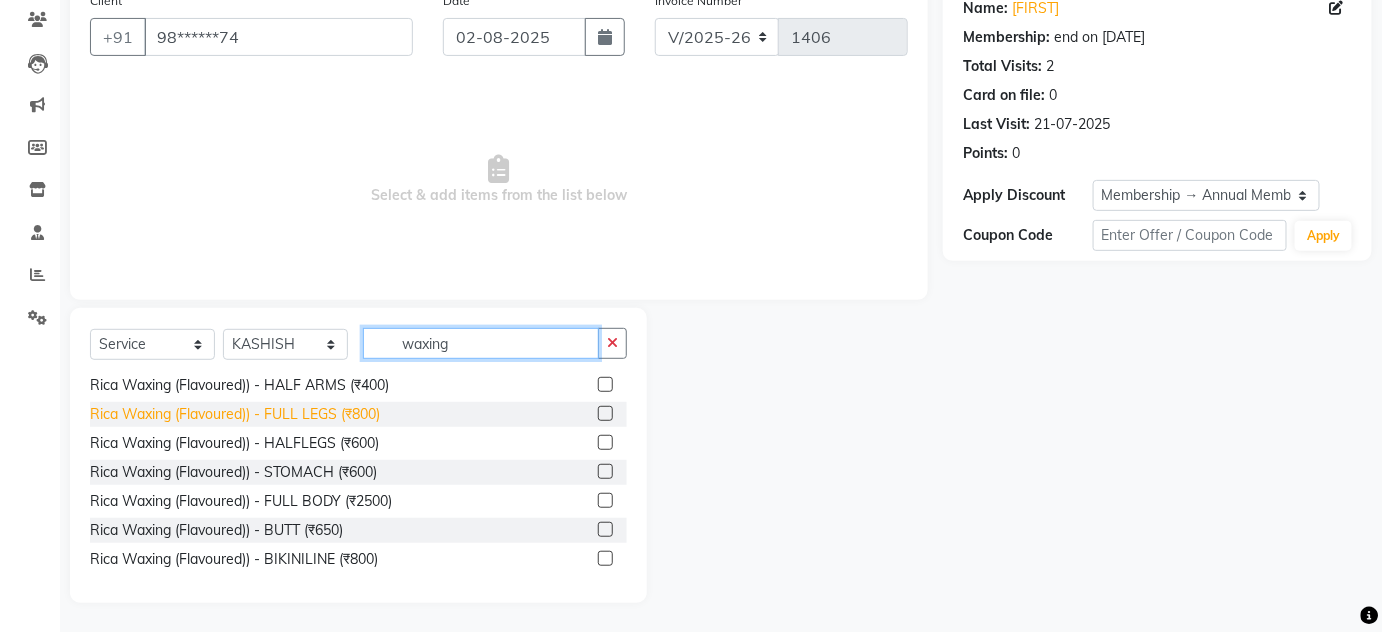 type on "waxing" 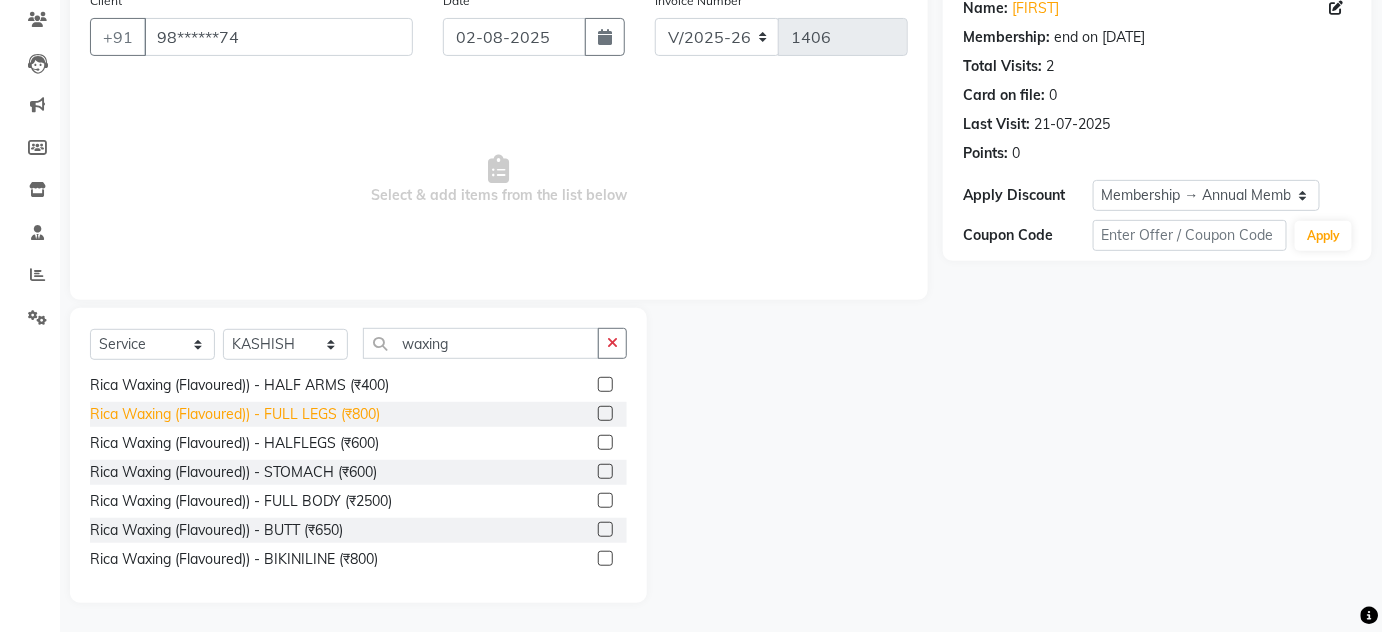 click on "Rica Waxing (Flavoured)) - FULL LEGS (₹800)" 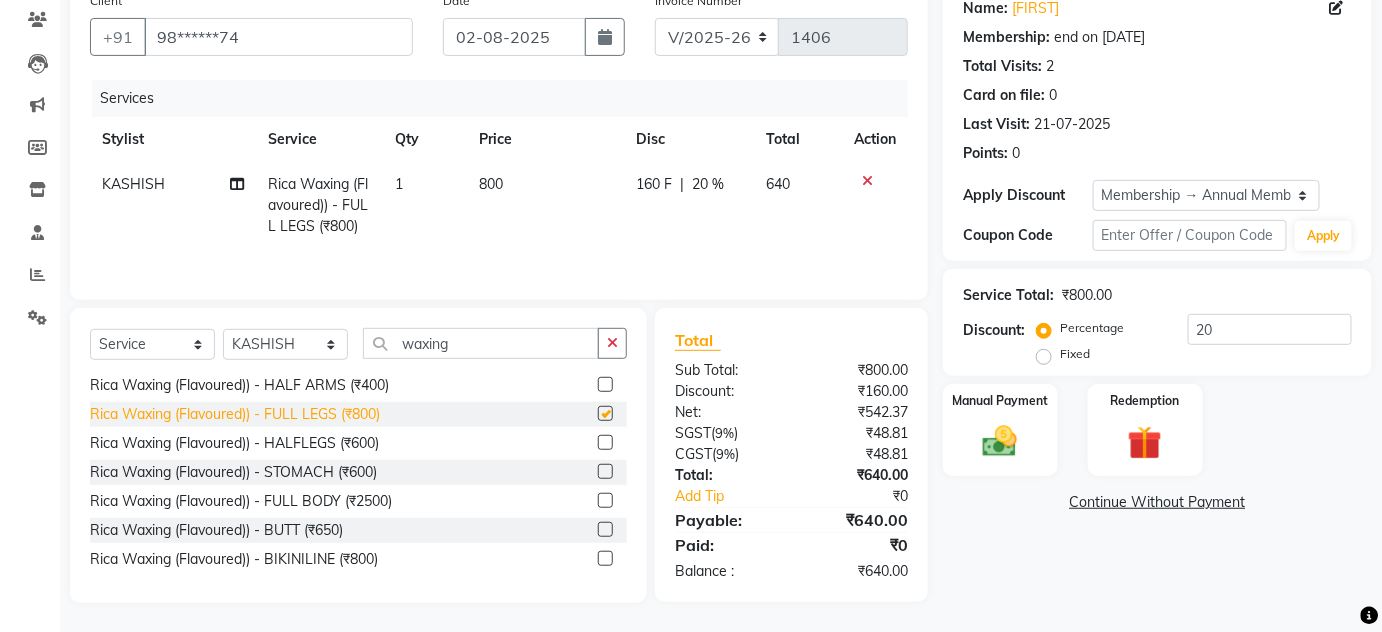 checkbox on "false" 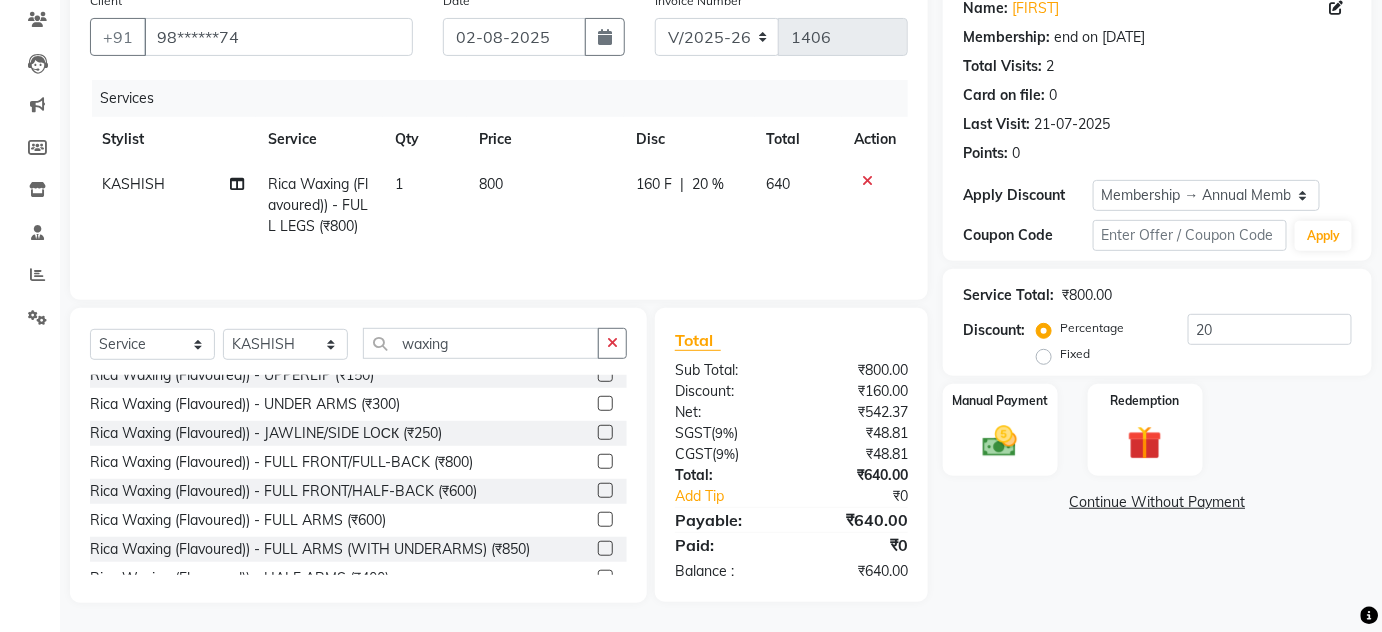 scroll, scrollTop: 575, scrollLeft: 0, axis: vertical 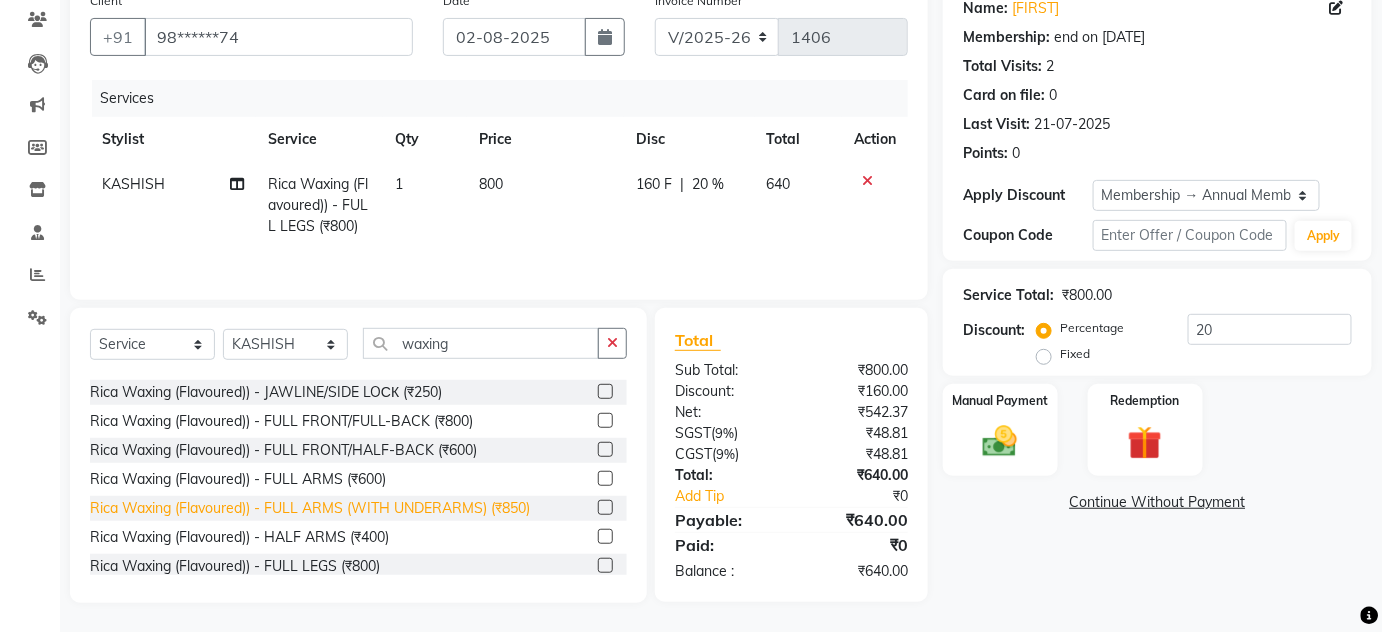 click on "Rica Waxing (Flavoured)) - FULL ARMS (WITH UNDERARMS) (₹850)" 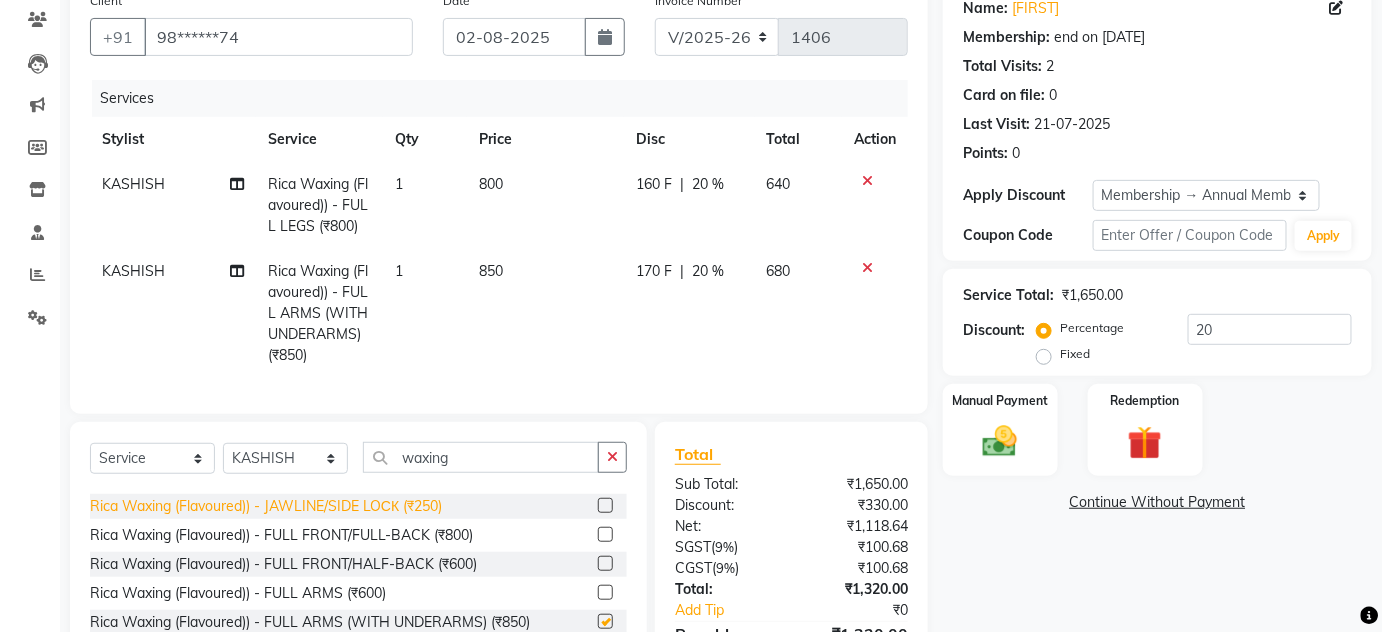 checkbox on "false" 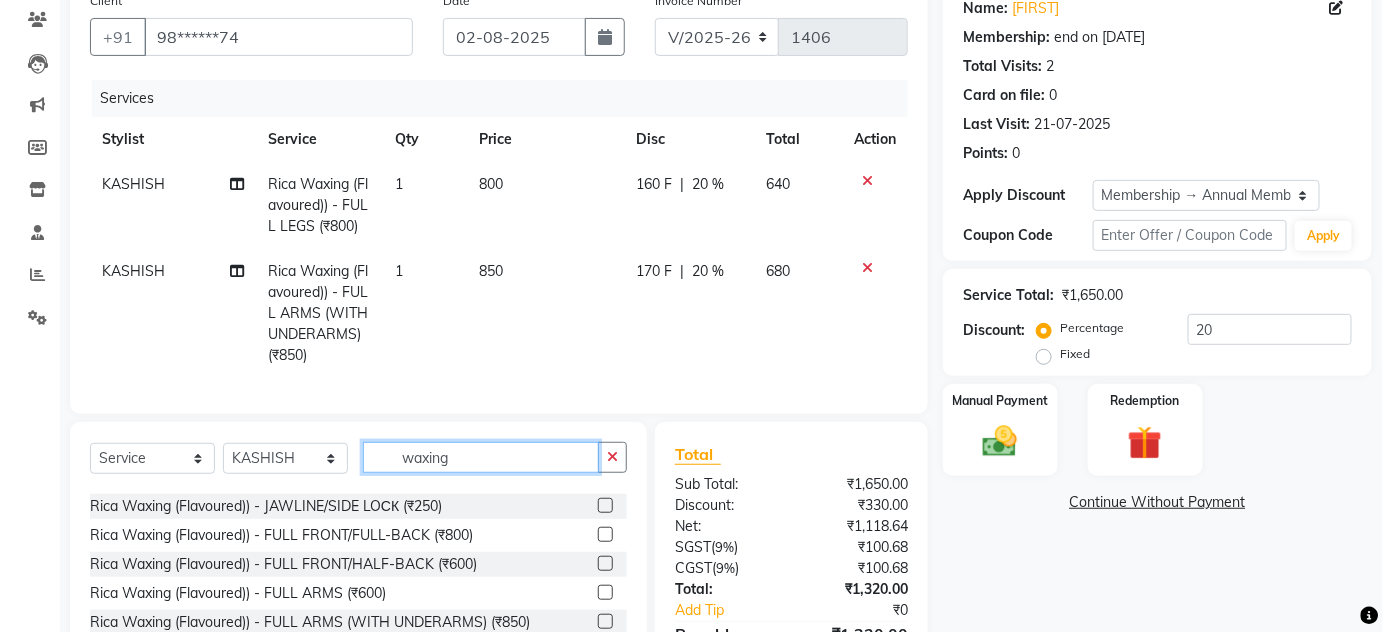 drag, startPoint x: 469, startPoint y: 481, endPoint x: 373, endPoint y: 481, distance: 96 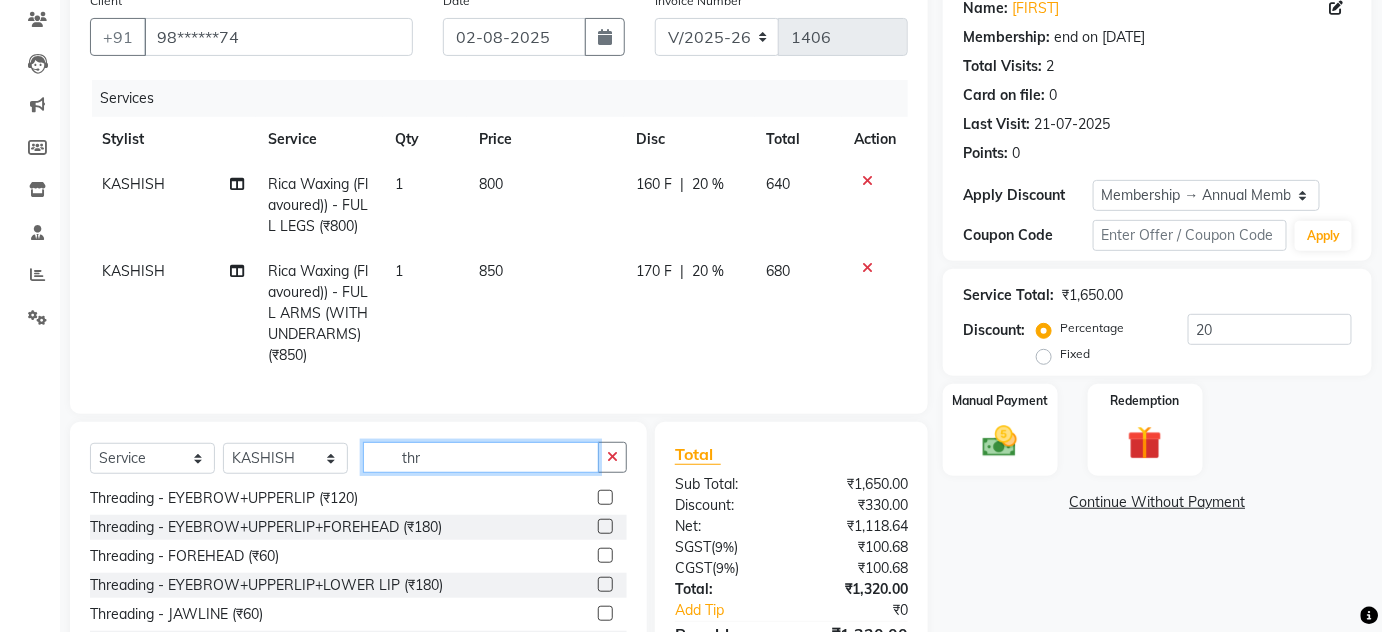 scroll, scrollTop: 32, scrollLeft: 0, axis: vertical 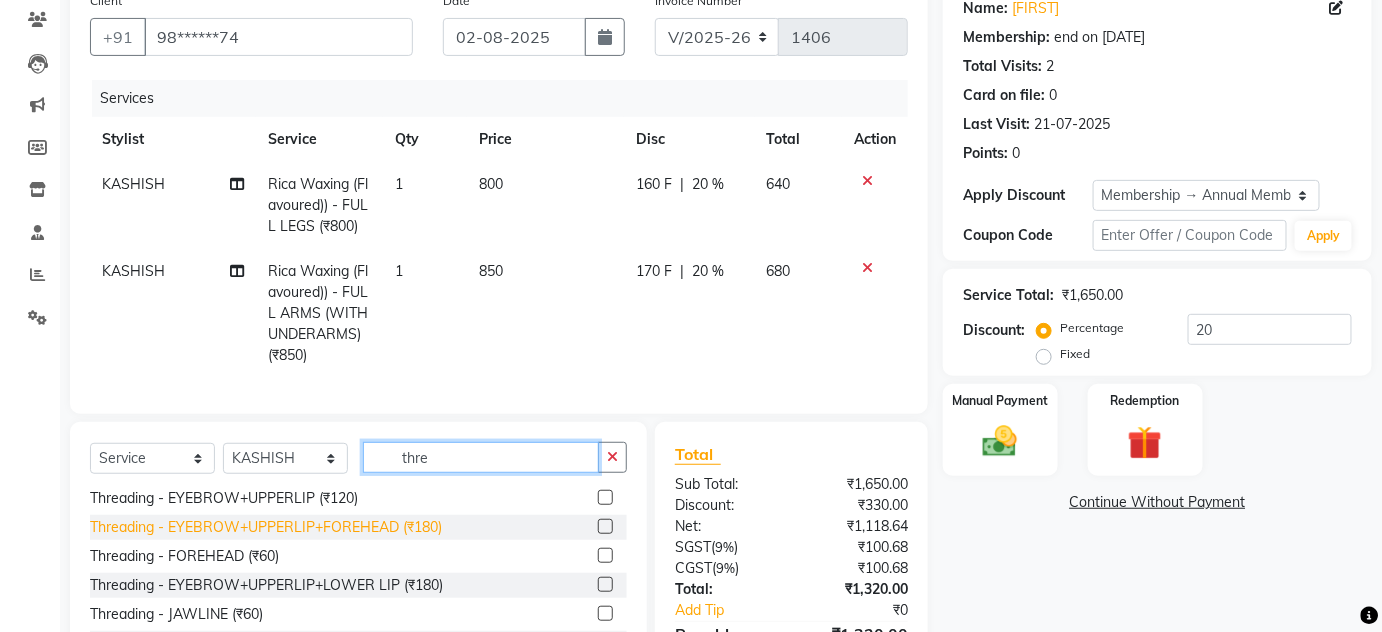 type on "thre" 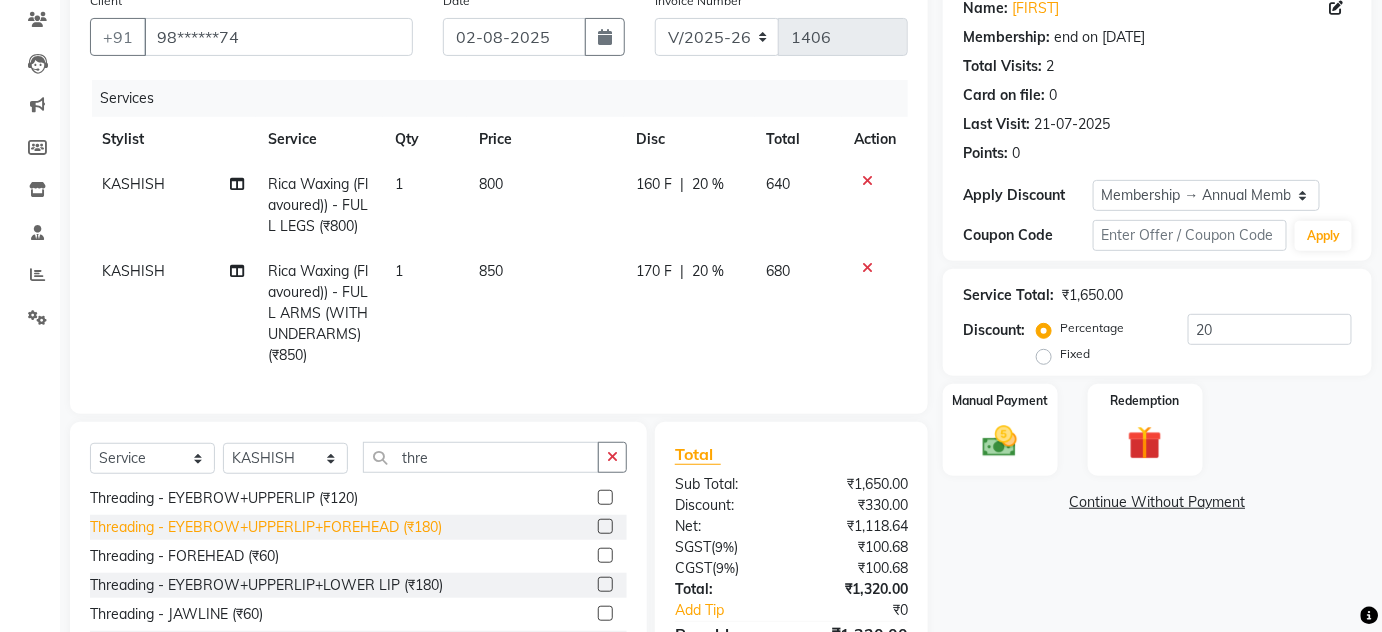 click on "Threading - EYEBROW+UPPERLIP+FOREHEAD (₹180)" 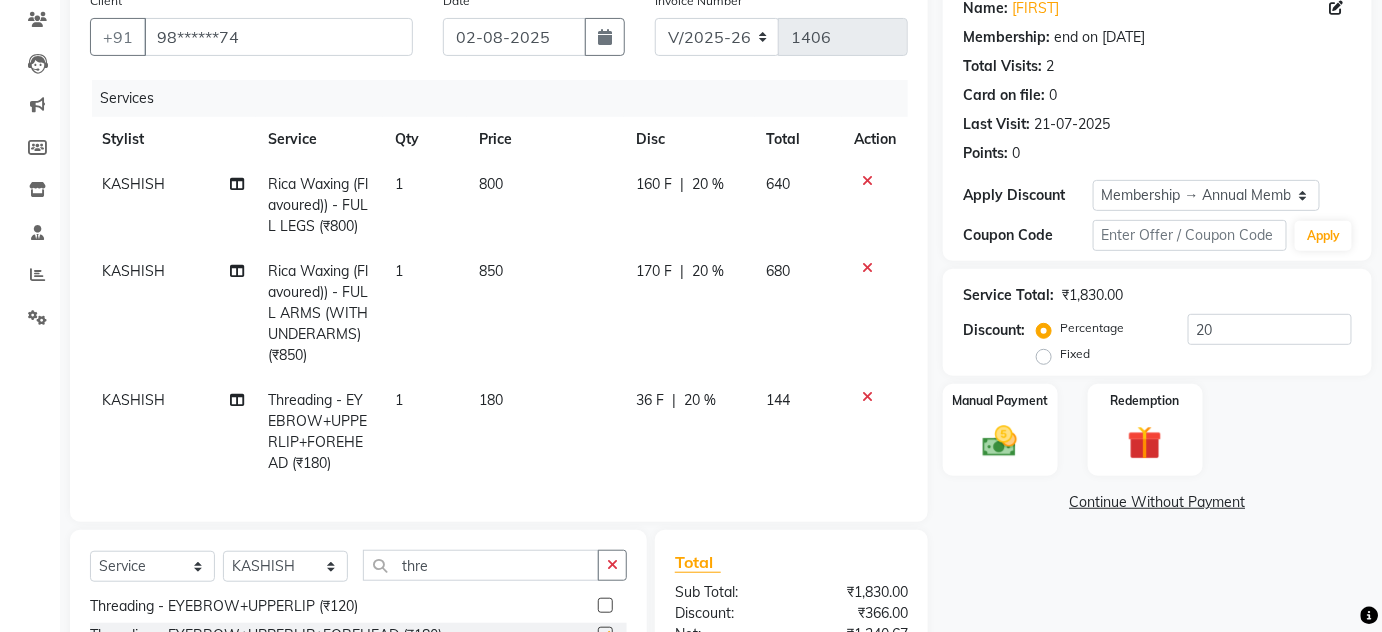 checkbox on "false" 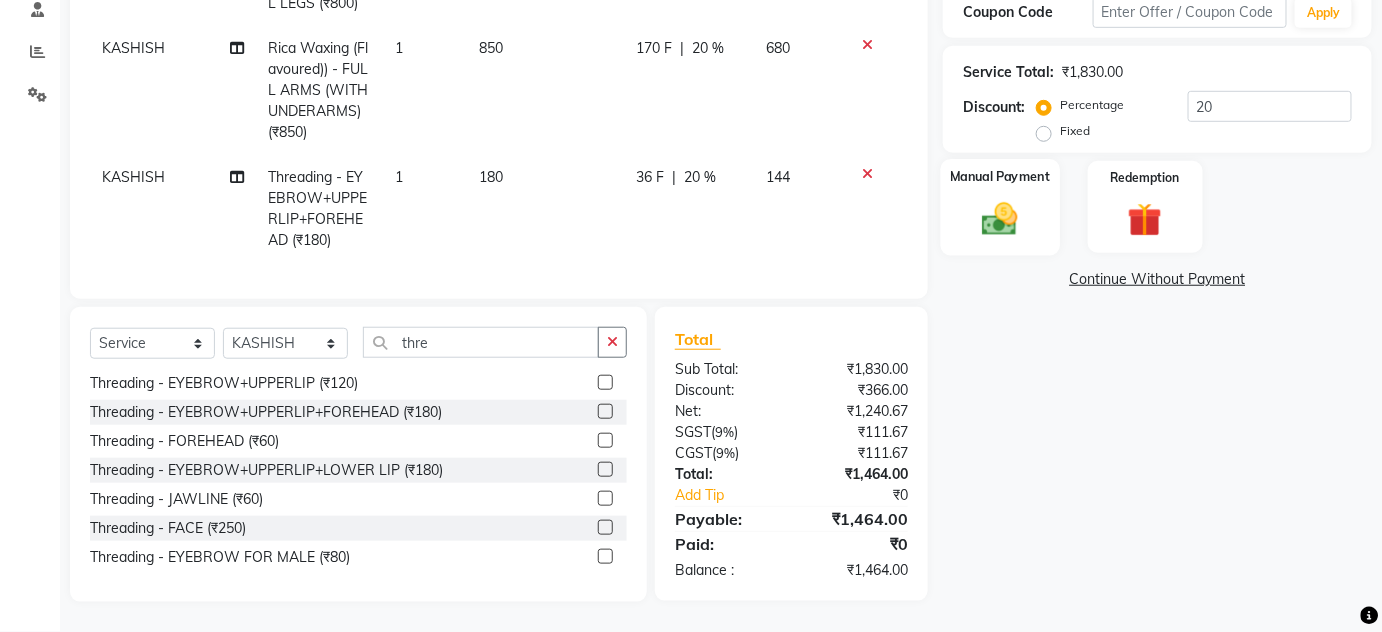 scroll, scrollTop: 222, scrollLeft: 0, axis: vertical 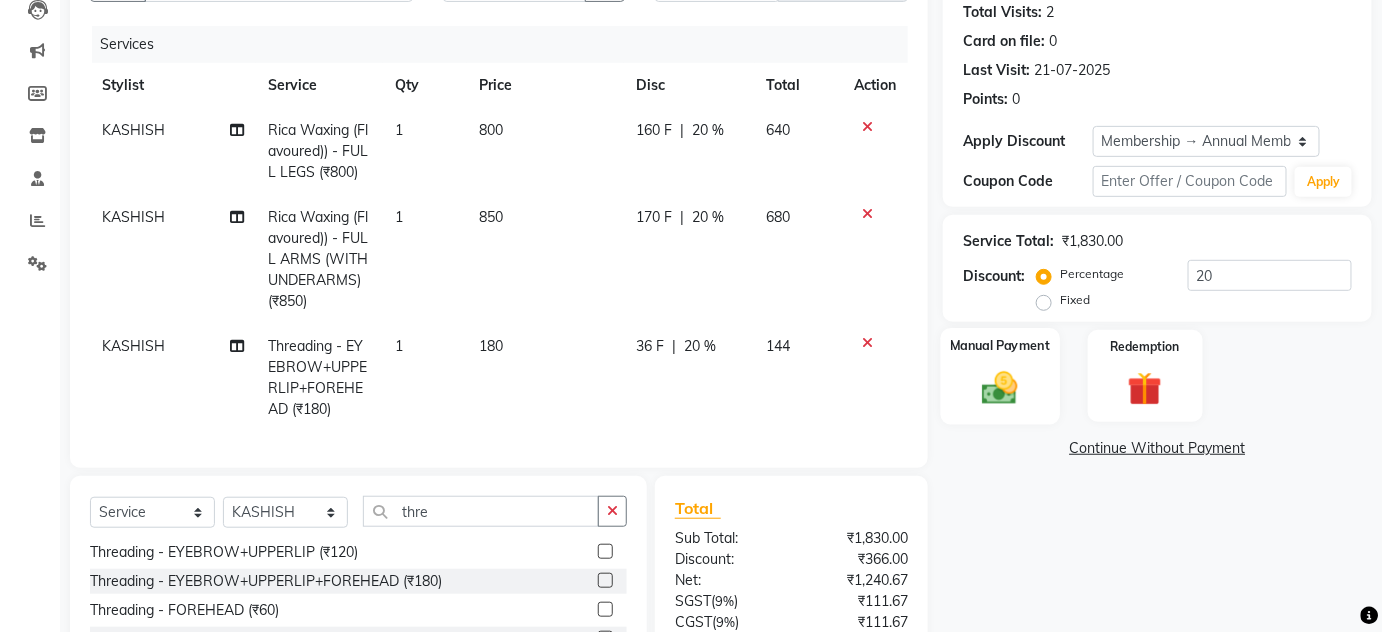 click 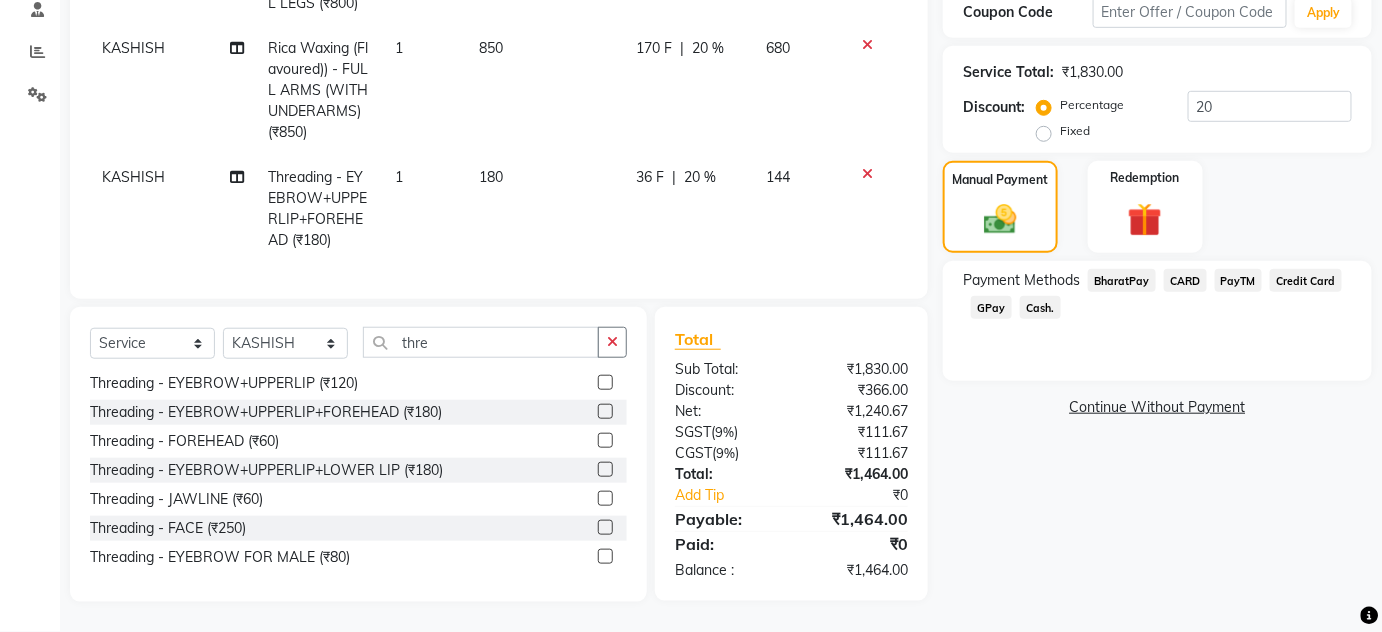 scroll, scrollTop: 404, scrollLeft: 0, axis: vertical 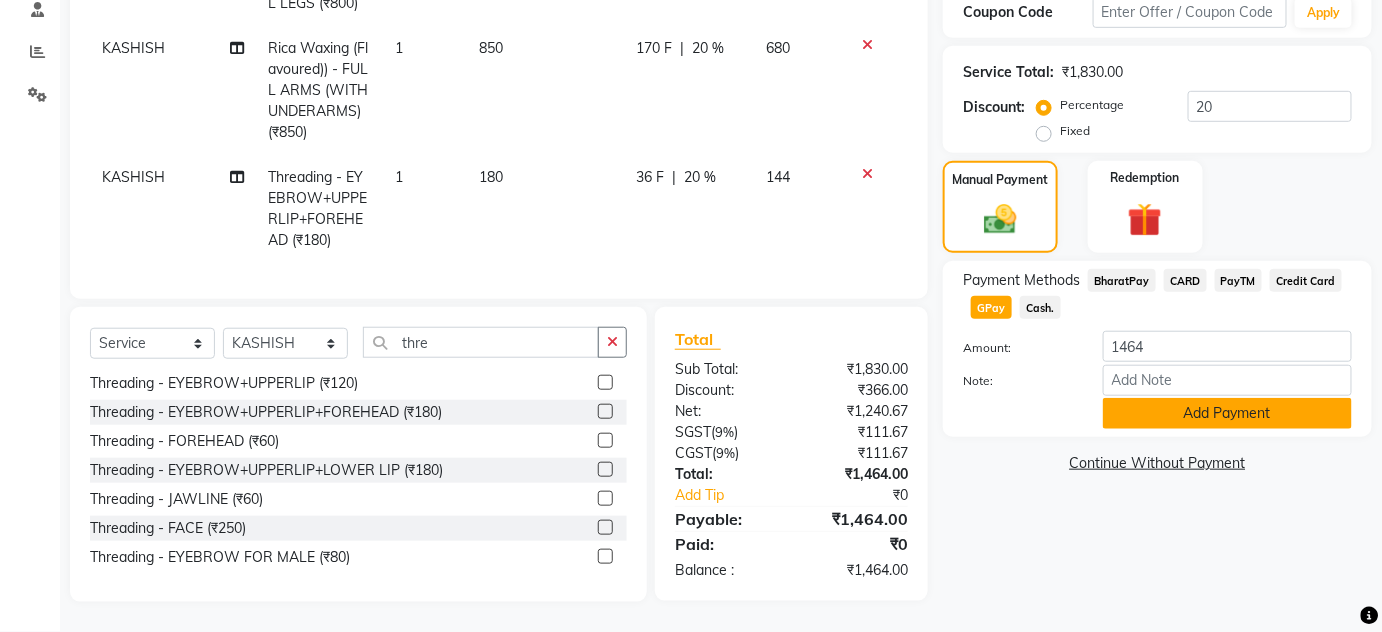 click on "Add Payment" 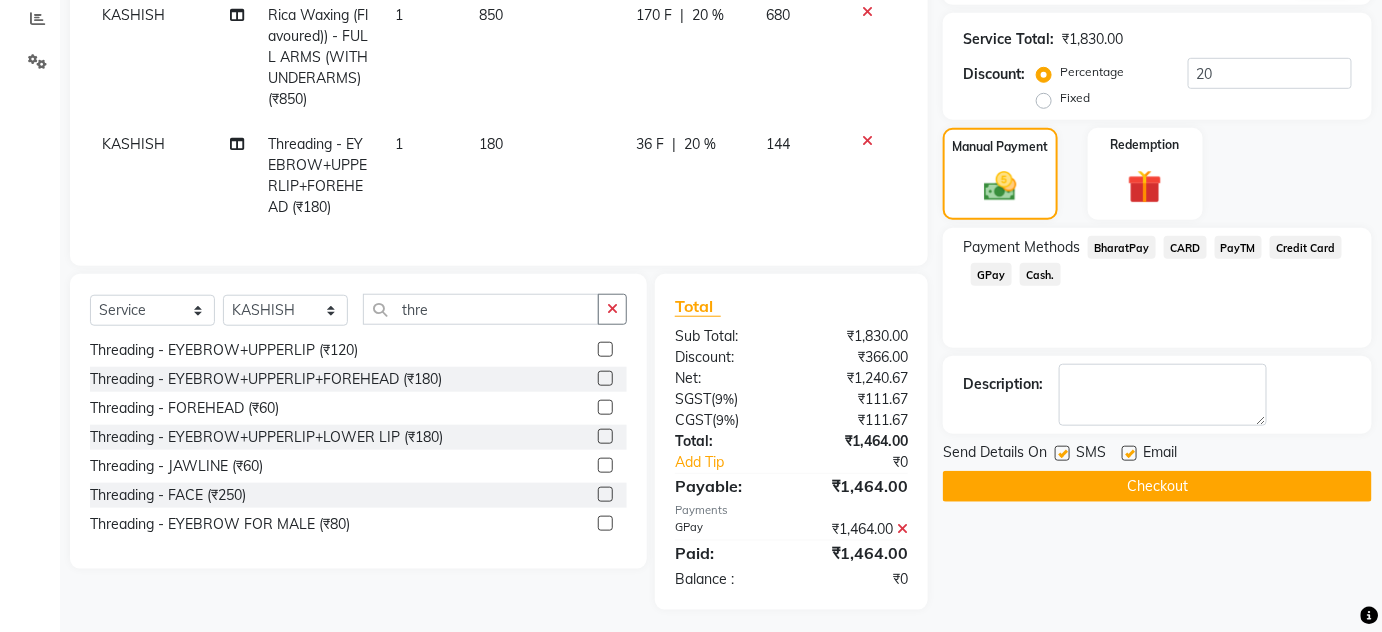 scroll, scrollTop: 444, scrollLeft: 0, axis: vertical 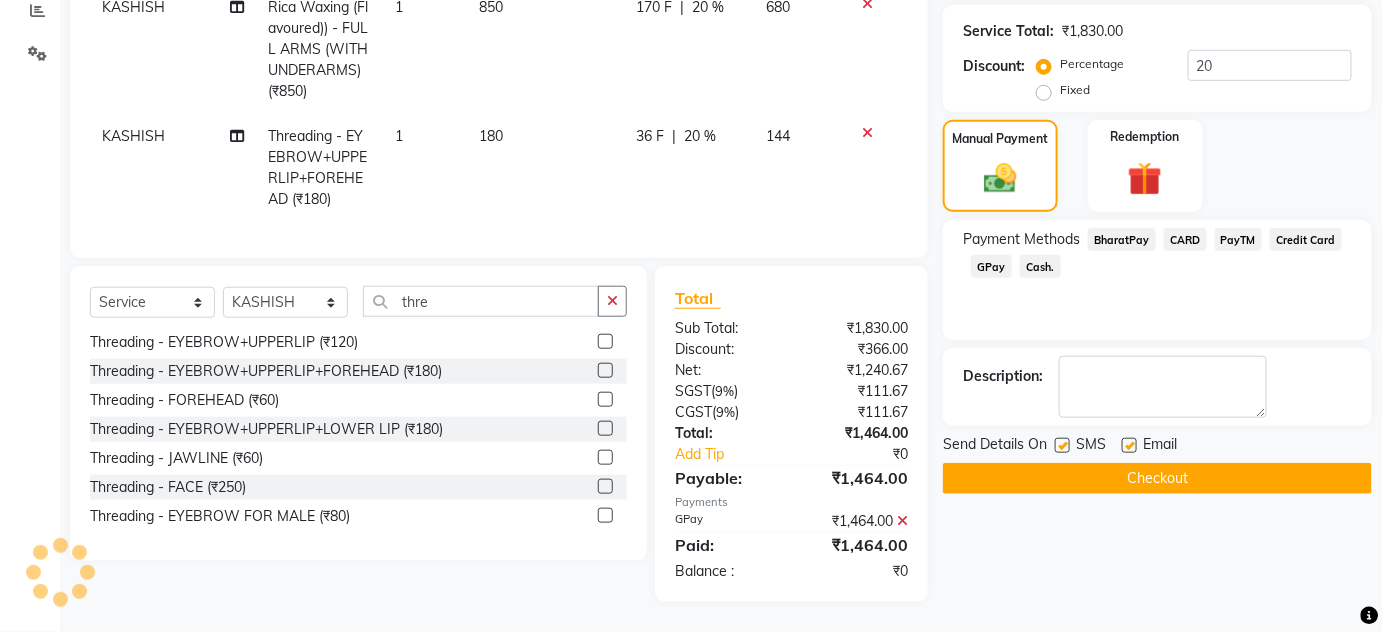 click on "Checkout" 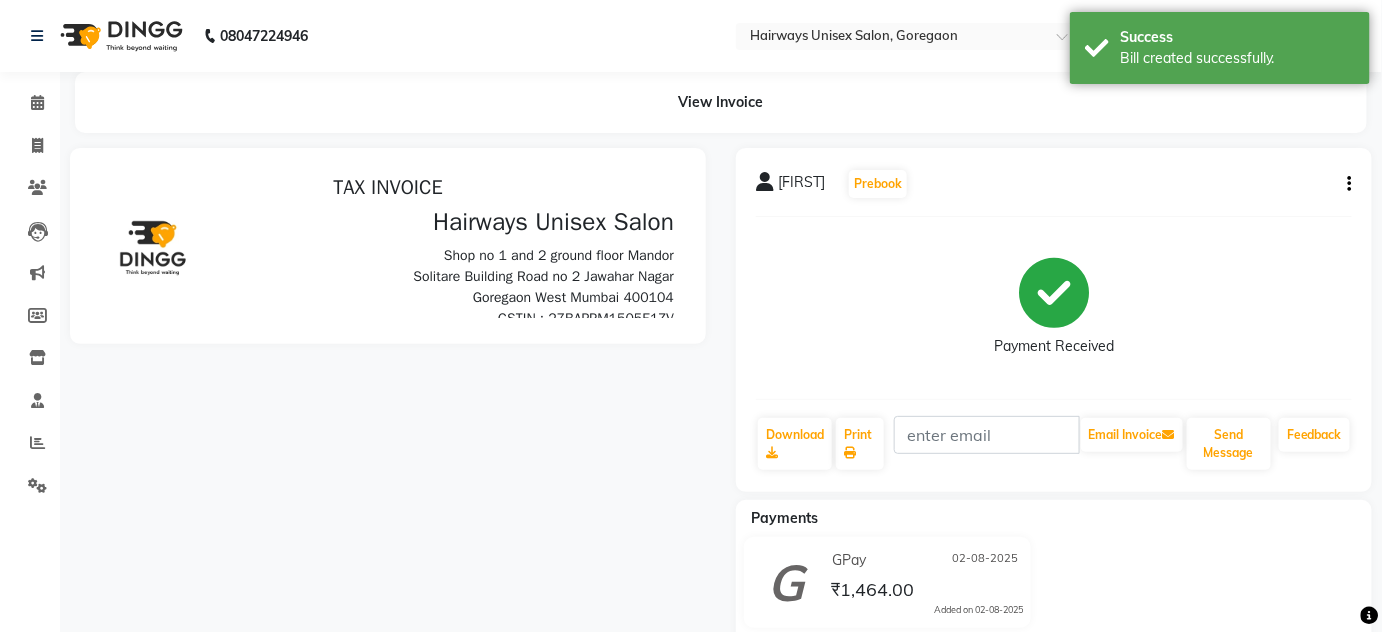 scroll, scrollTop: 0, scrollLeft: 0, axis: both 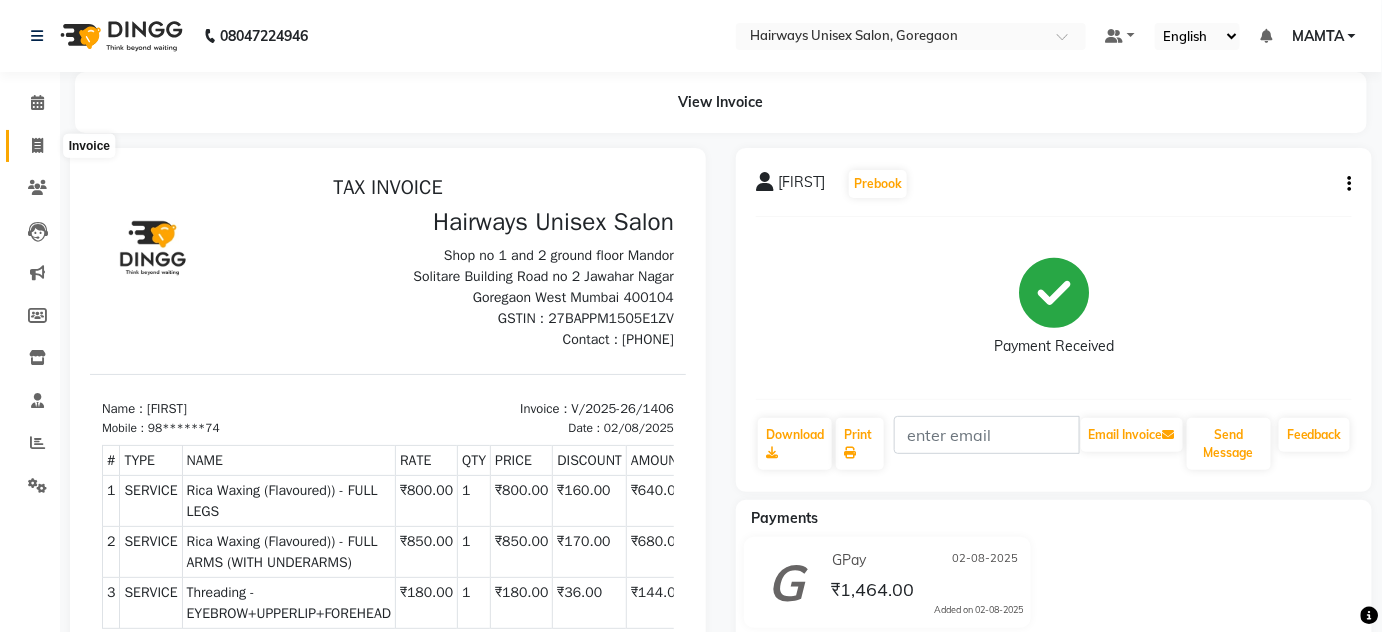 click 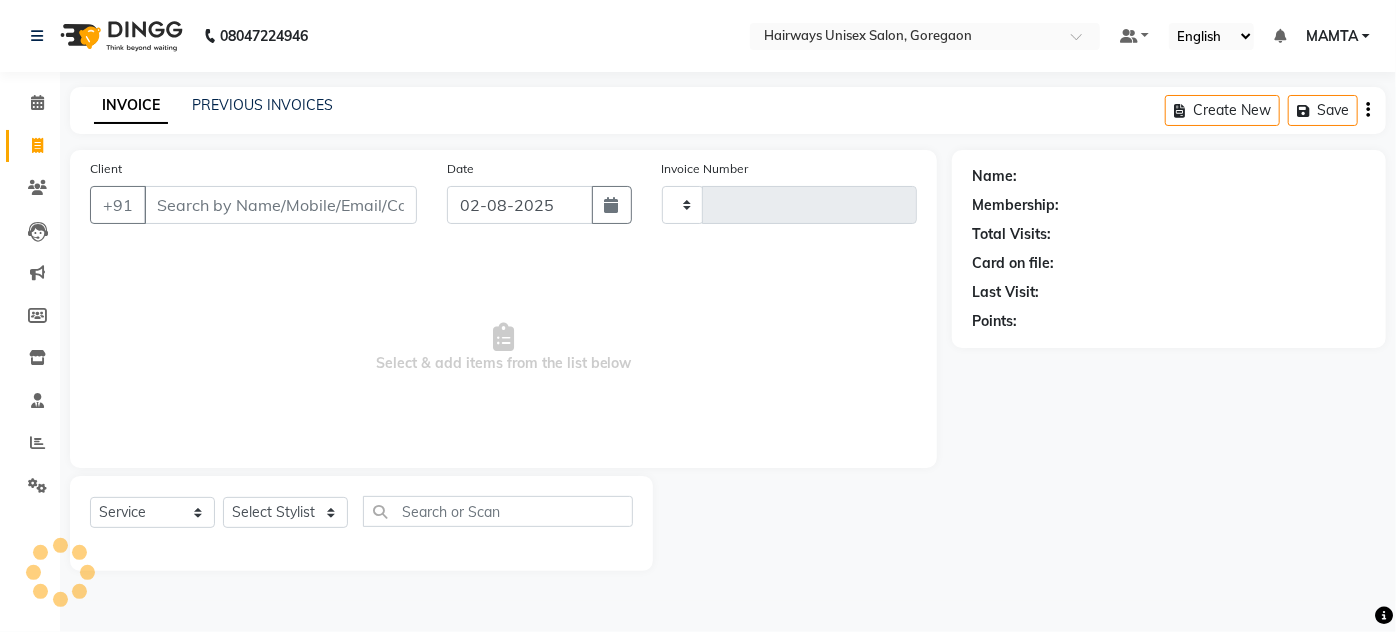 type on "1407" 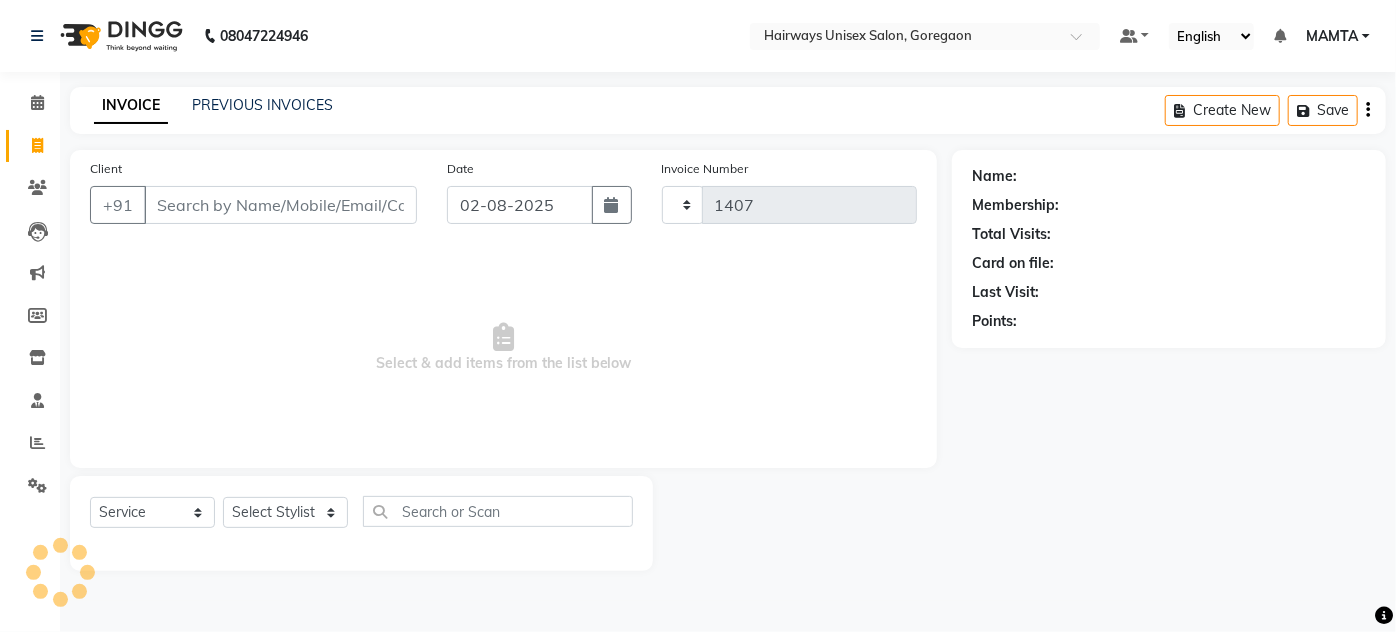select on "8320" 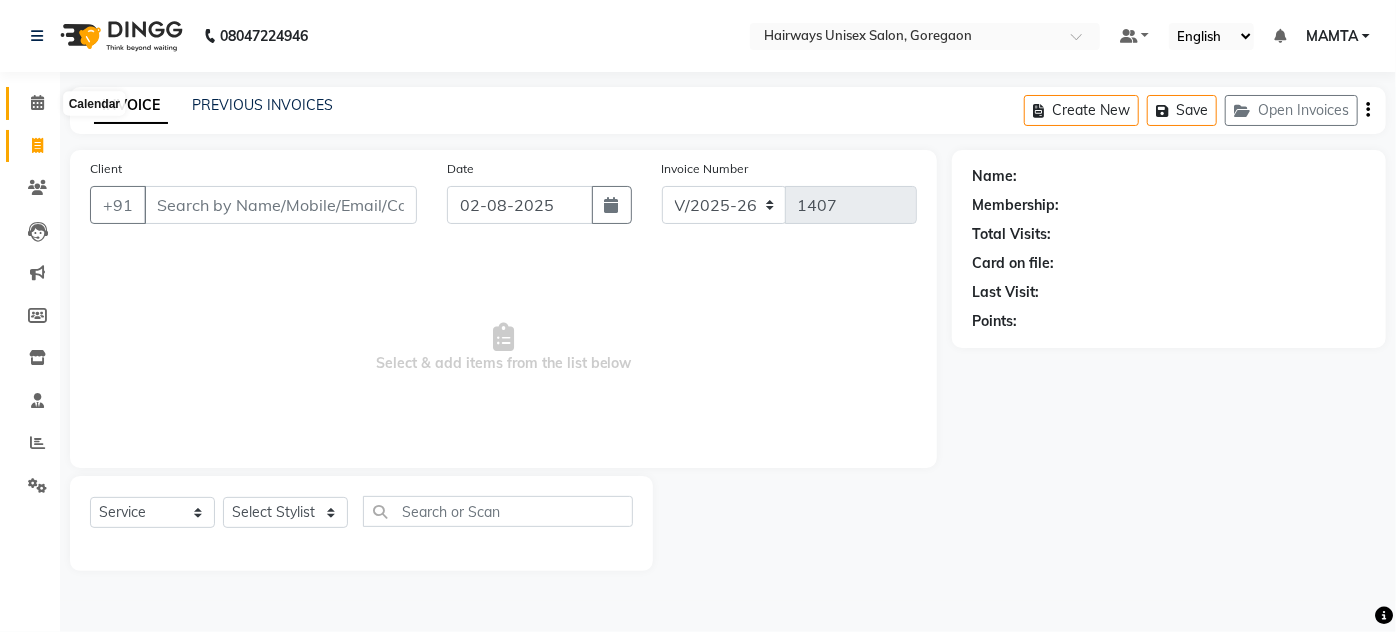 click 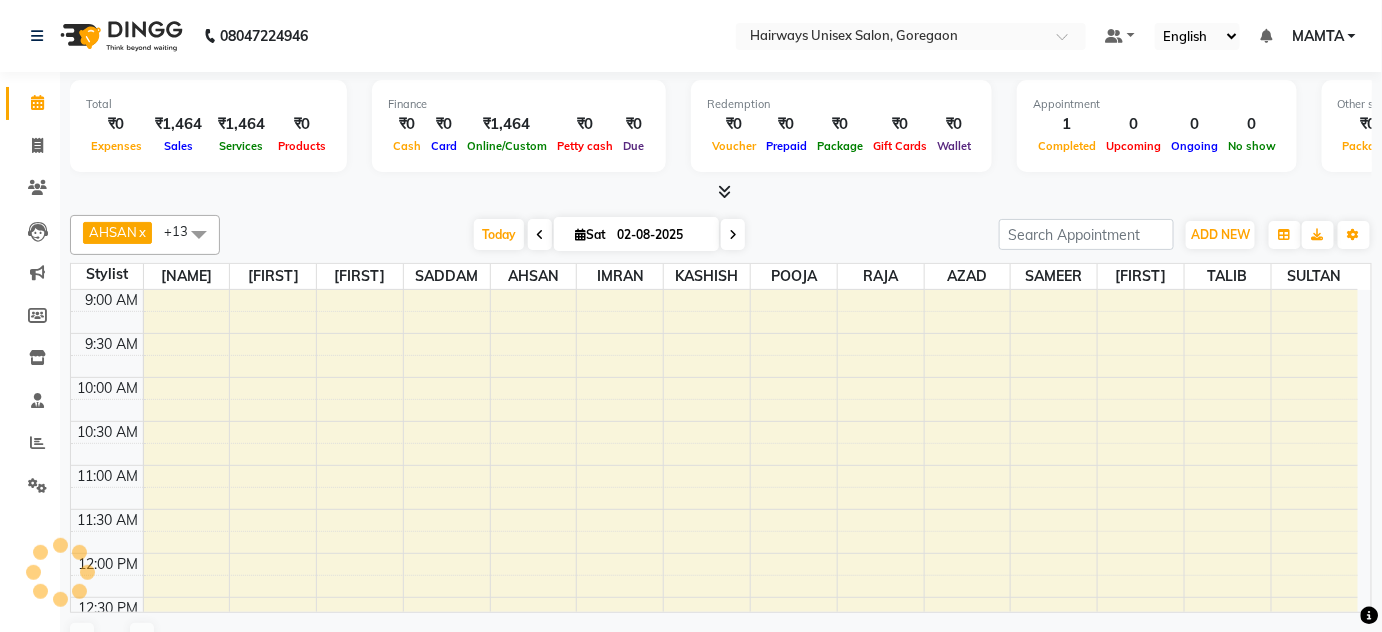 scroll, scrollTop: 349, scrollLeft: 0, axis: vertical 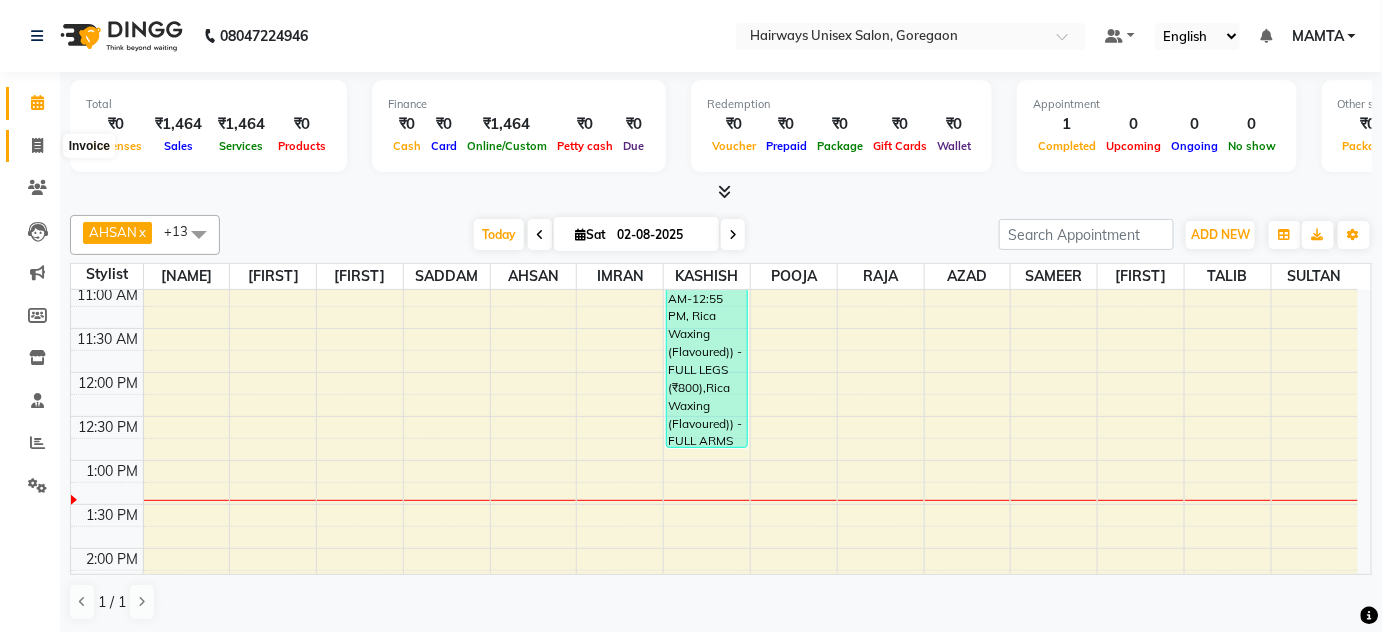 click 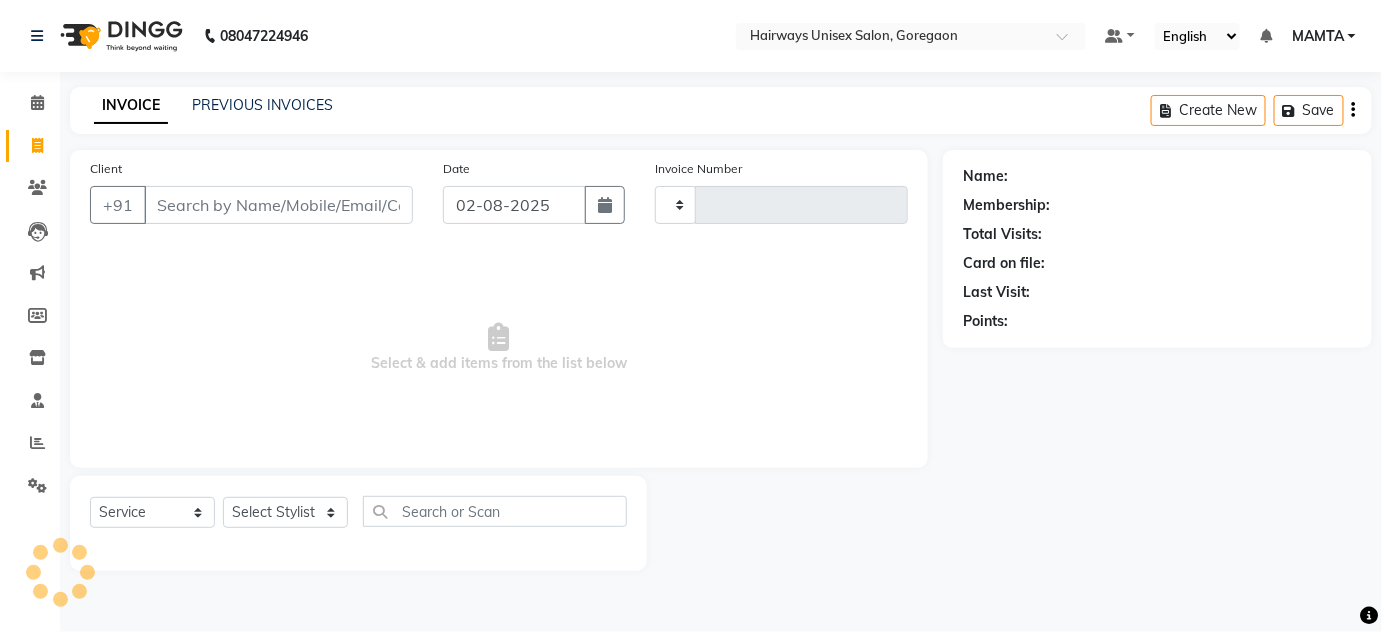 scroll, scrollTop: 0, scrollLeft: 0, axis: both 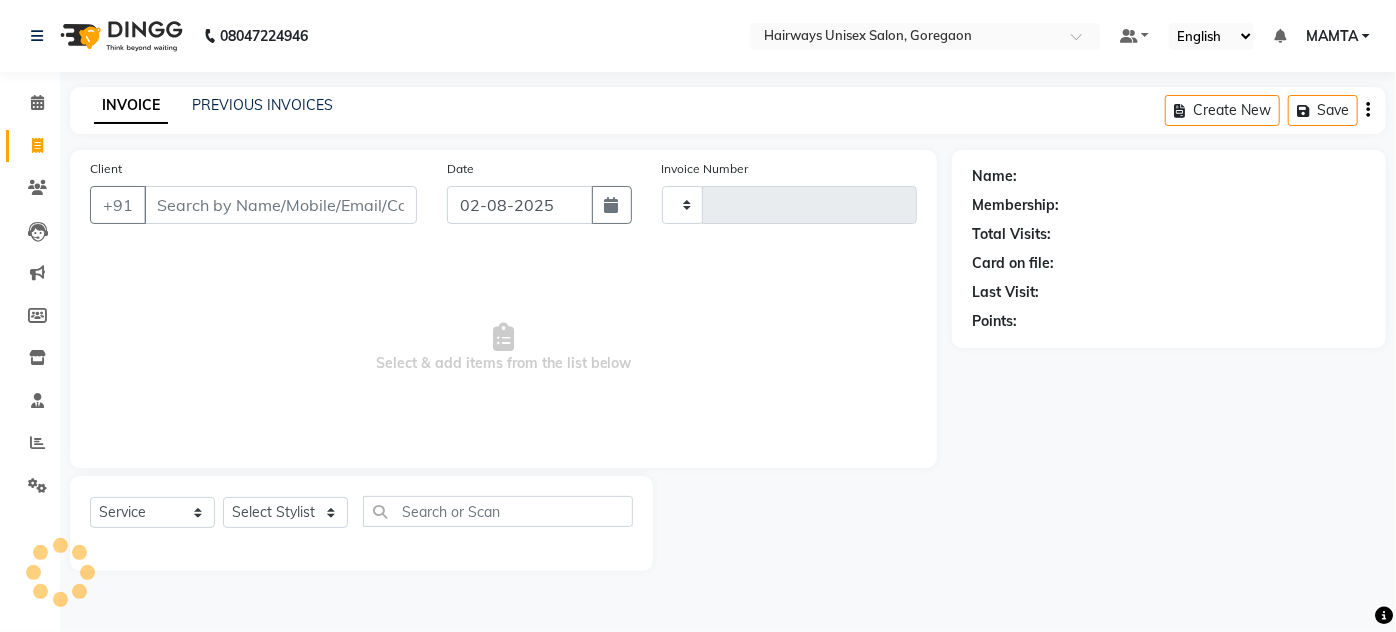 type on "1407" 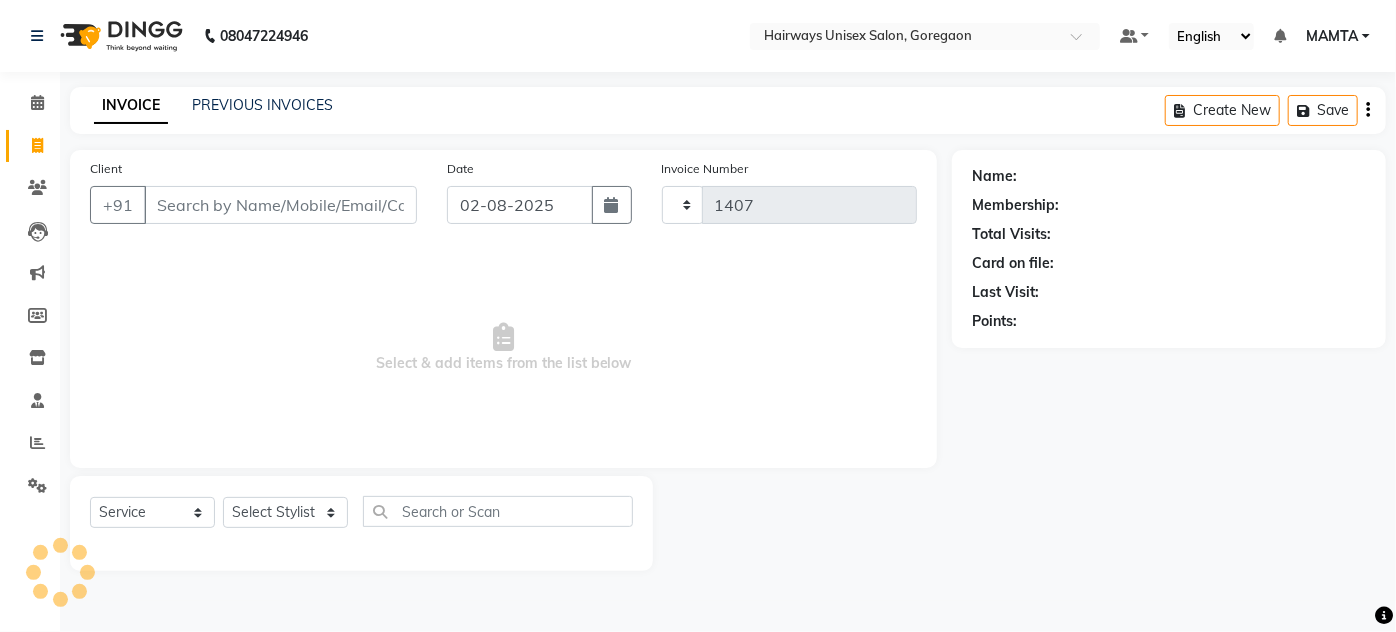 select on "8320" 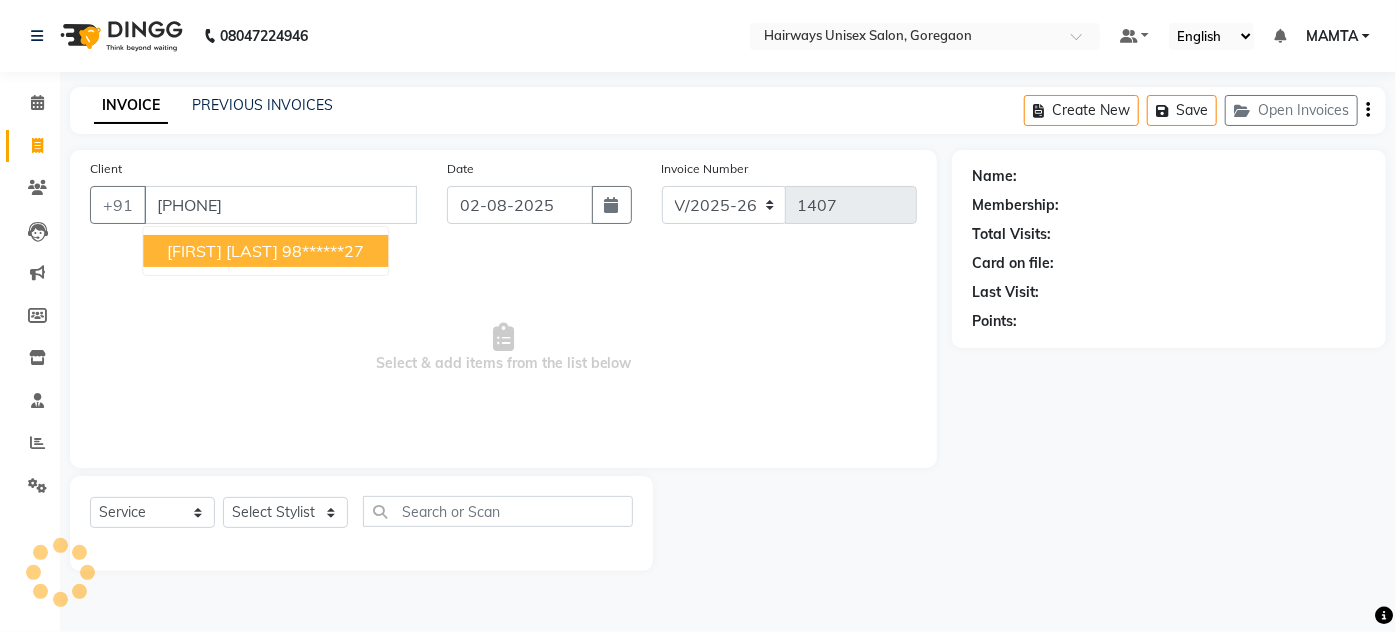 type on "[PHONE]" 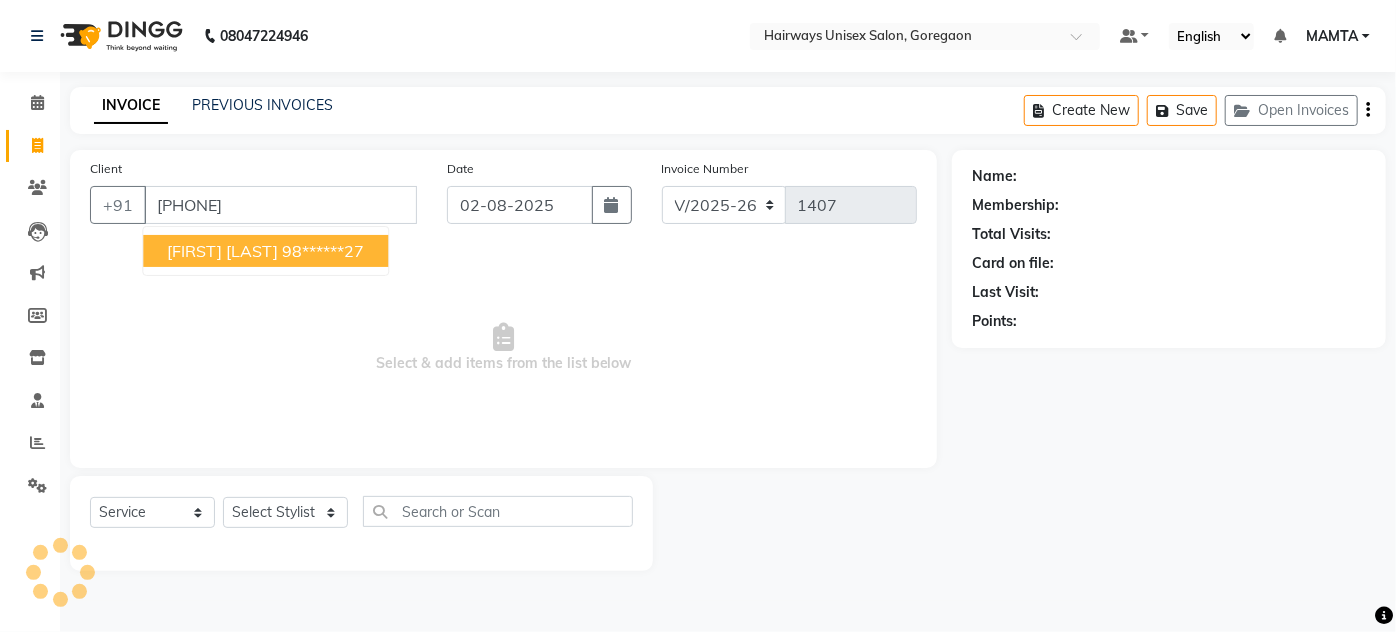 select on "1: Object" 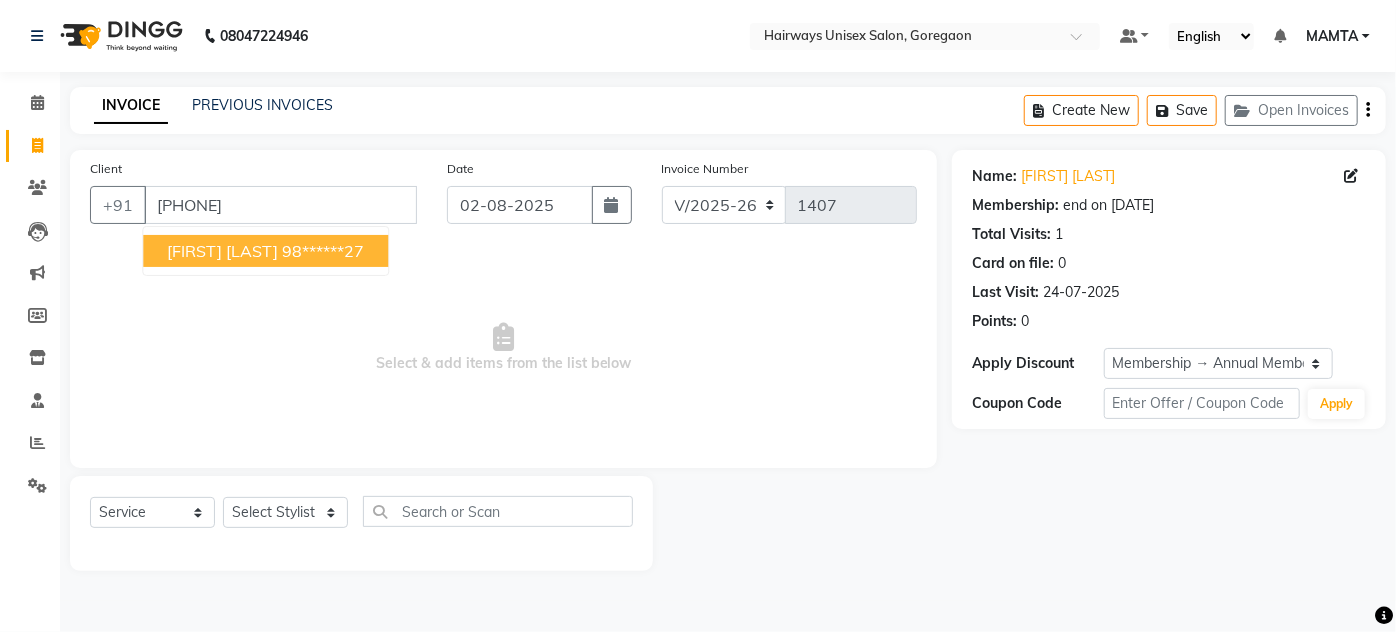 click on "98******27" at bounding box center (323, 251) 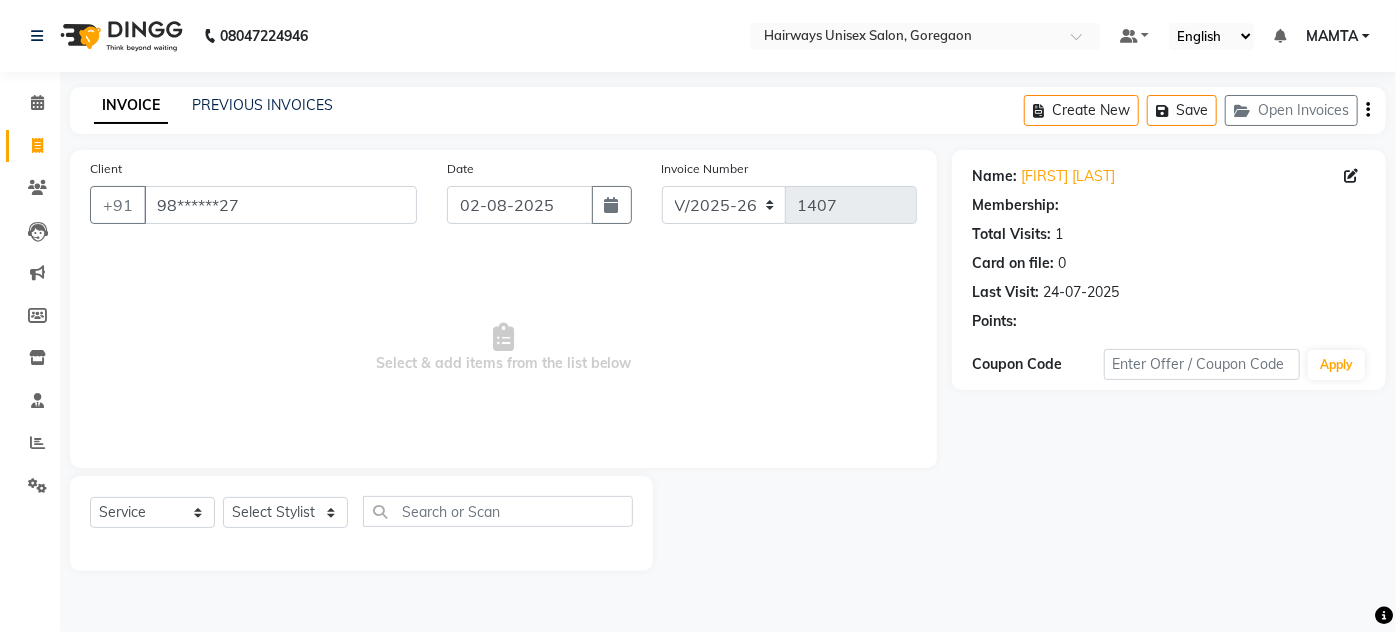 select on "1: Object" 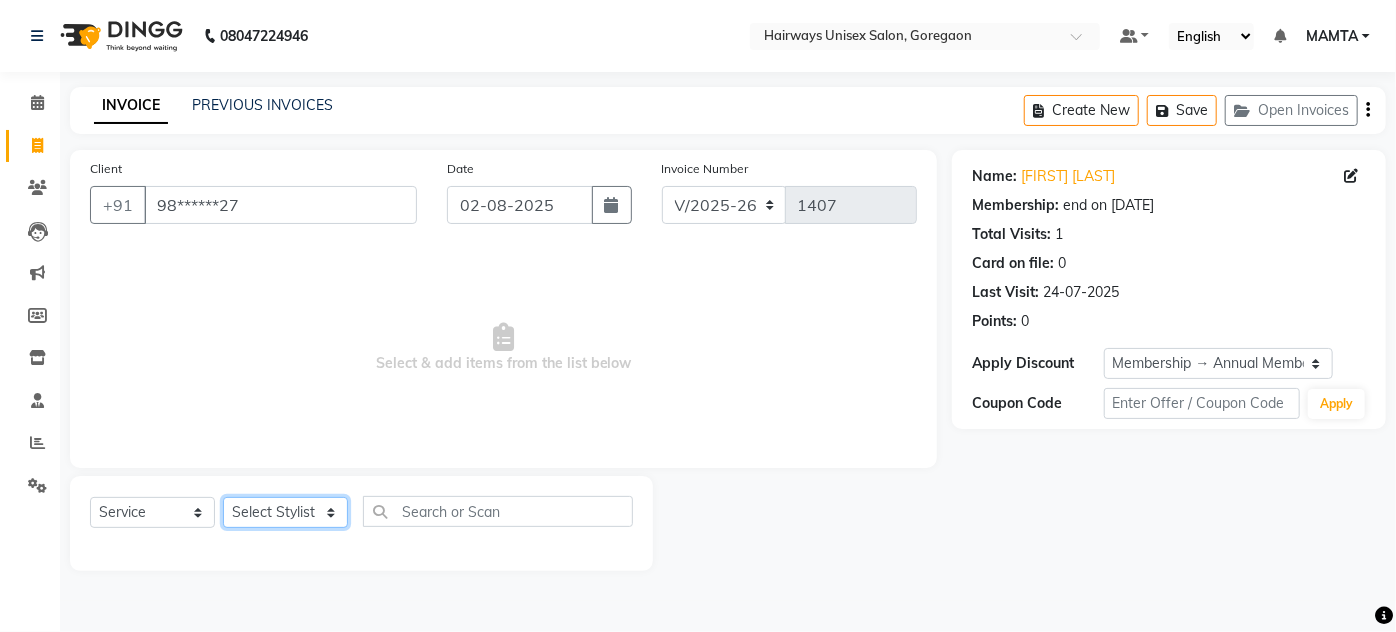 click on "Select Stylist [NAME] [NAME] [NAME] [NAME] [NAME] [NAME] [NAME] [NAME] [NAME] [NAME] [NAME] [NAME] [NAME]" 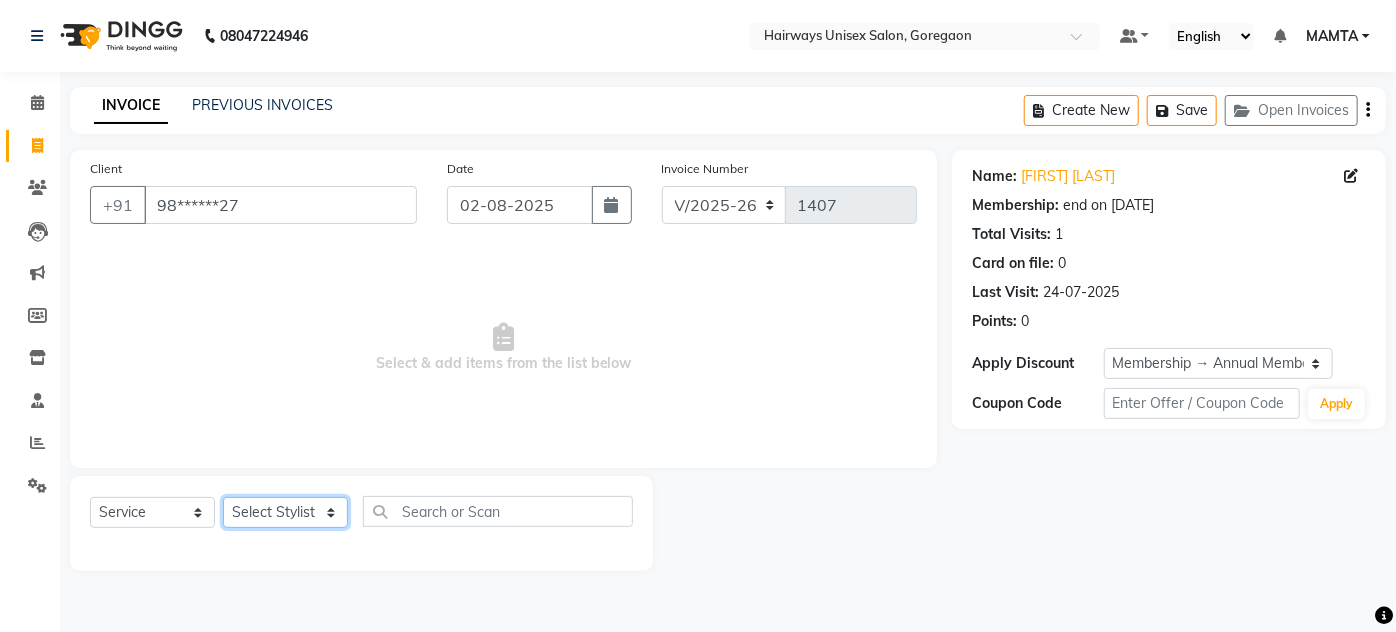 select on "[NUMBER]" 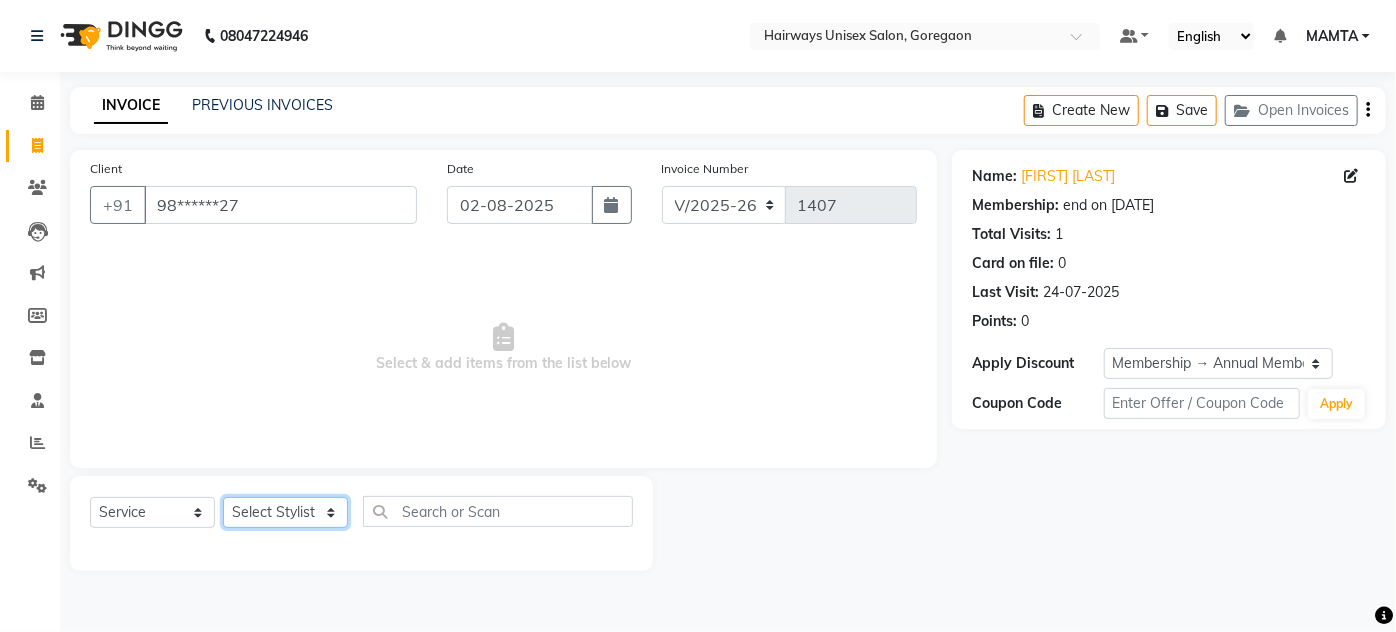 click on "Select Stylist [NAME] [NAME] [NAME] [NAME] [NAME] [NAME] [NAME] [NAME] [NAME] [NAME] [NAME] [NAME] [NAME]" 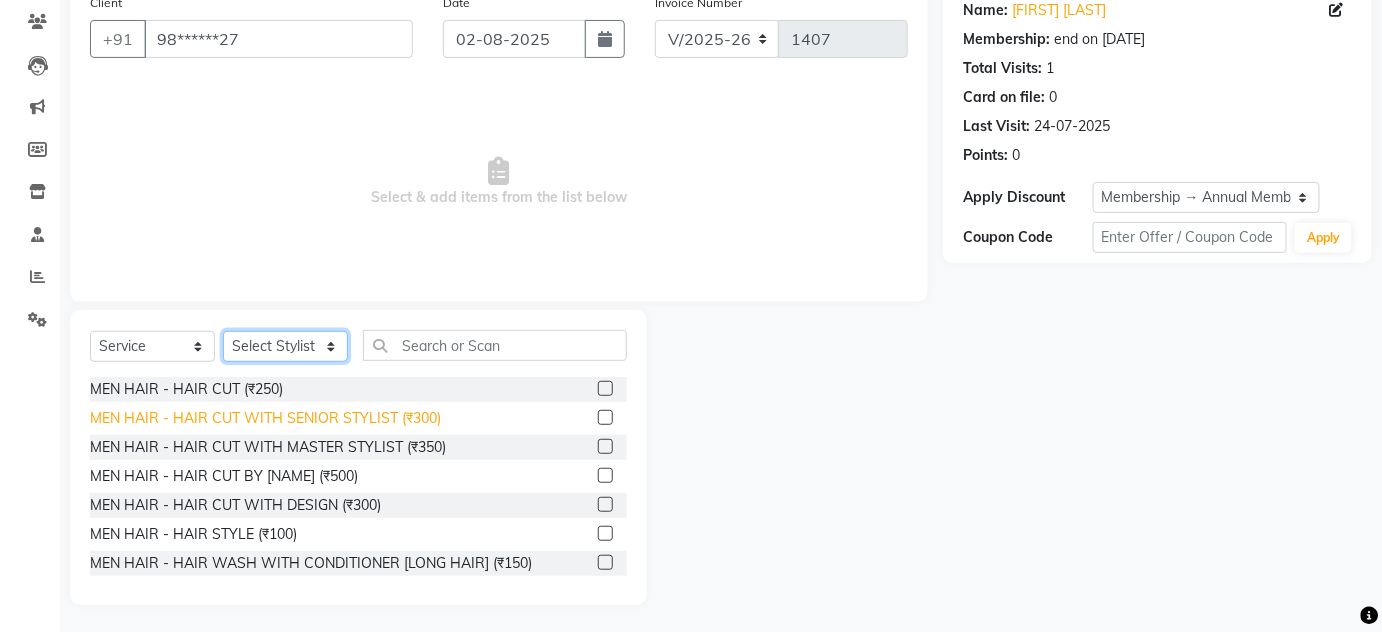 scroll, scrollTop: 168, scrollLeft: 0, axis: vertical 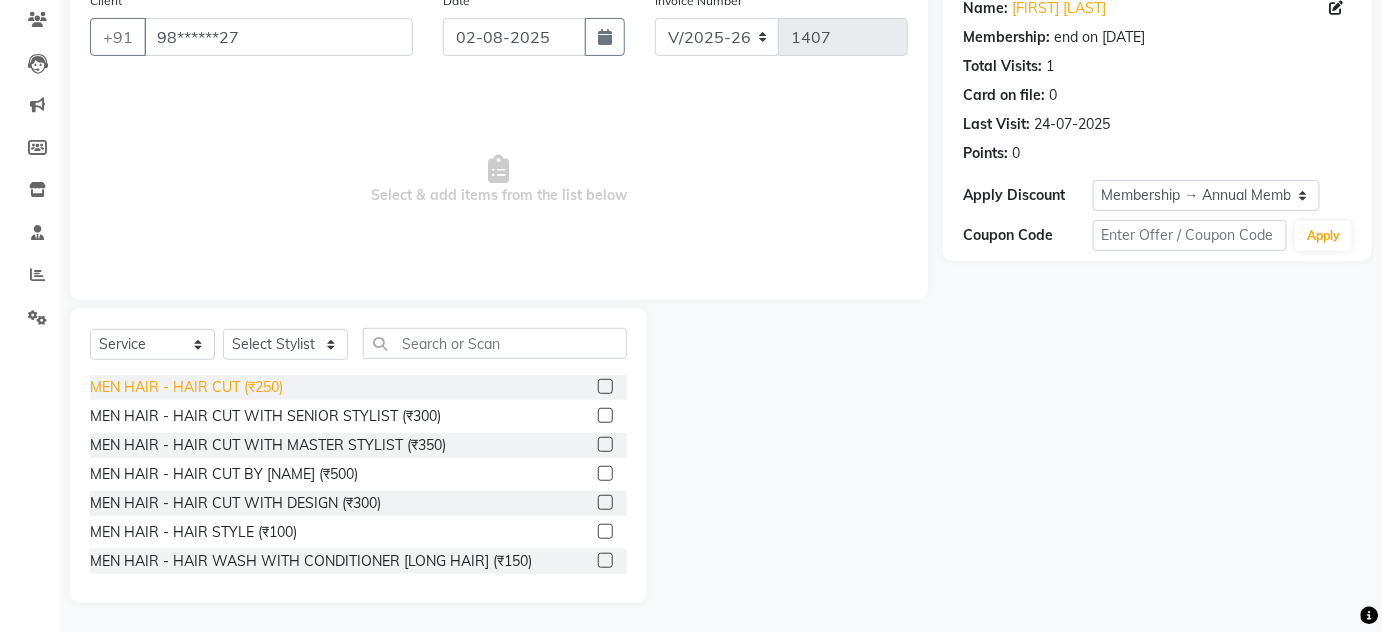 click on "MEN HAIR - HAIR CUT (₹250)" 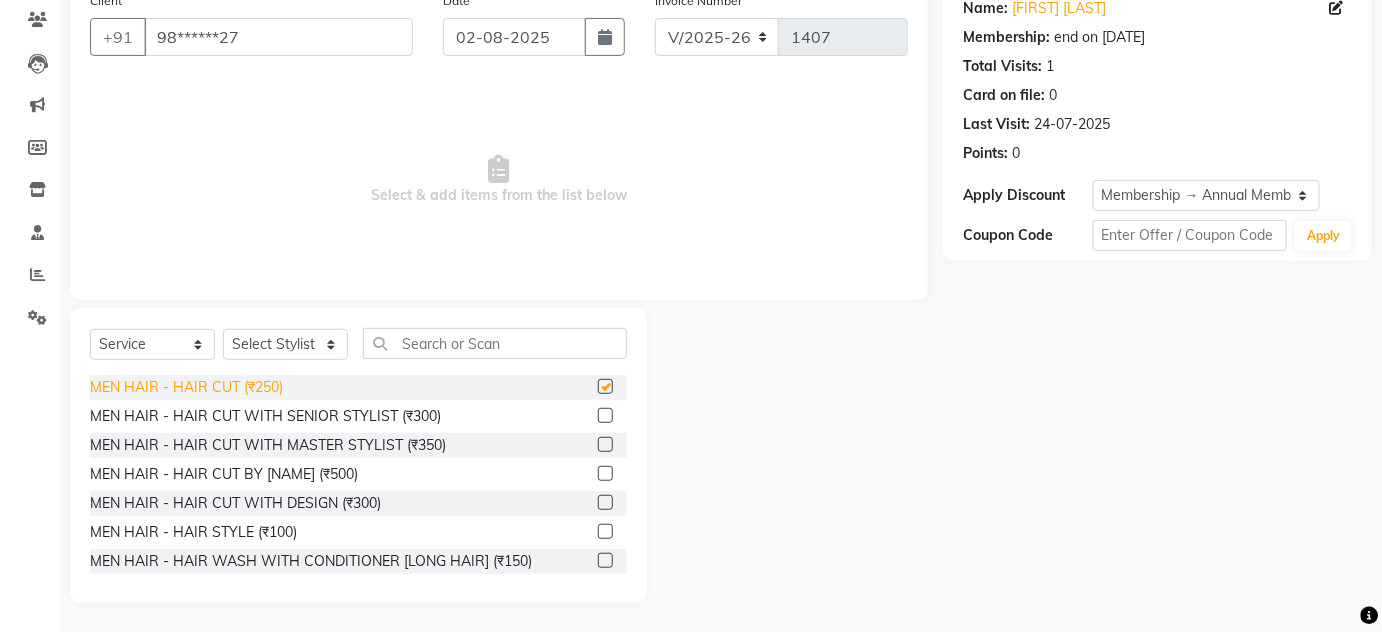 checkbox on "false" 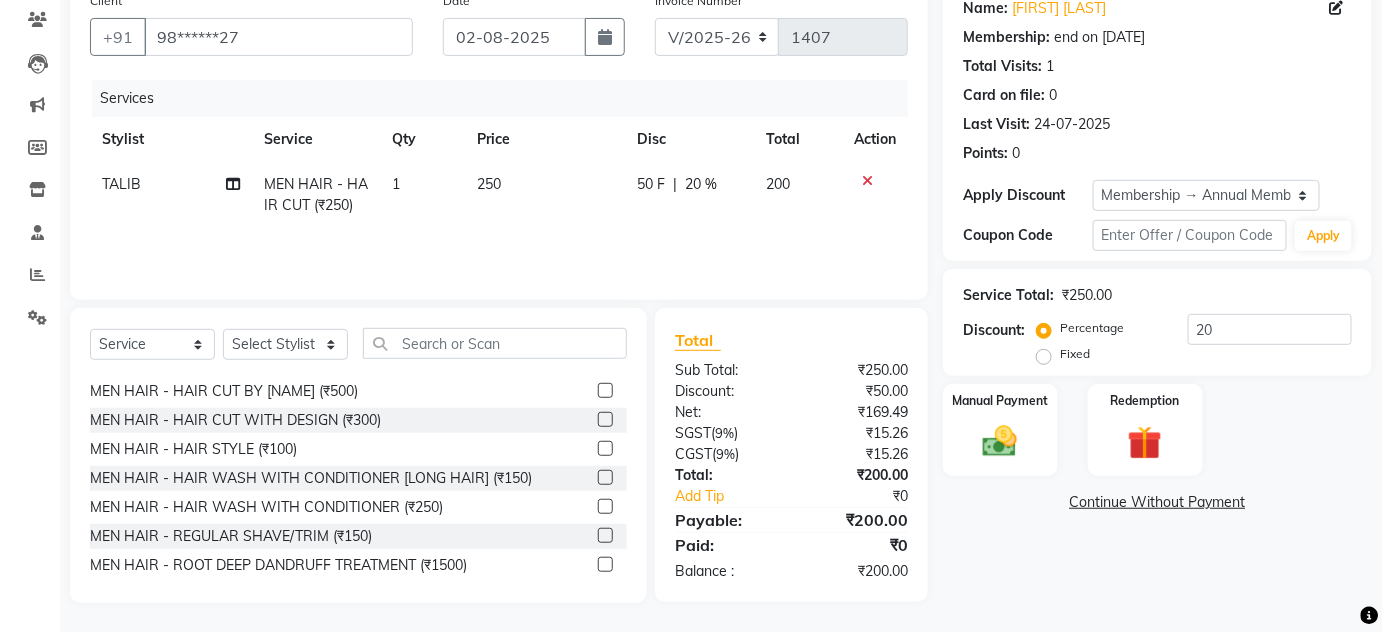 scroll, scrollTop: 181, scrollLeft: 0, axis: vertical 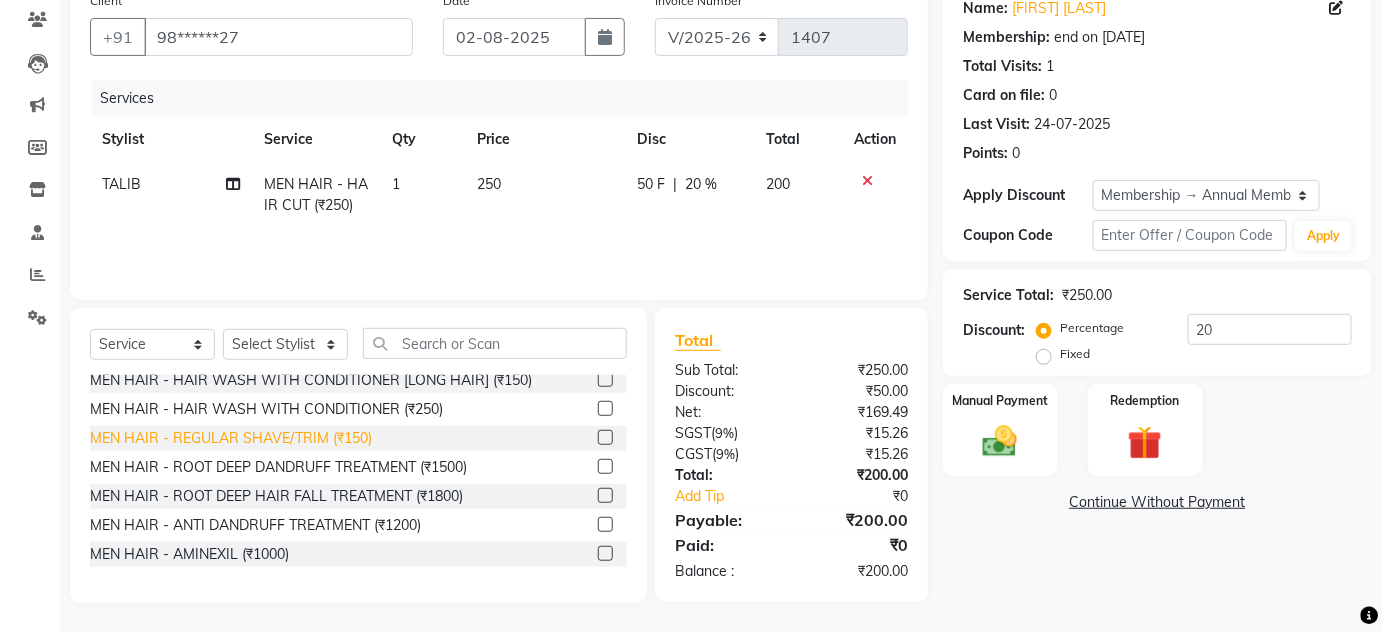 click on "MEN HAIR - REGULAR SHAVE/TRIM (₹150)" 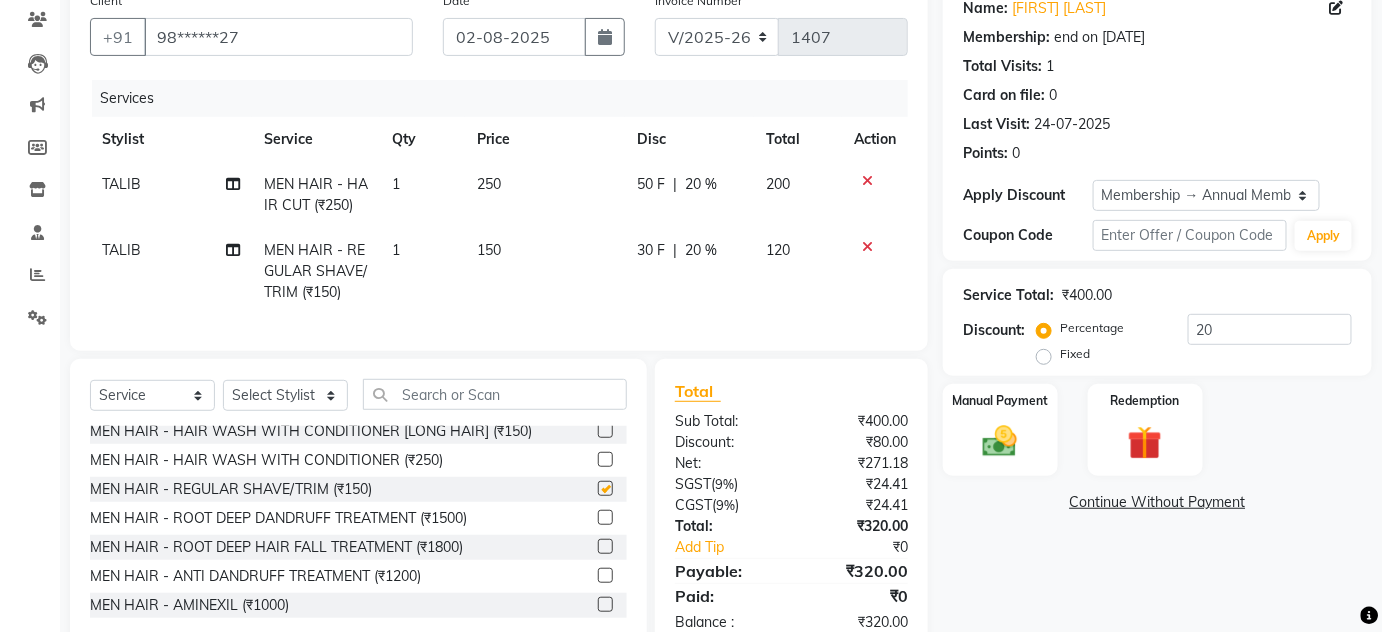 checkbox on "false" 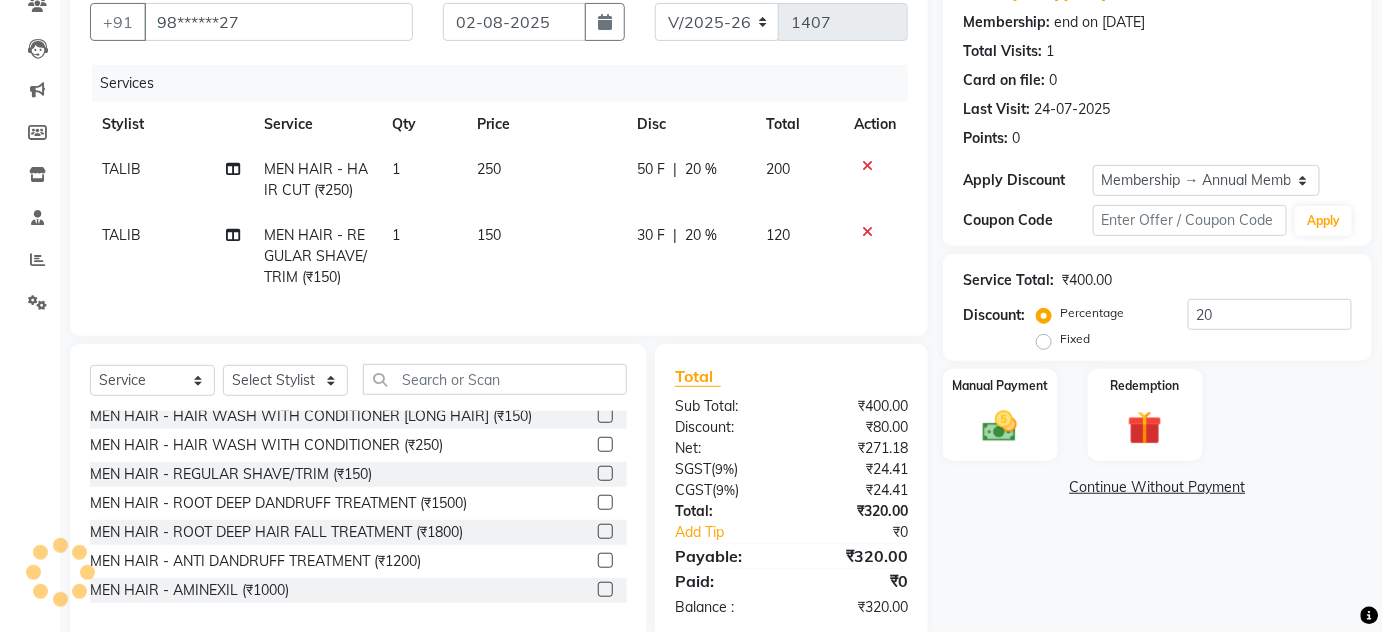 scroll, scrollTop: 233, scrollLeft: 0, axis: vertical 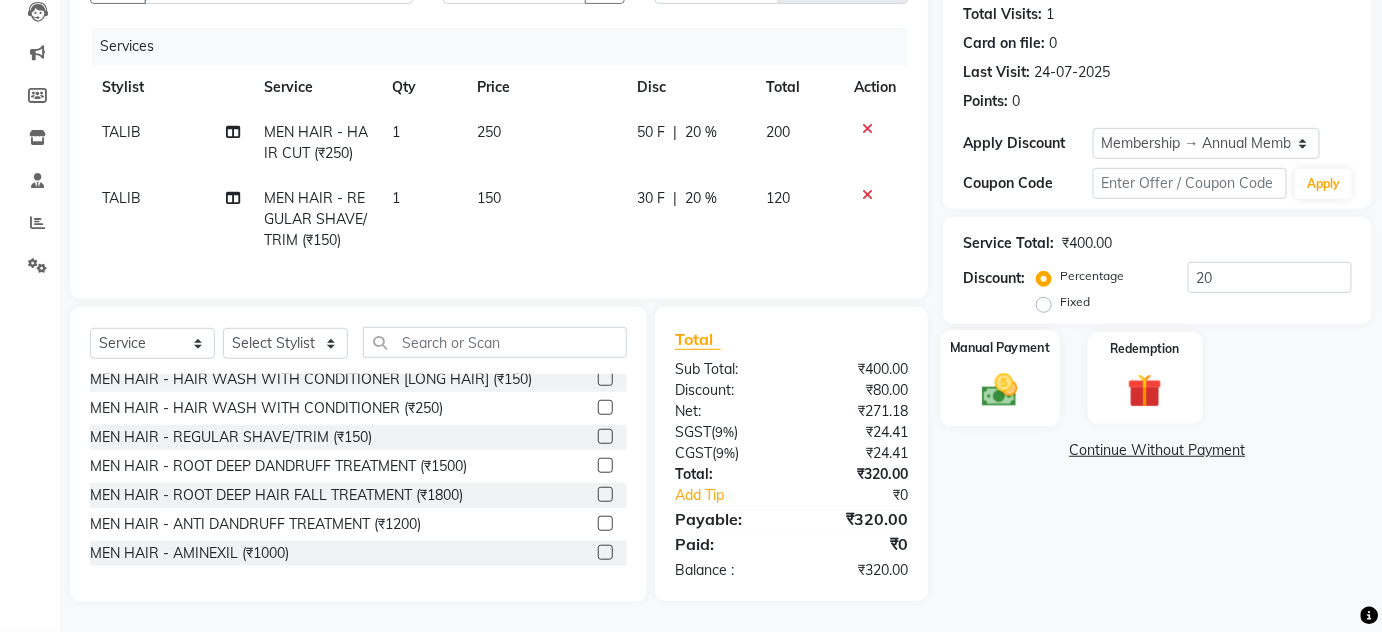 click 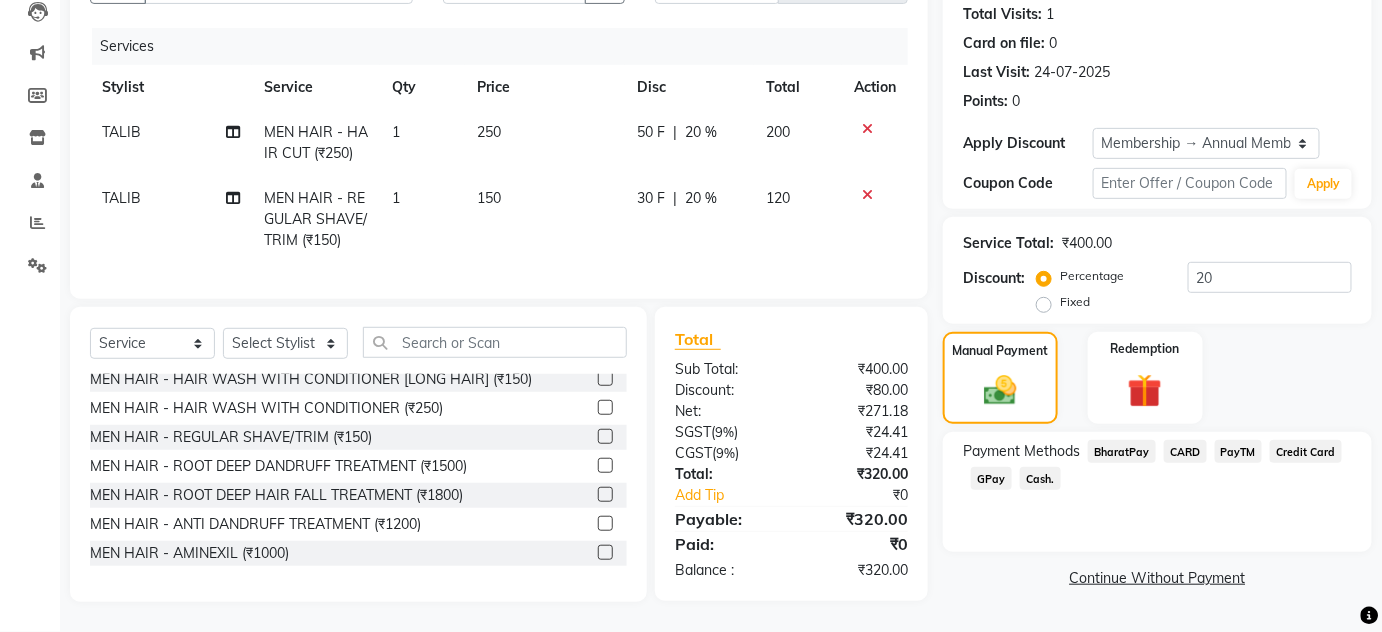 click on "GPay" 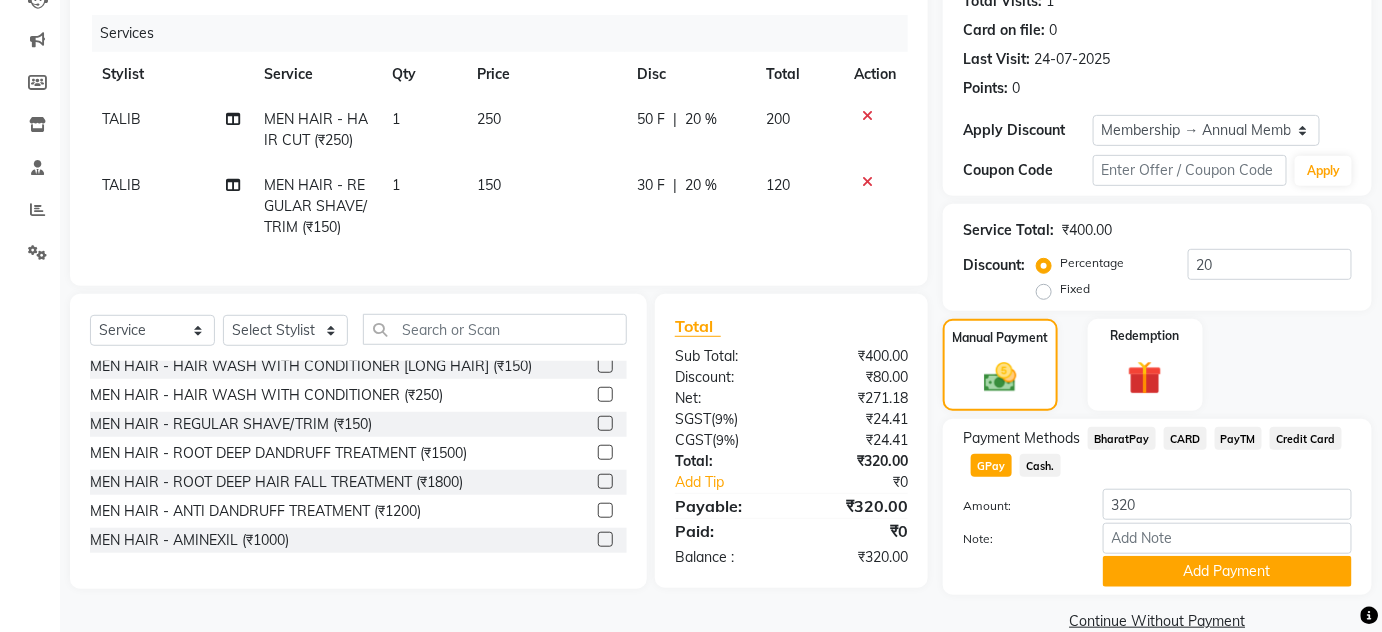 scroll, scrollTop: 266, scrollLeft: 0, axis: vertical 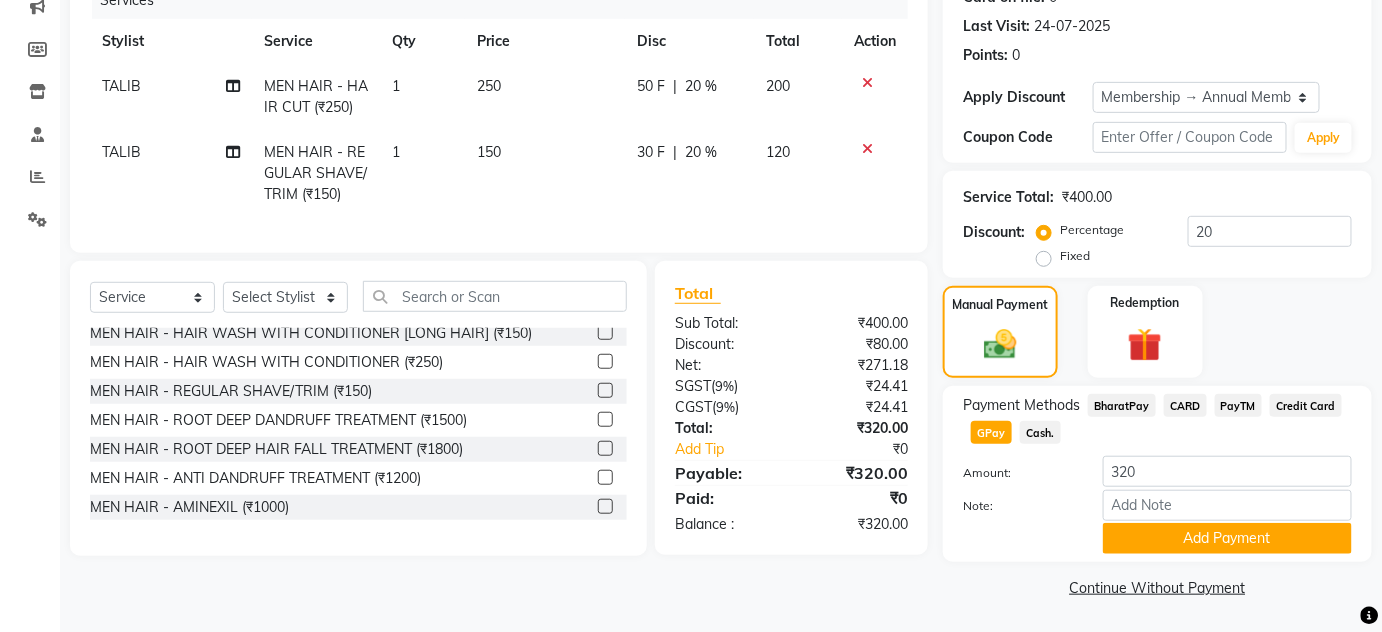 click on "Payment Methods  BharatPay   CARD   PayTM   Credit Card   GPay   Cash.  Amount: 320 Note: Add Payment" 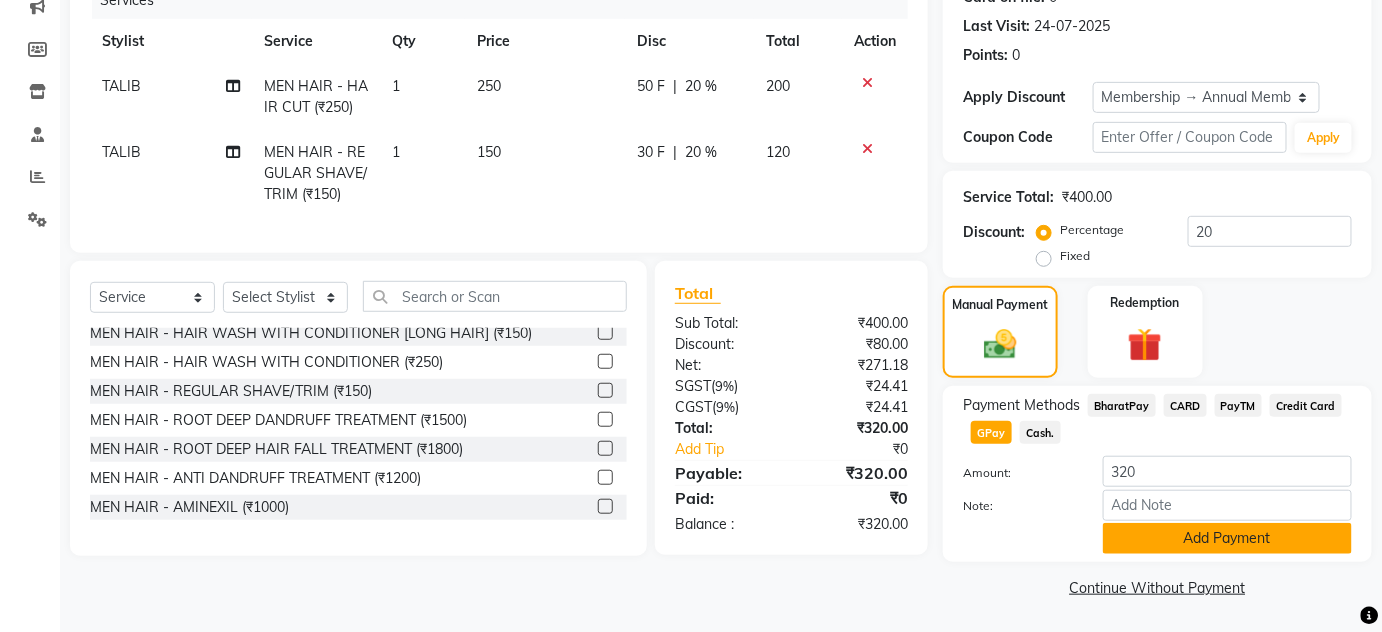 click on "Add Payment" 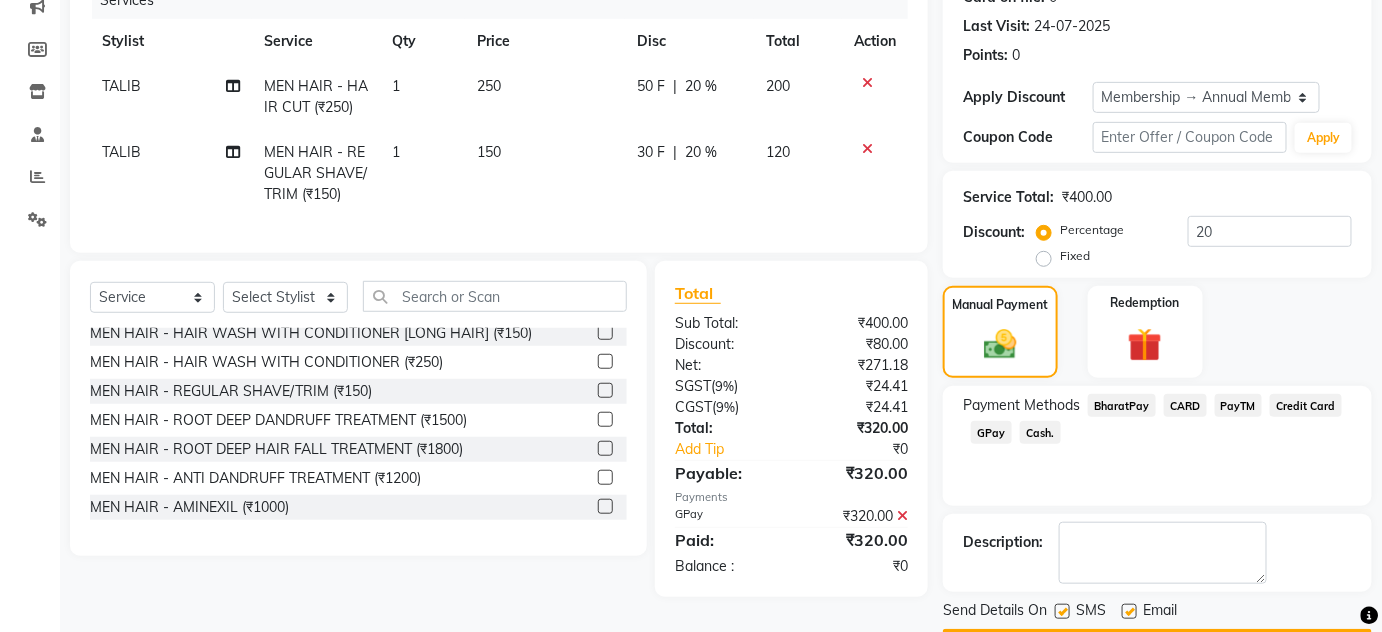 scroll, scrollTop: 322, scrollLeft: 0, axis: vertical 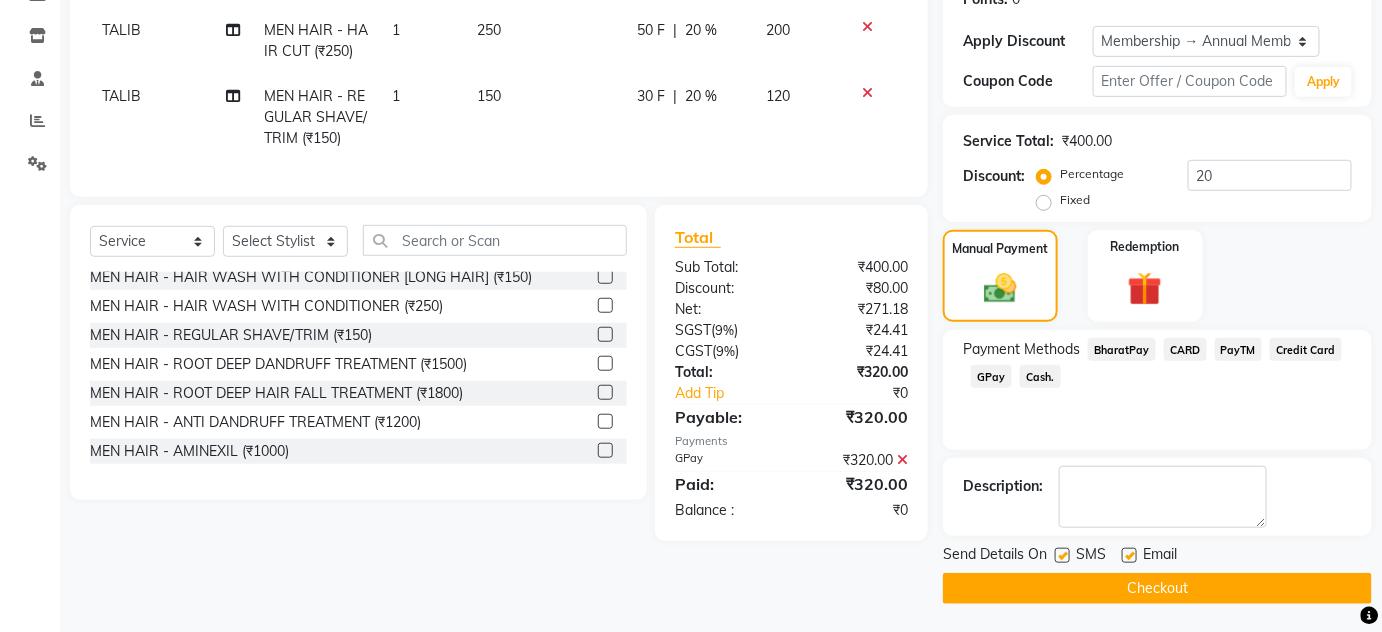 click on "Checkout" 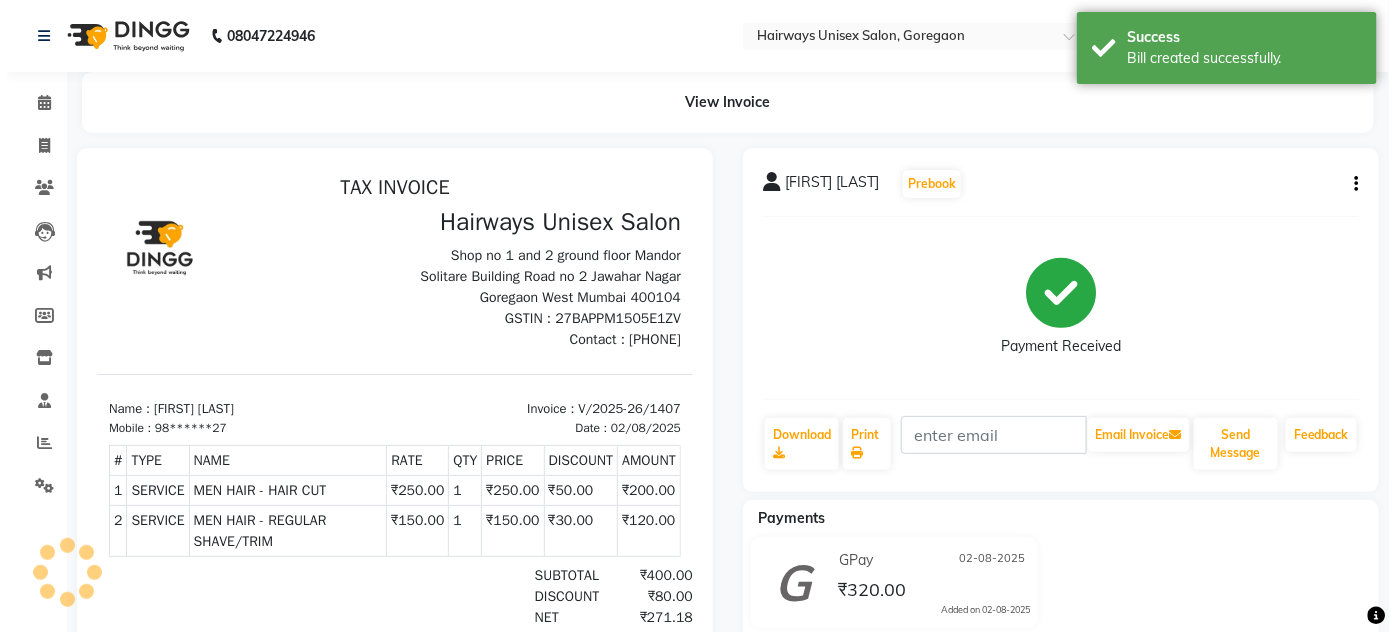 scroll, scrollTop: 0, scrollLeft: 0, axis: both 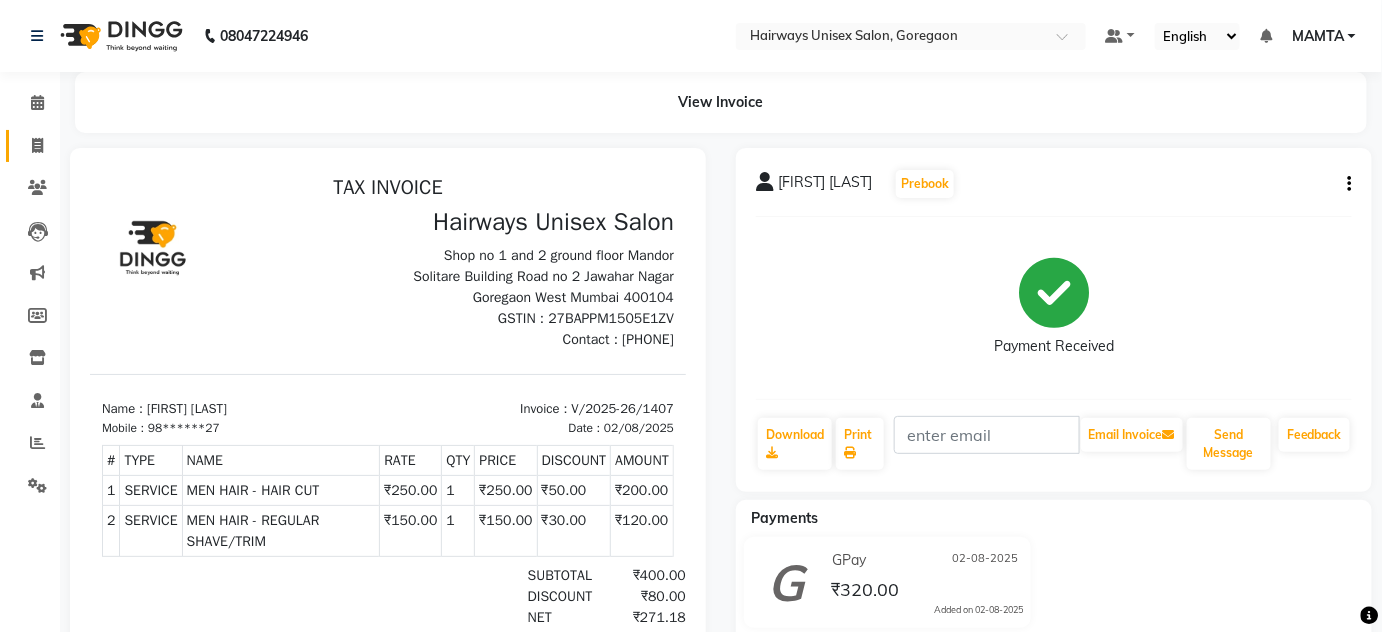 click on "Invoice" 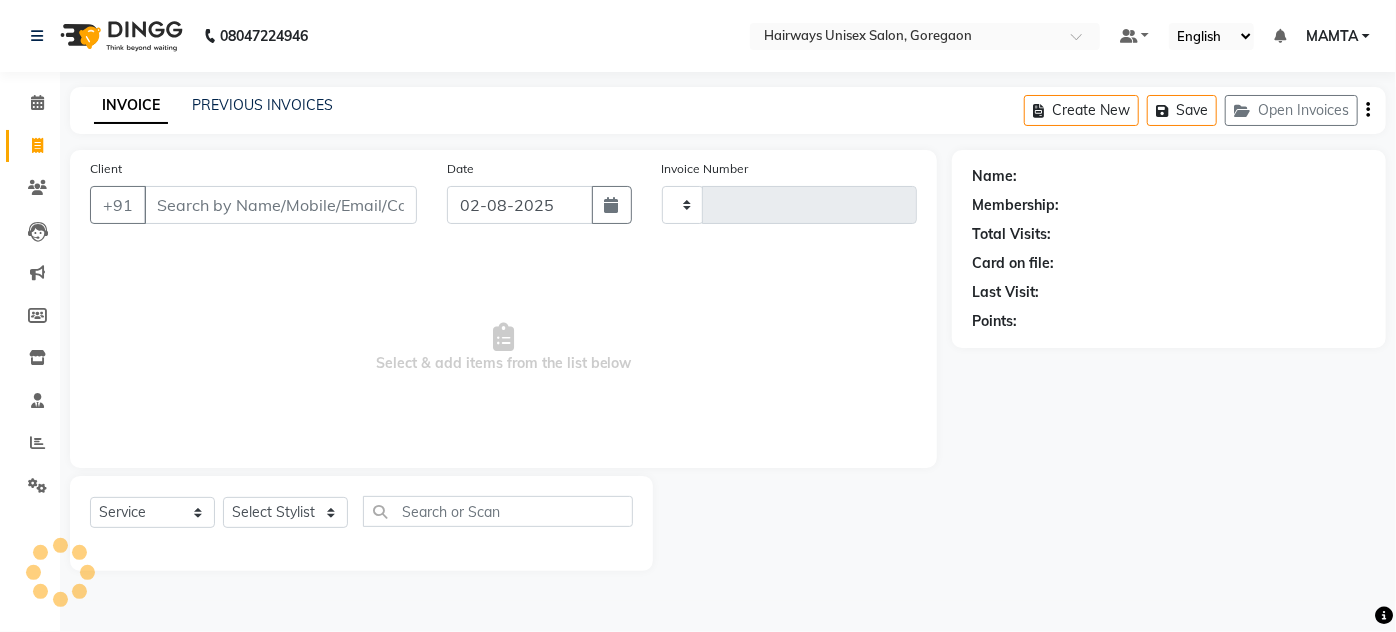 type on "1408" 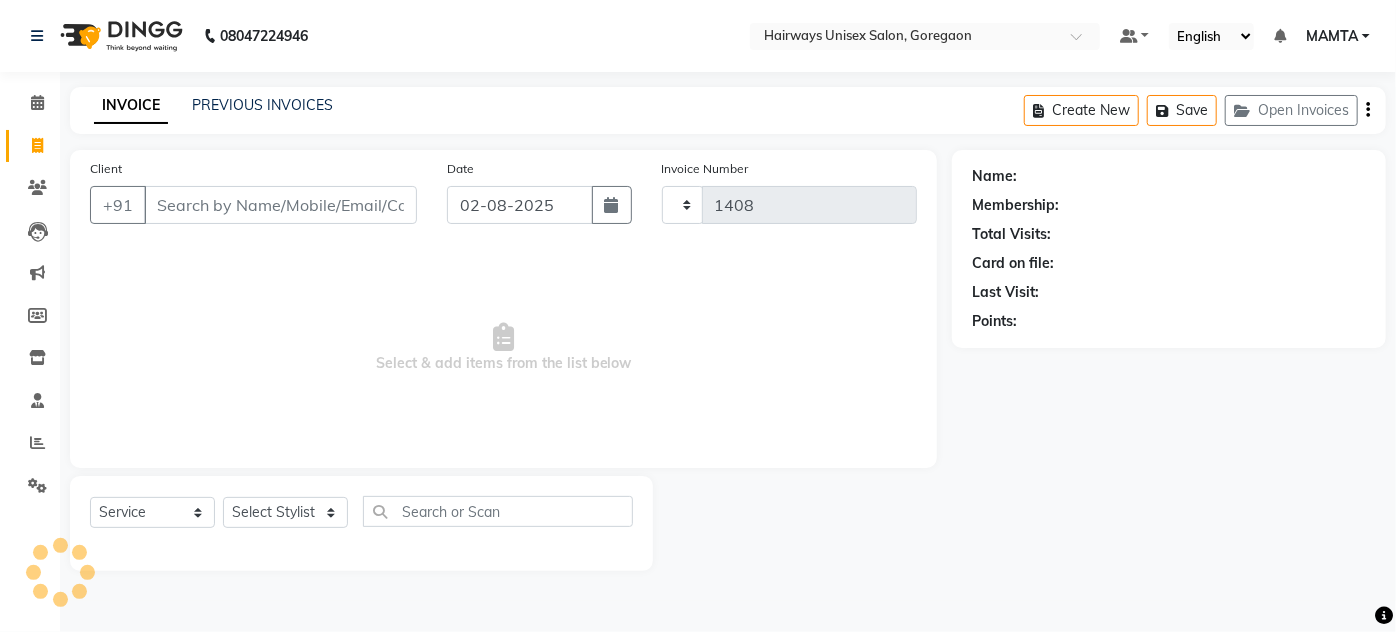 select on "8320" 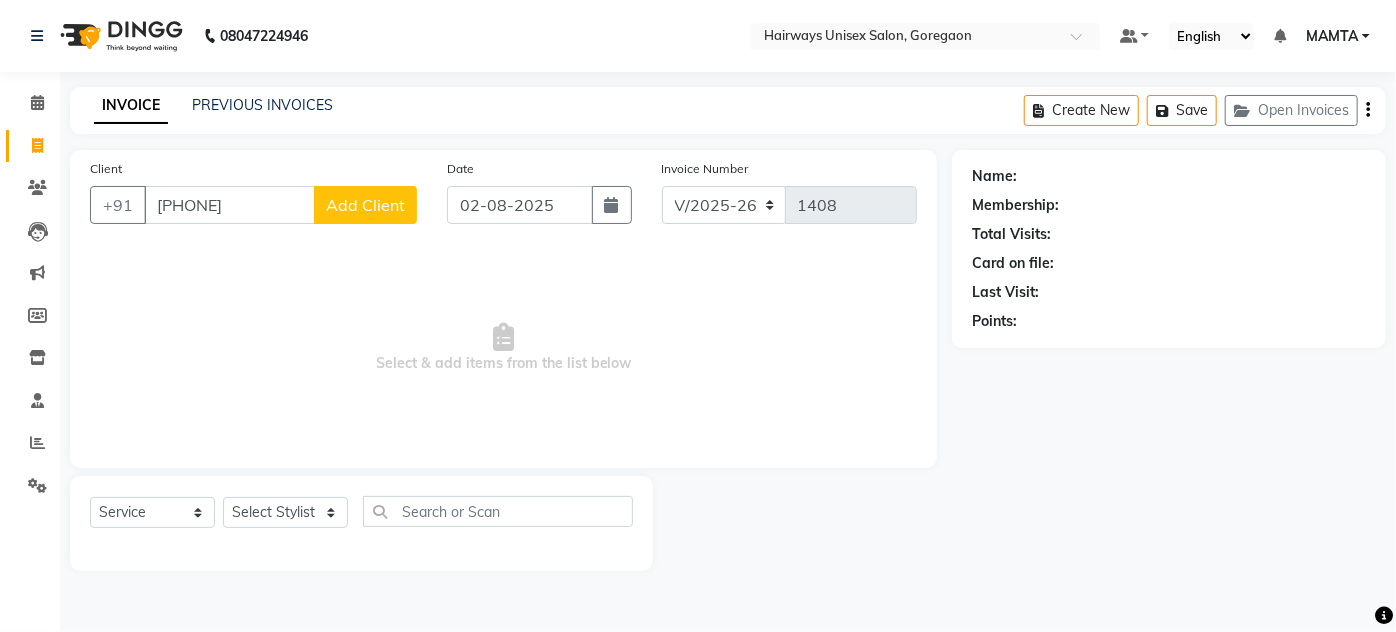 type on "[PHONE]" 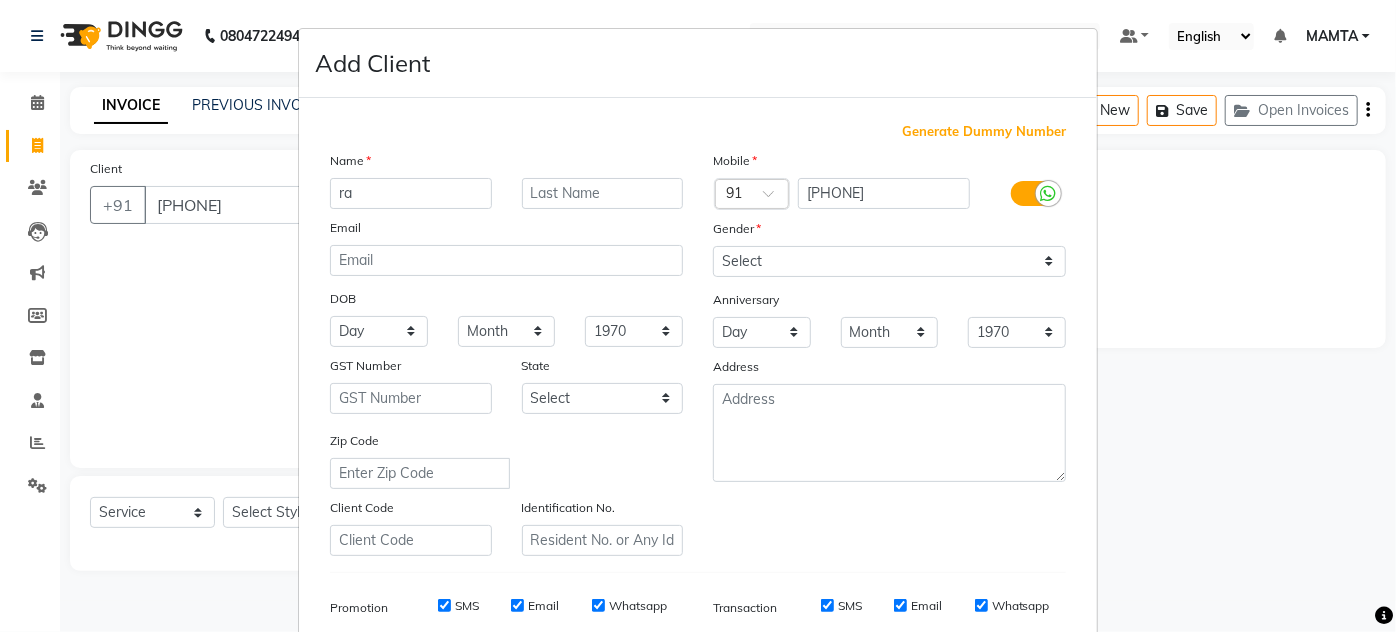 type on "r" 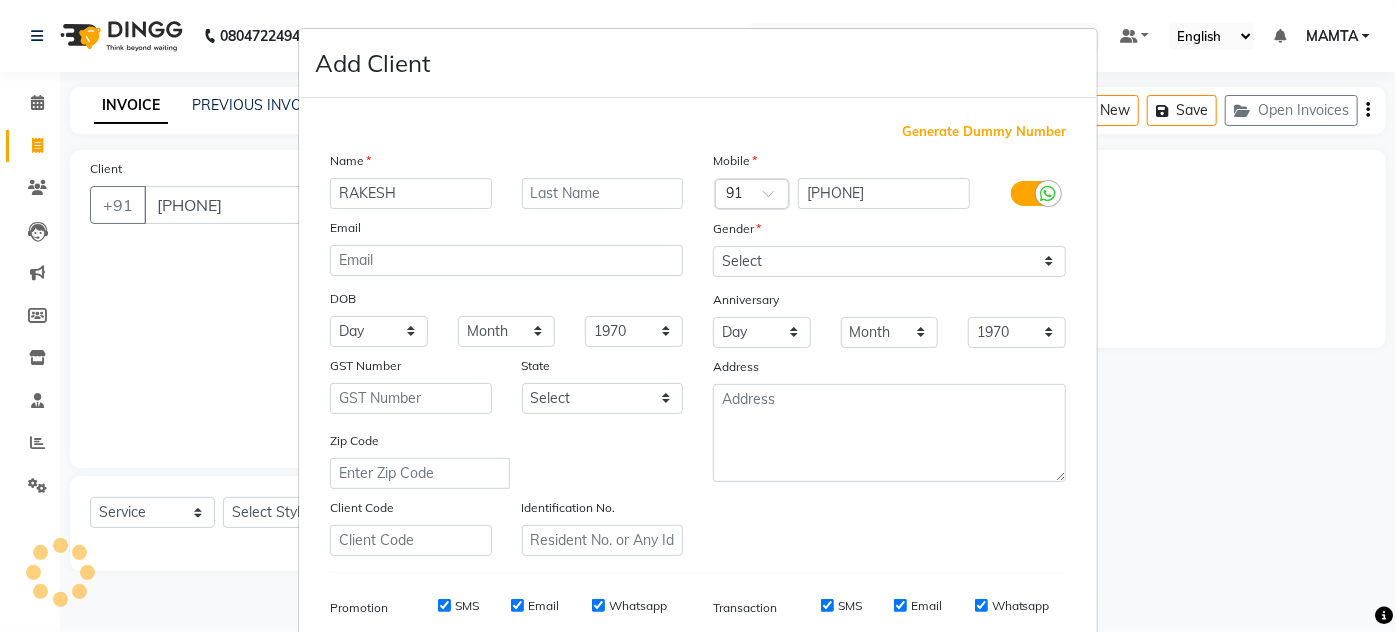 type on "RAKESH" 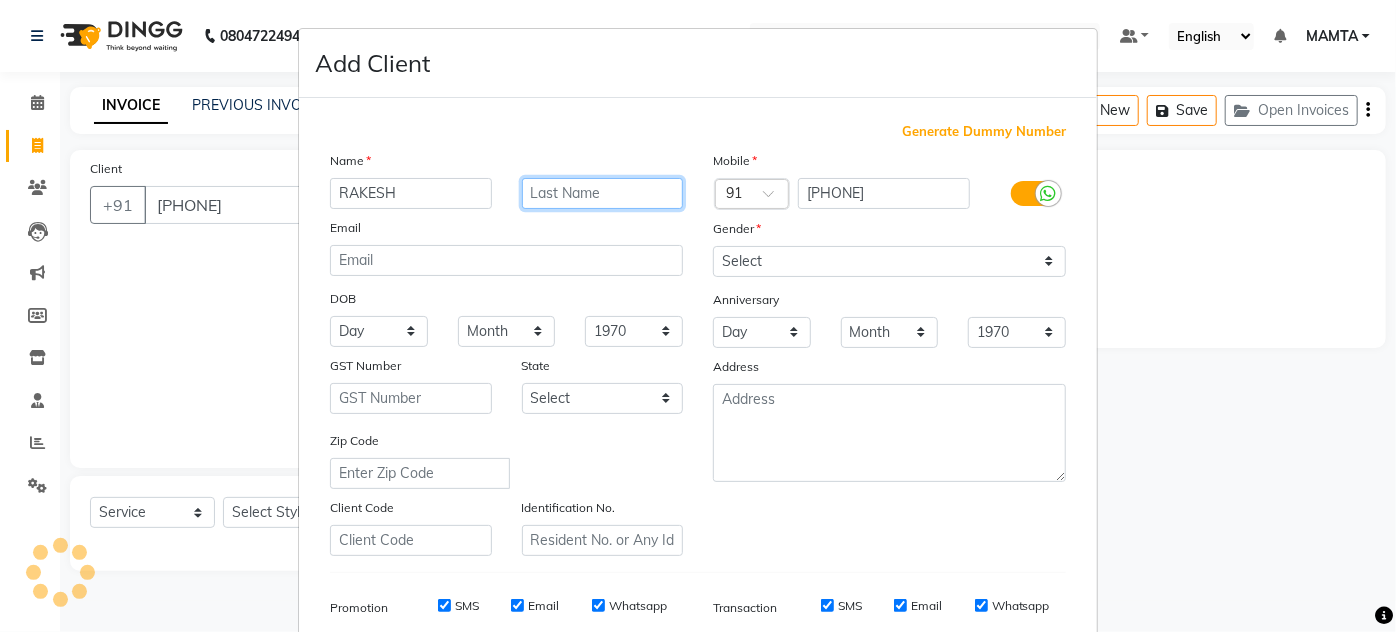click at bounding box center [603, 193] 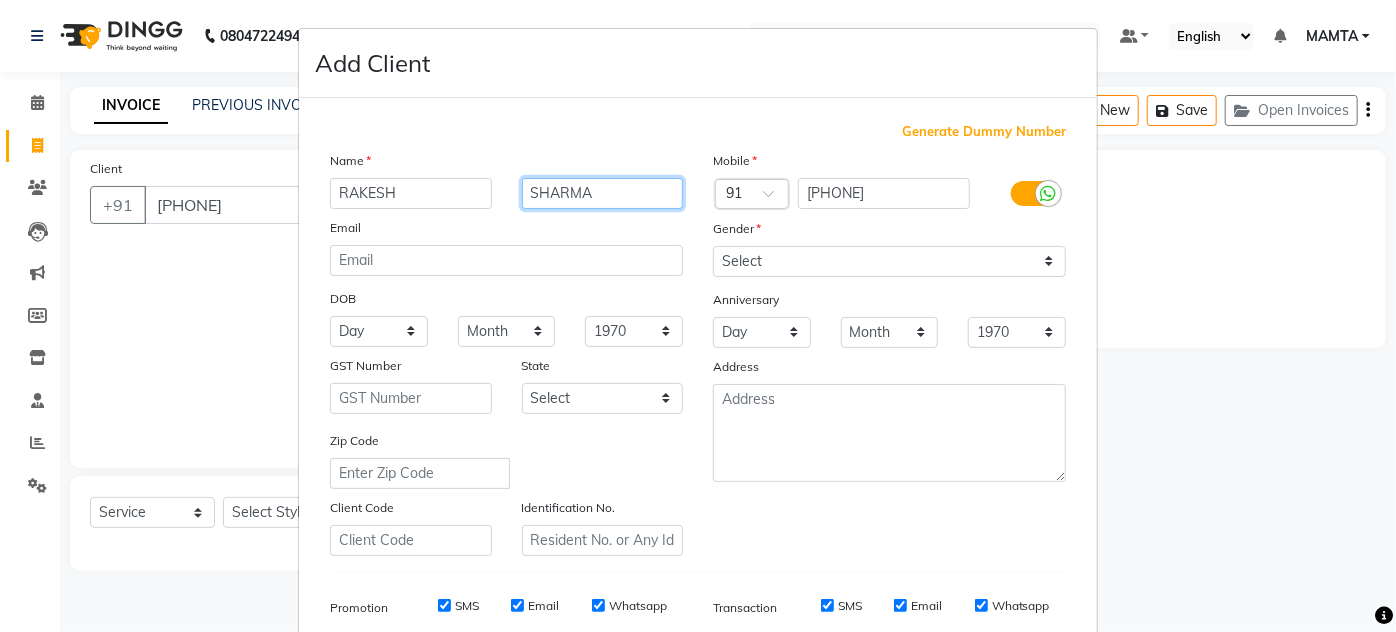 type on "SHARMA" 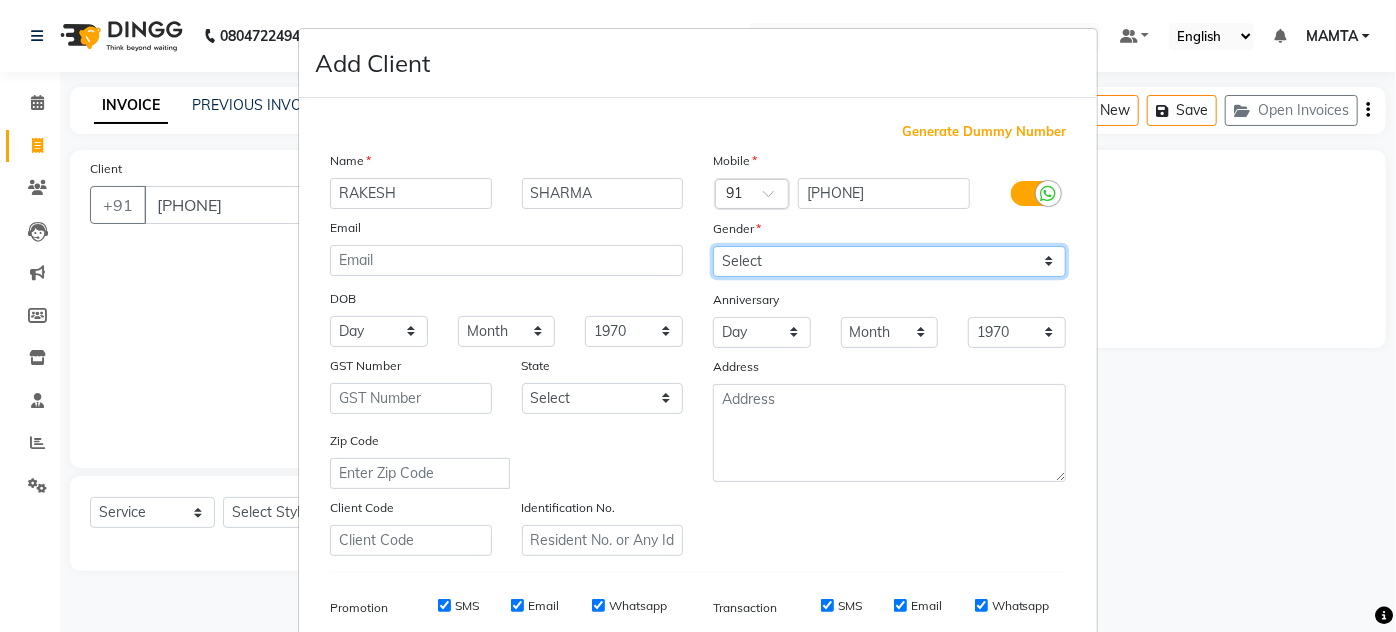 click on "Select Male Female Other Prefer Not To Say" at bounding box center (889, 261) 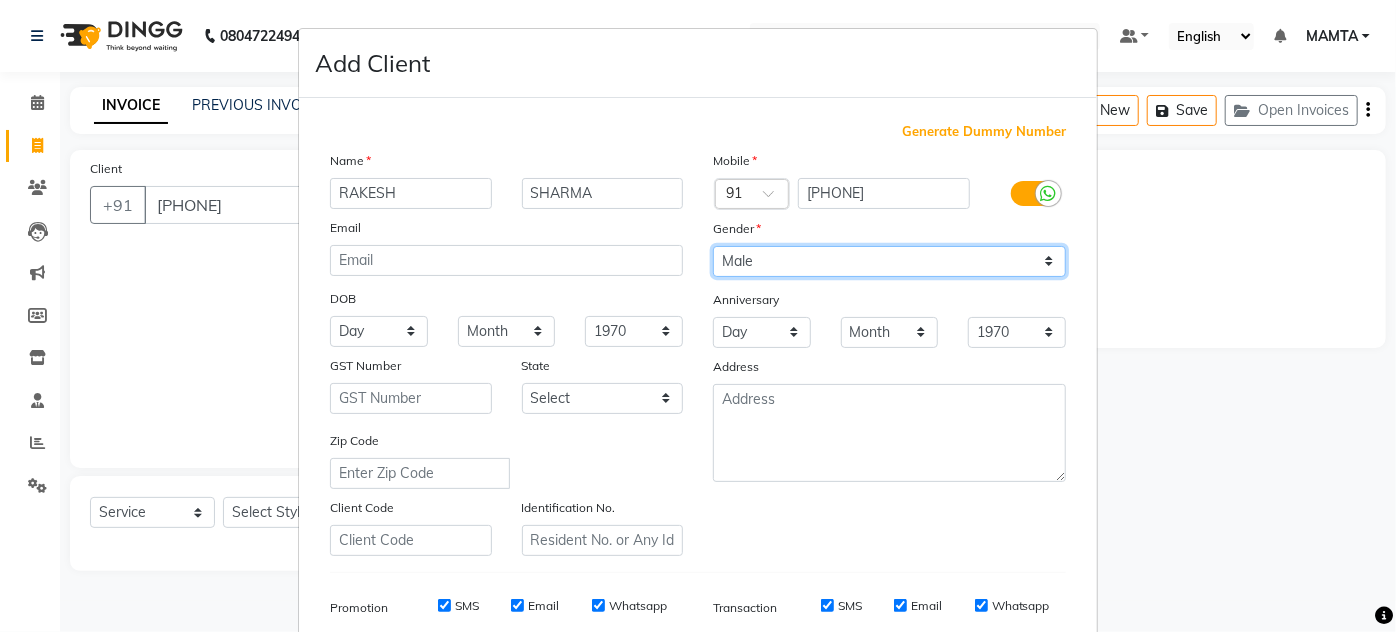 click on "Select Male Female Other Prefer Not To Say" at bounding box center [889, 261] 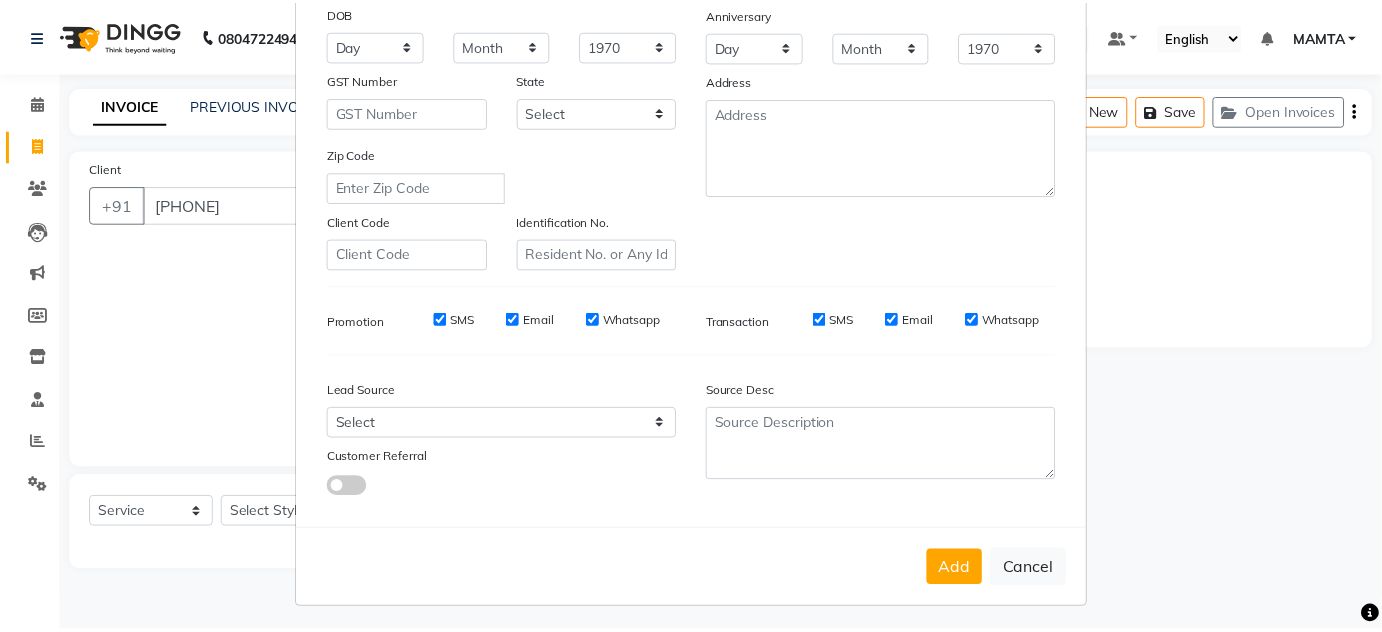 scroll, scrollTop: 290, scrollLeft: 0, axis: vertical 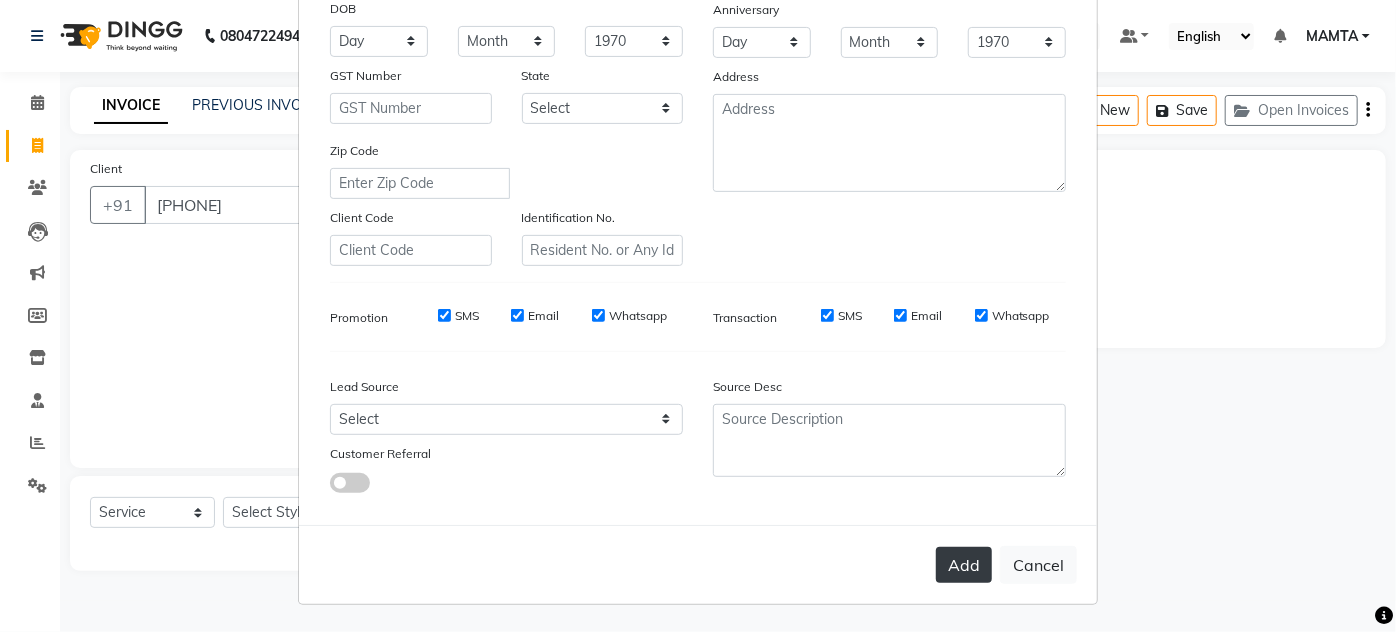 click on "Add" at bounding box center [964, 565] 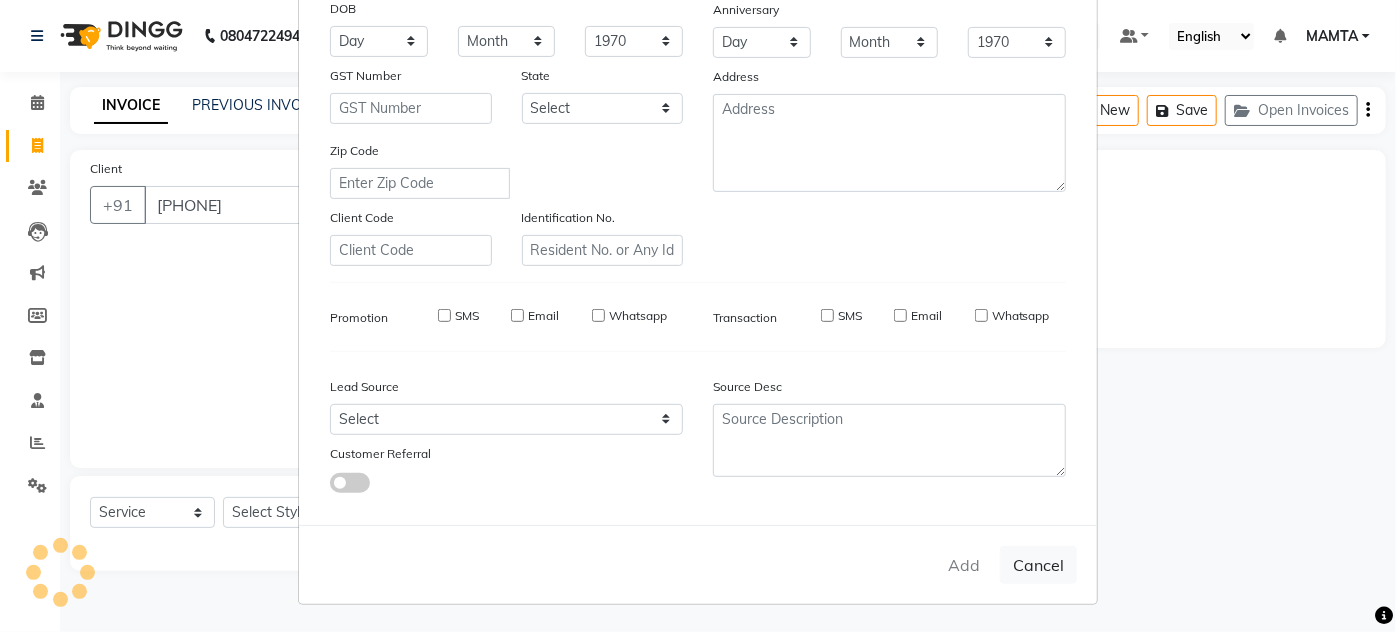 type on "92******54" 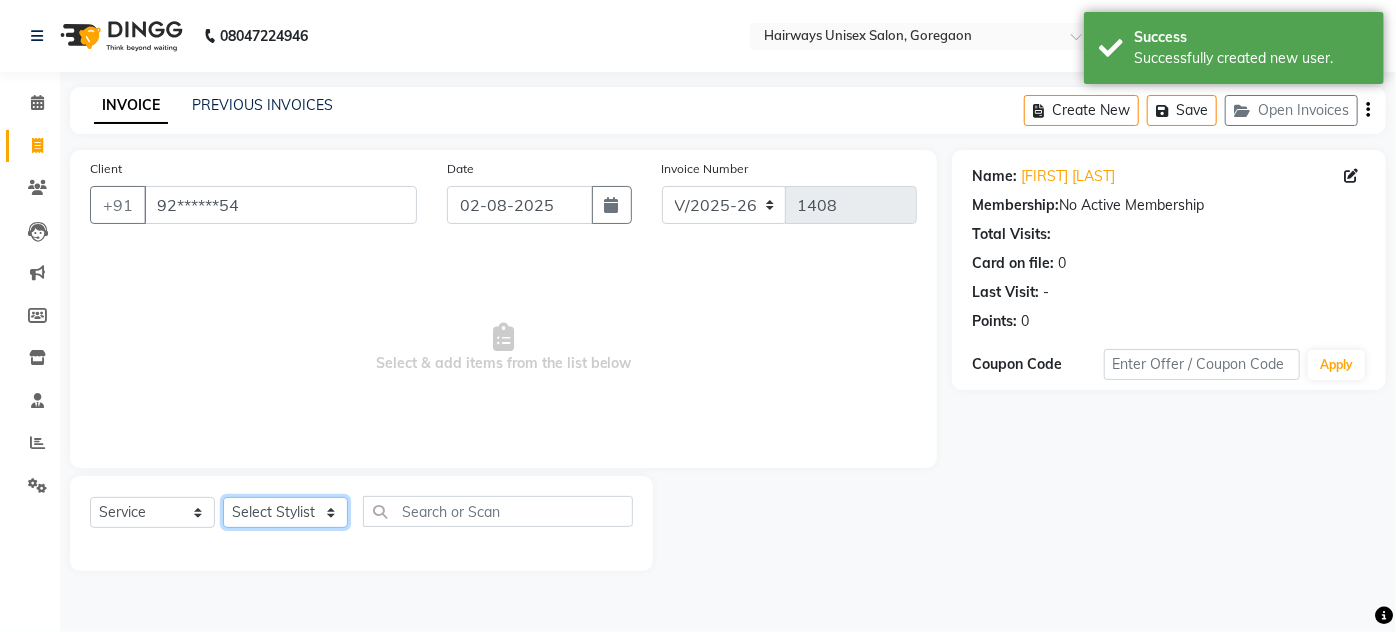 click on "Select Stylist [NAME] [NAME] [NAME] [NAME] [NAME] [NAME] [NAME] [NAME] [NAME] [NAME] [NAME] [NAME] [NAME]" 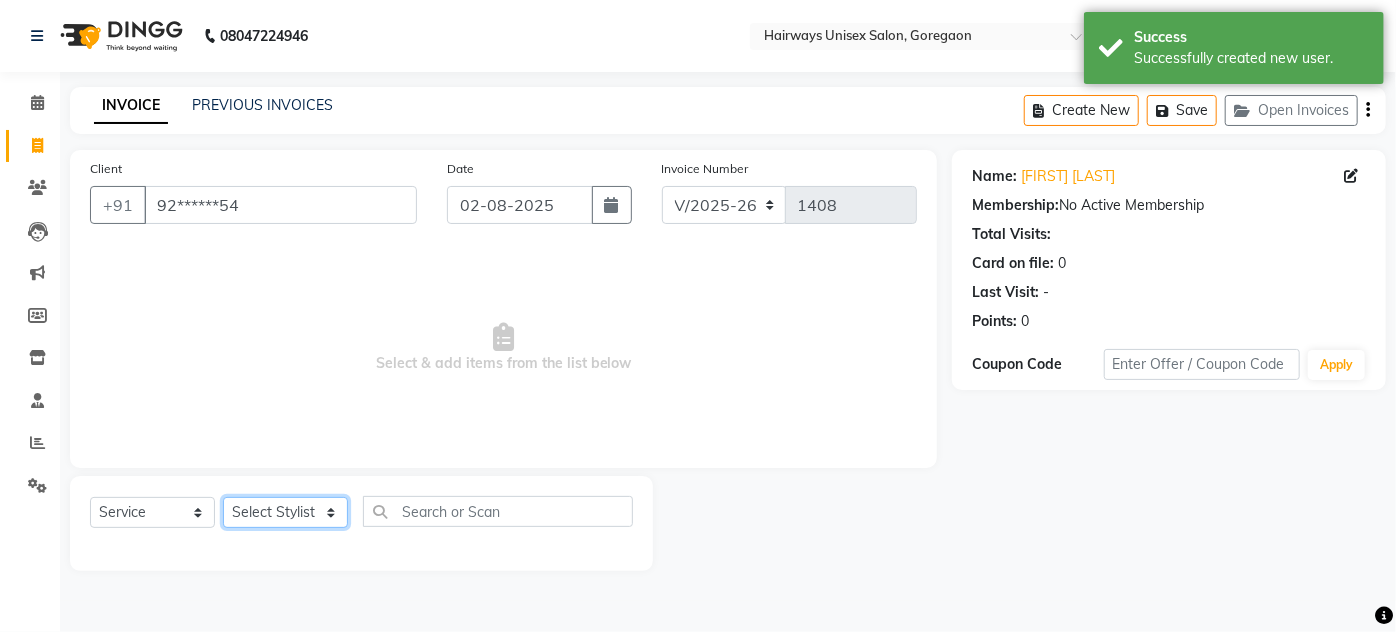 select on "80508" 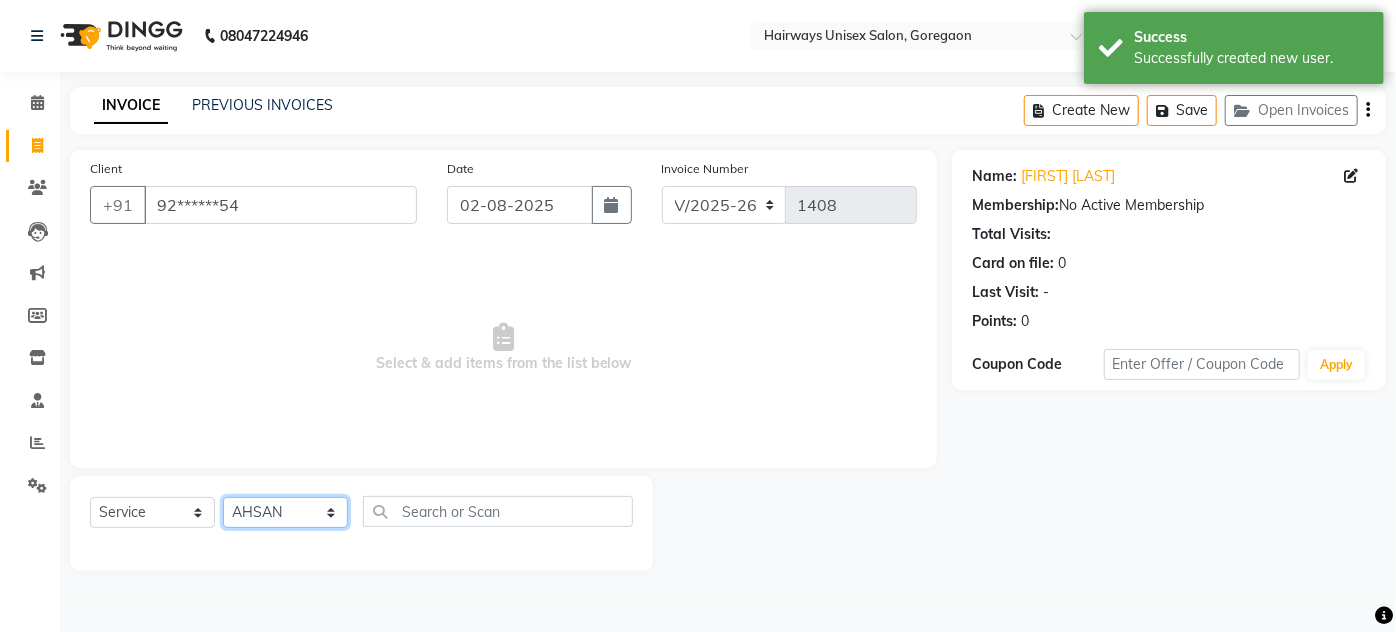 click on "Select Stylist [NAME] [NAME] [NAME] [NAME] [NAME] [NAME] [NAME] [NAME] [NAME] [NAME] [NAME] [NAME] [NAME]" 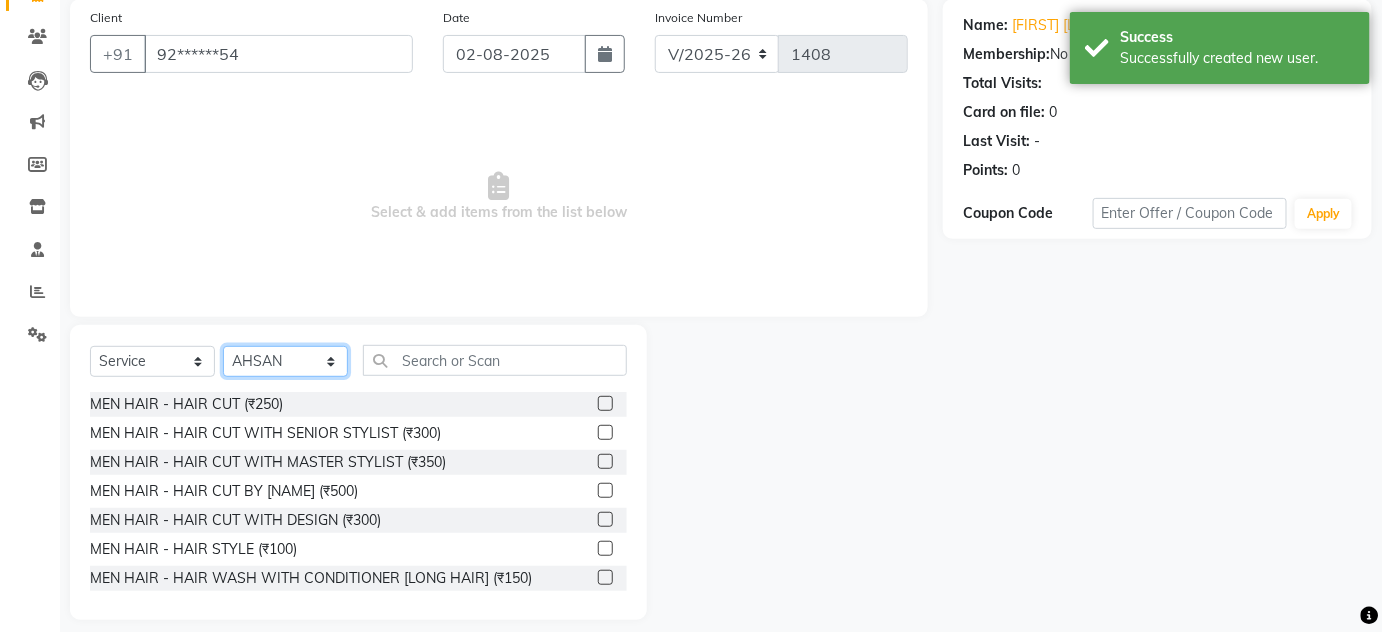 scroll, scrollTop: 168, scrollLeft: 0, axis: vertical 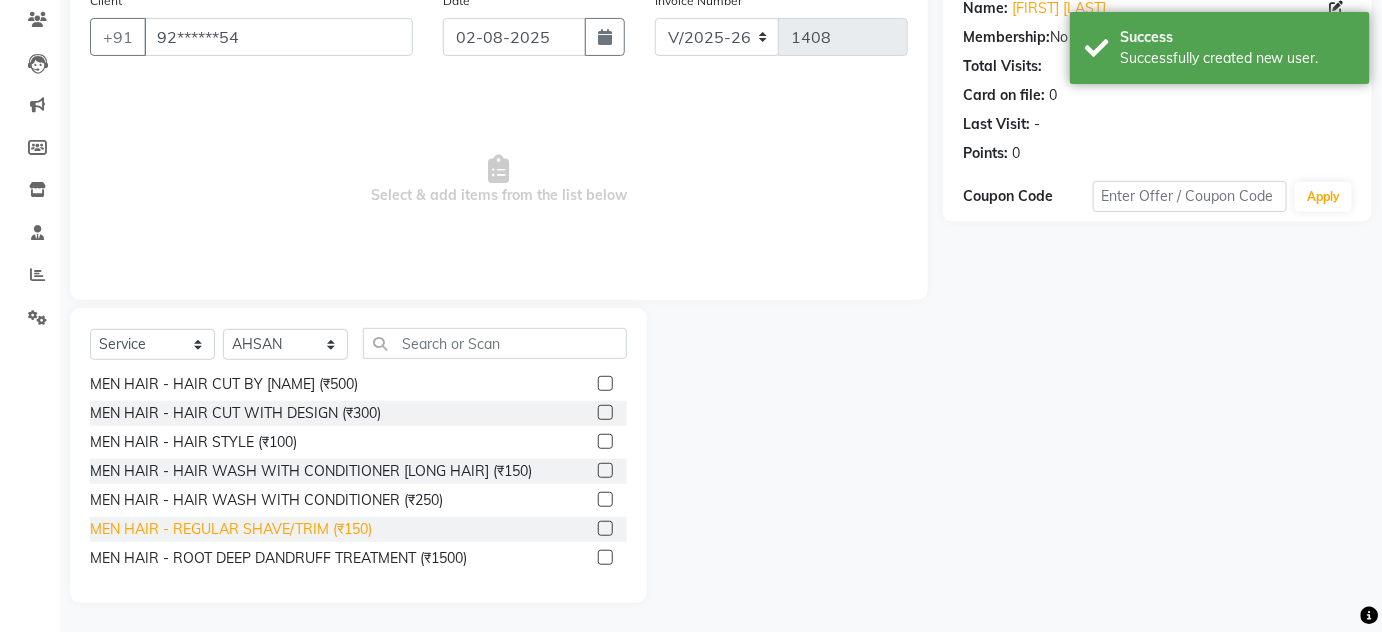 click on "MEN HAIR - REGULAR SHAVE/TRIM (₹150)" 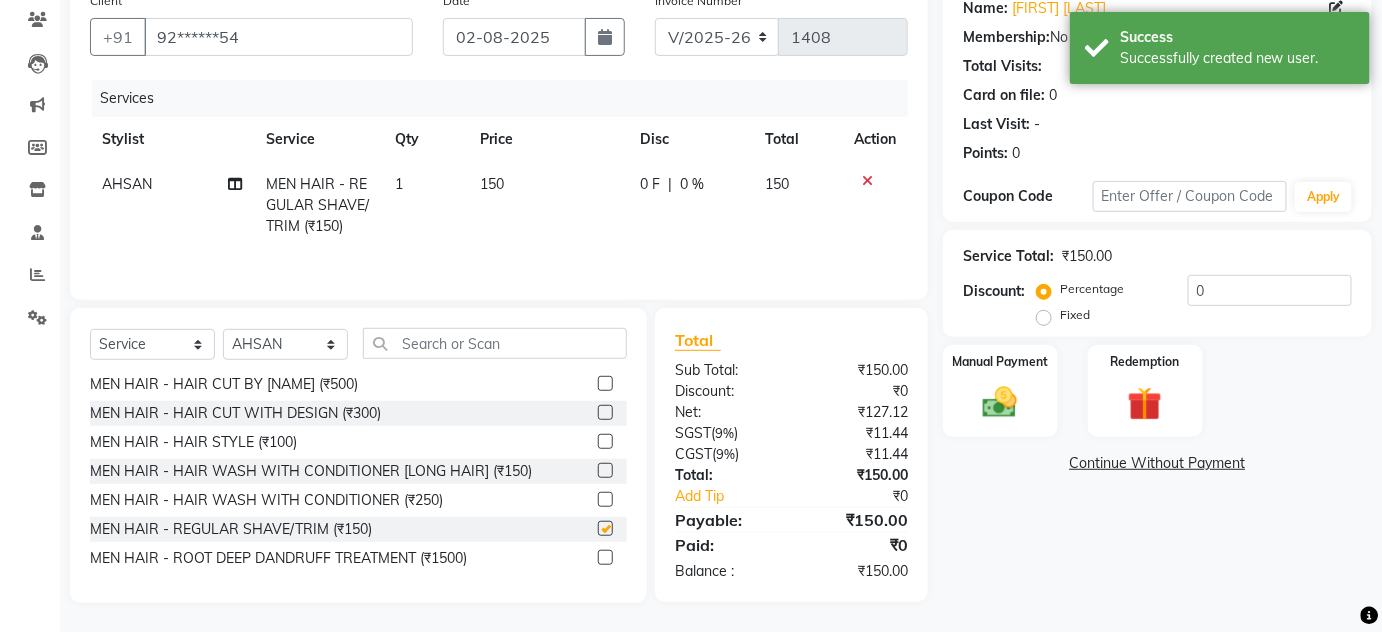 checkbox on "false" 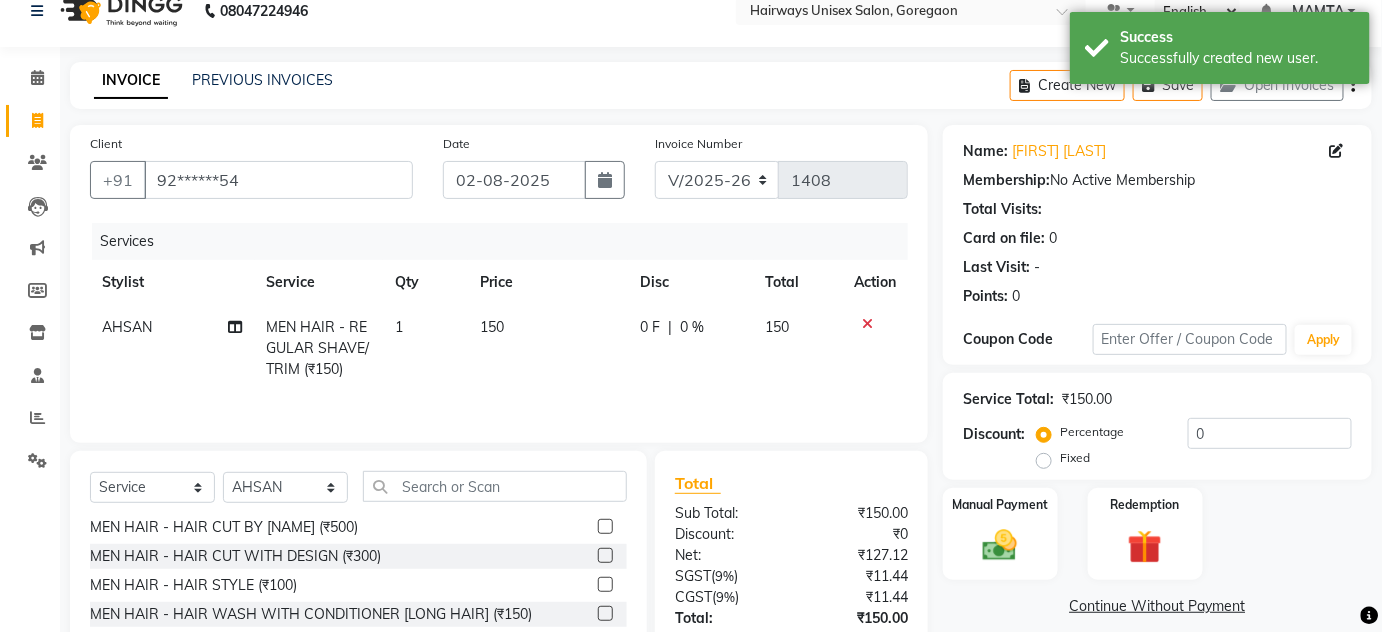 scroll, scrollTop: 0, scrollLeft: 0, axis: both 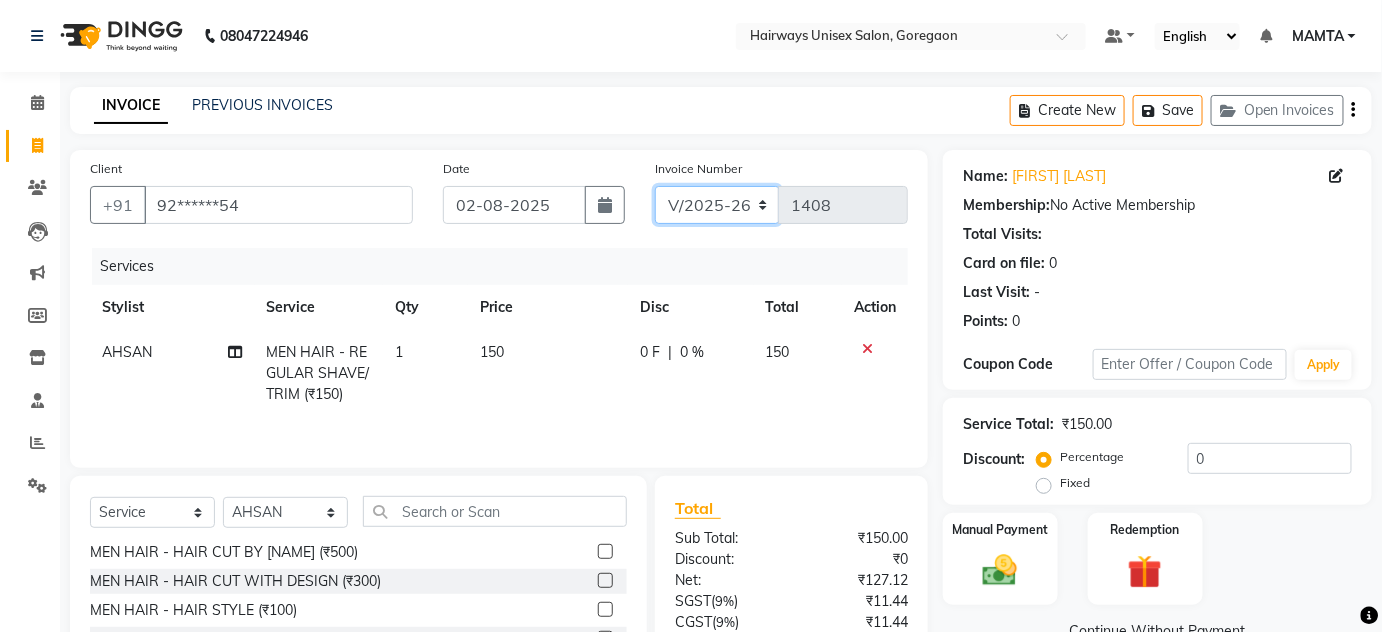click on "INV/25-26 V/2025-26" 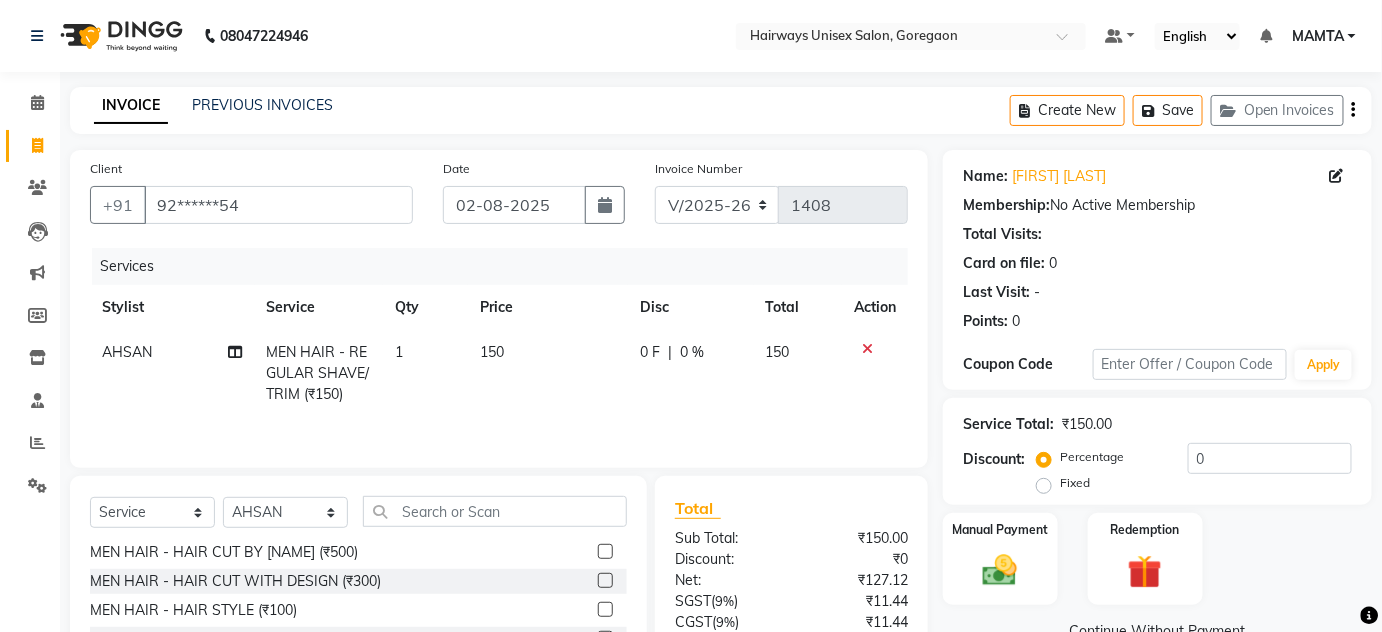 click on "INVOICE PREVIOUS INVOICES Create New   Save   Open Invoices" 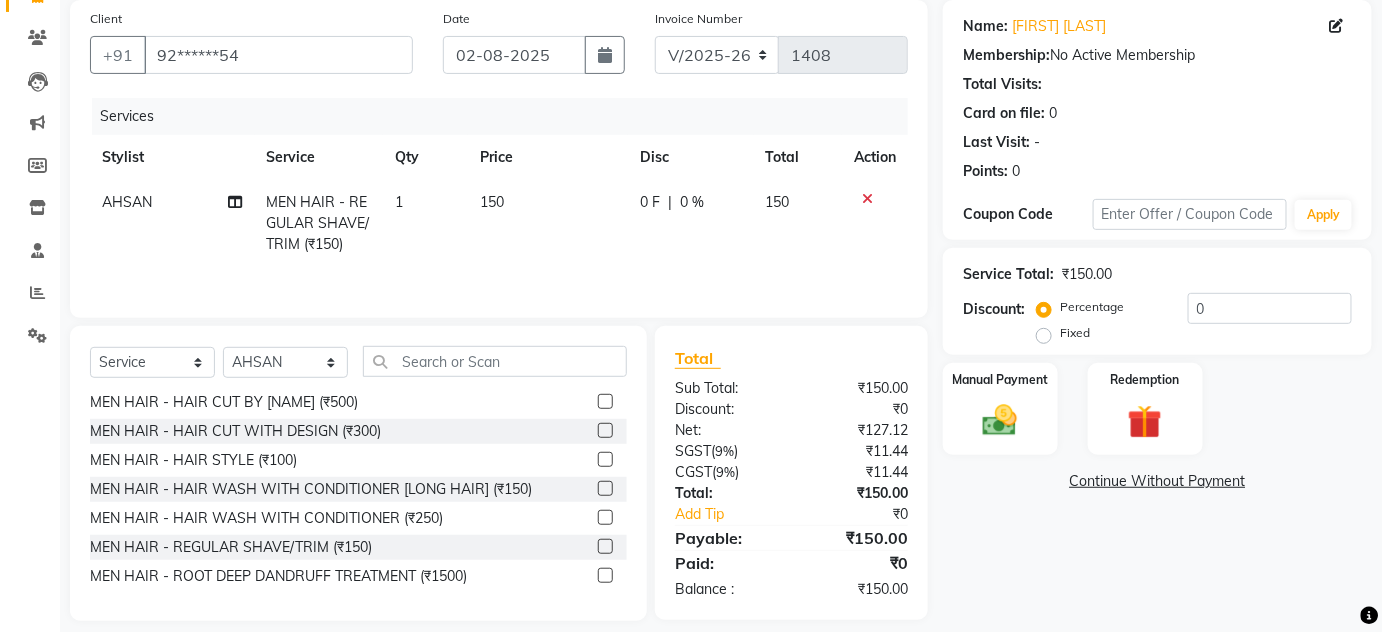 scroll, scrollTop: 168, scrollLeft: 0, axis: vertical 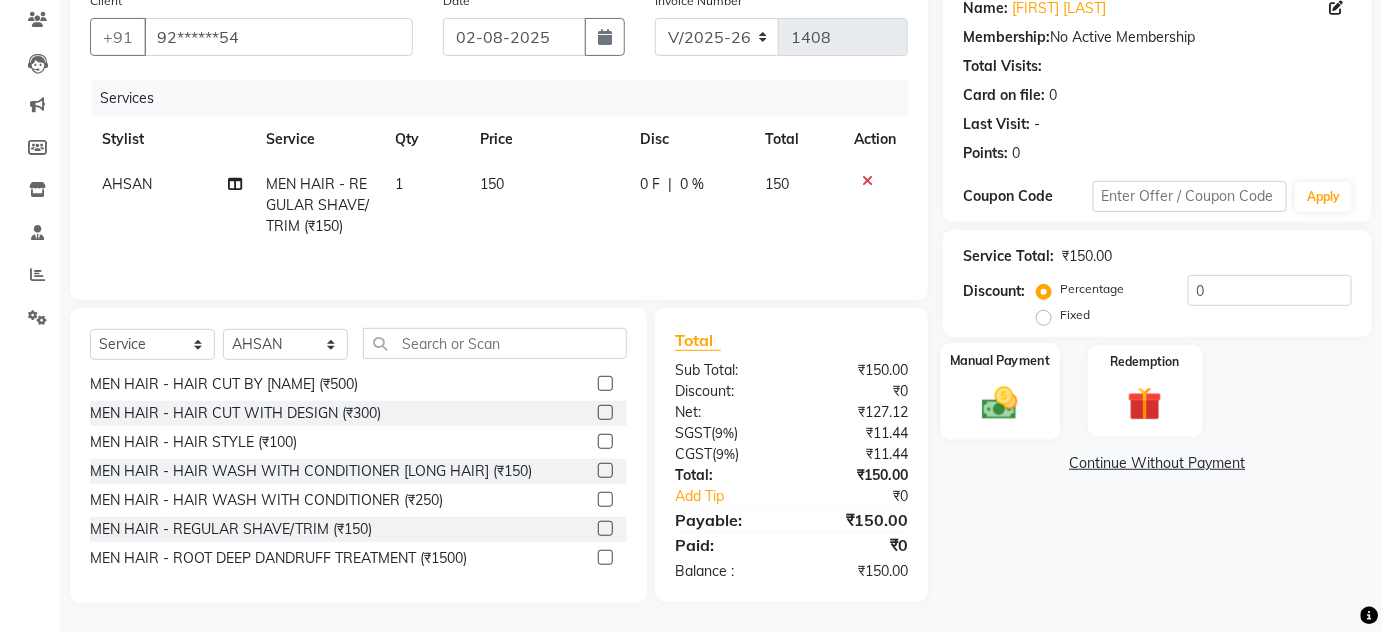 click 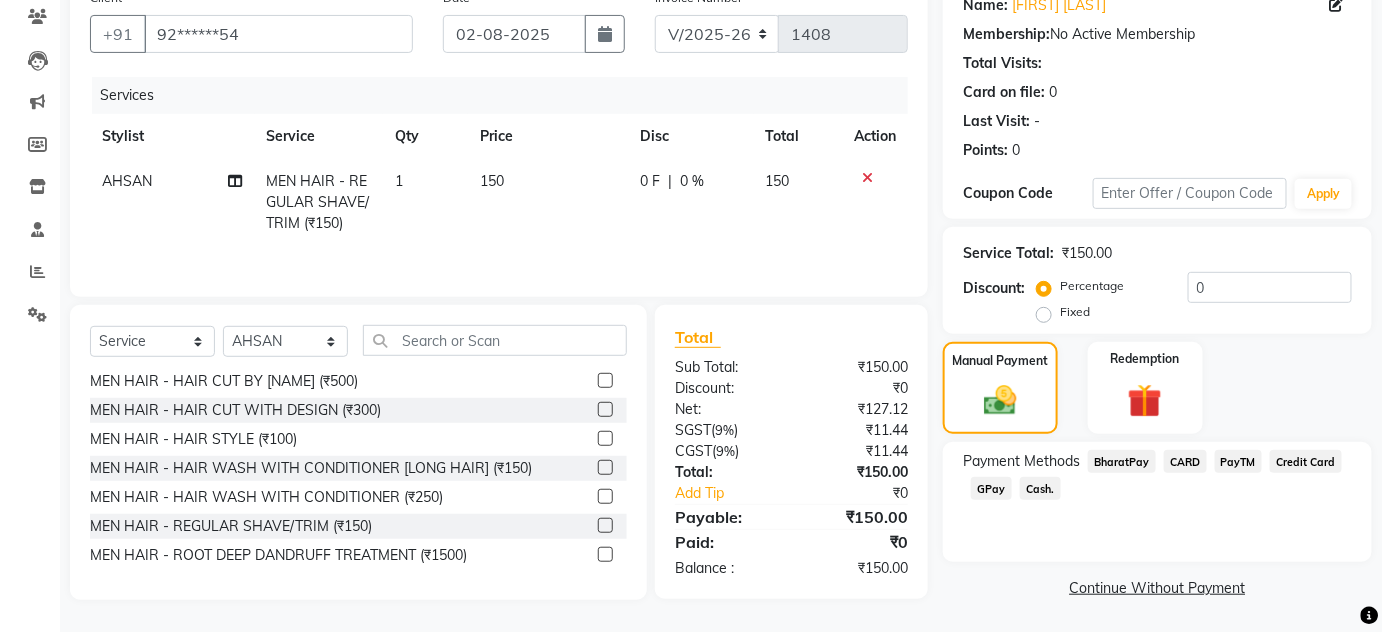 click on "GPay" 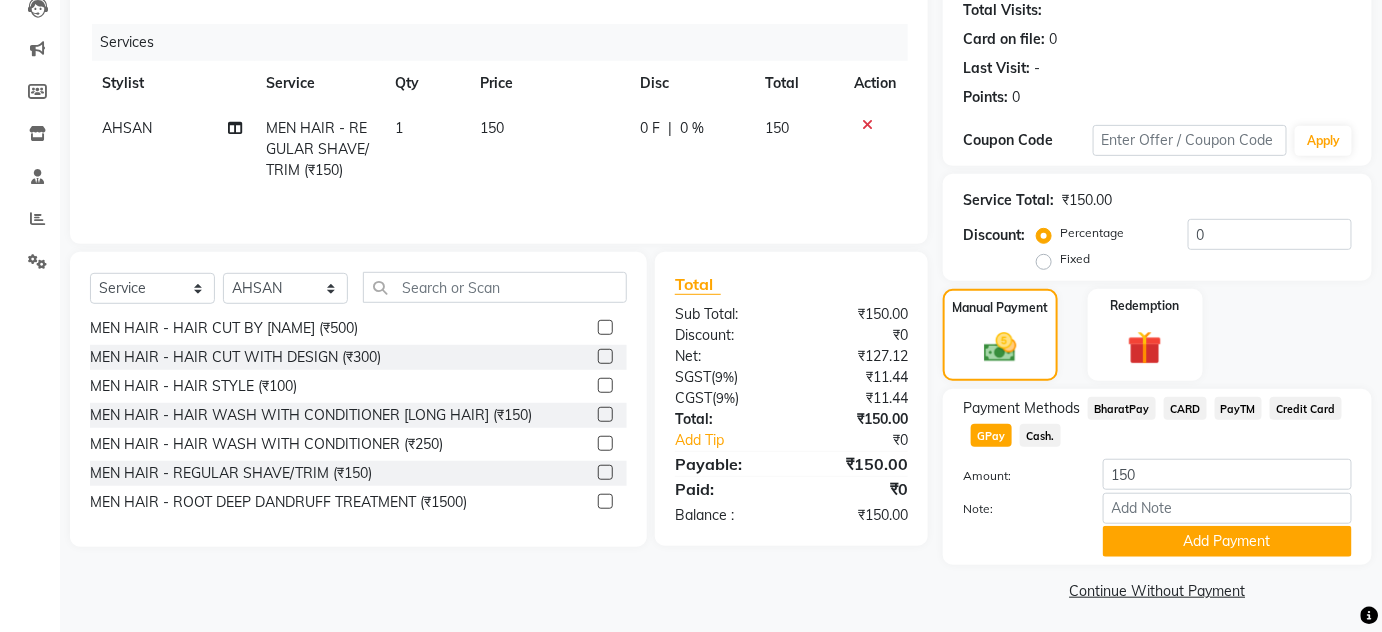scroll, scrollTop: 227, scrollLeft: 0, axis: vertical 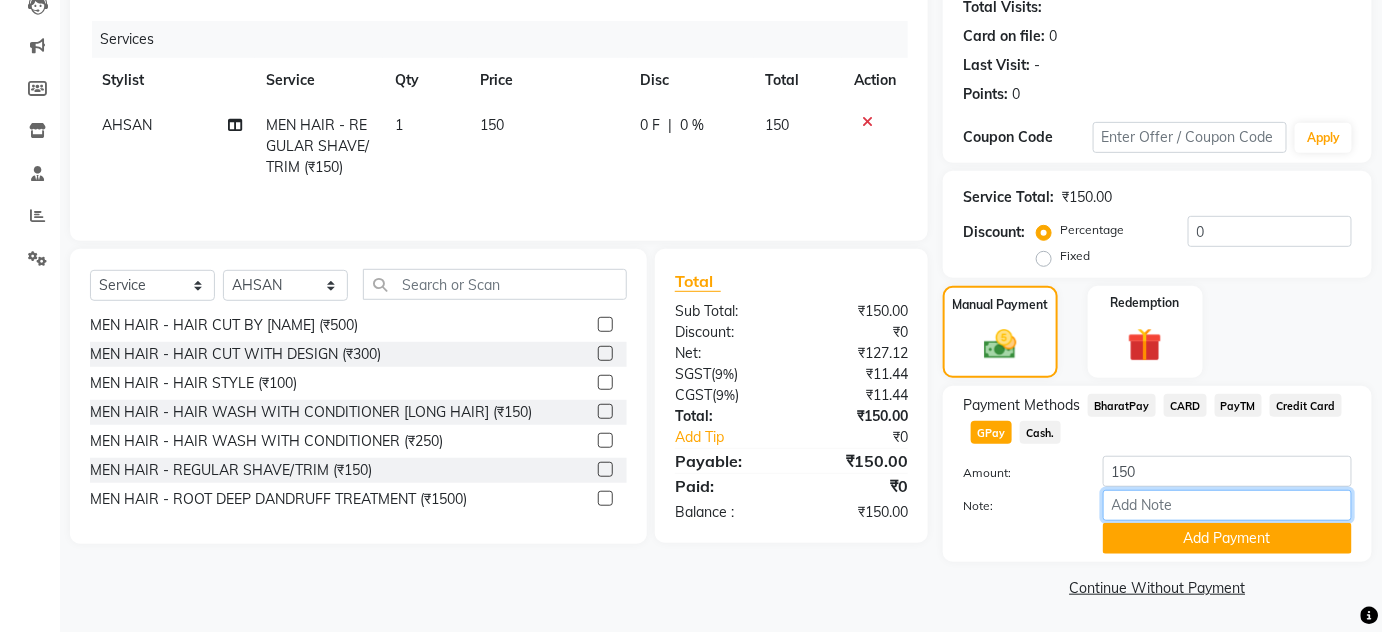 click on "Note:" 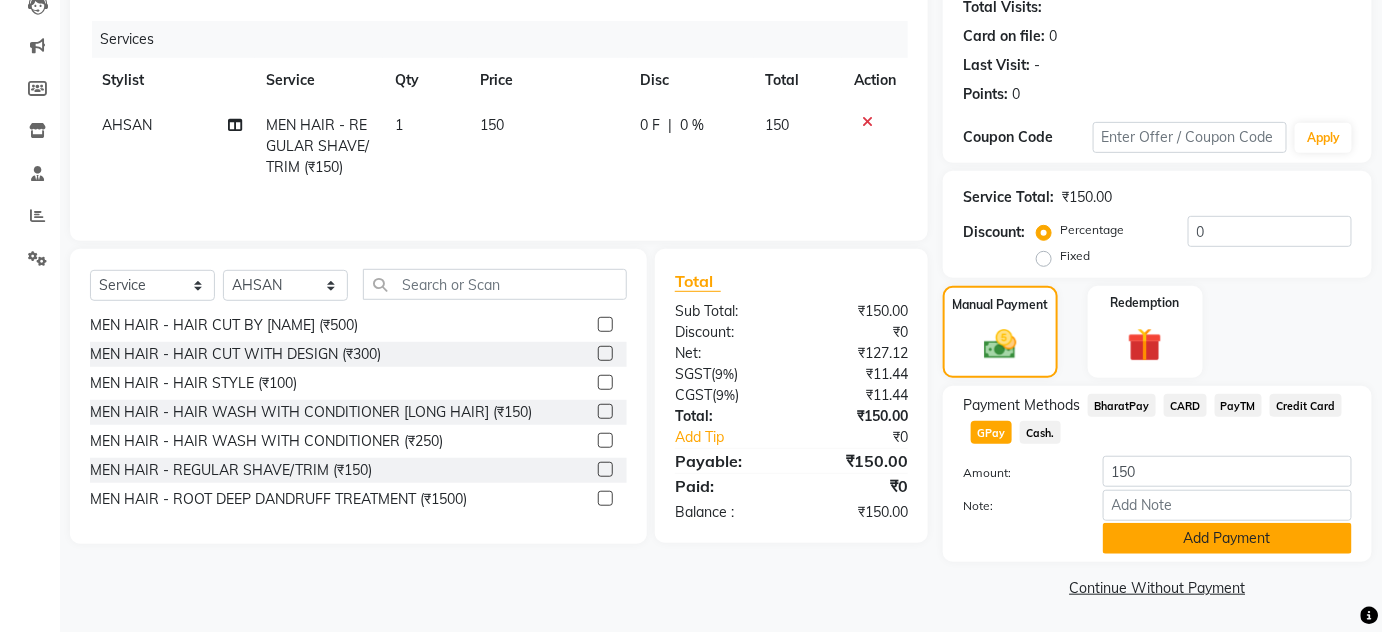 click on "Add Payment" 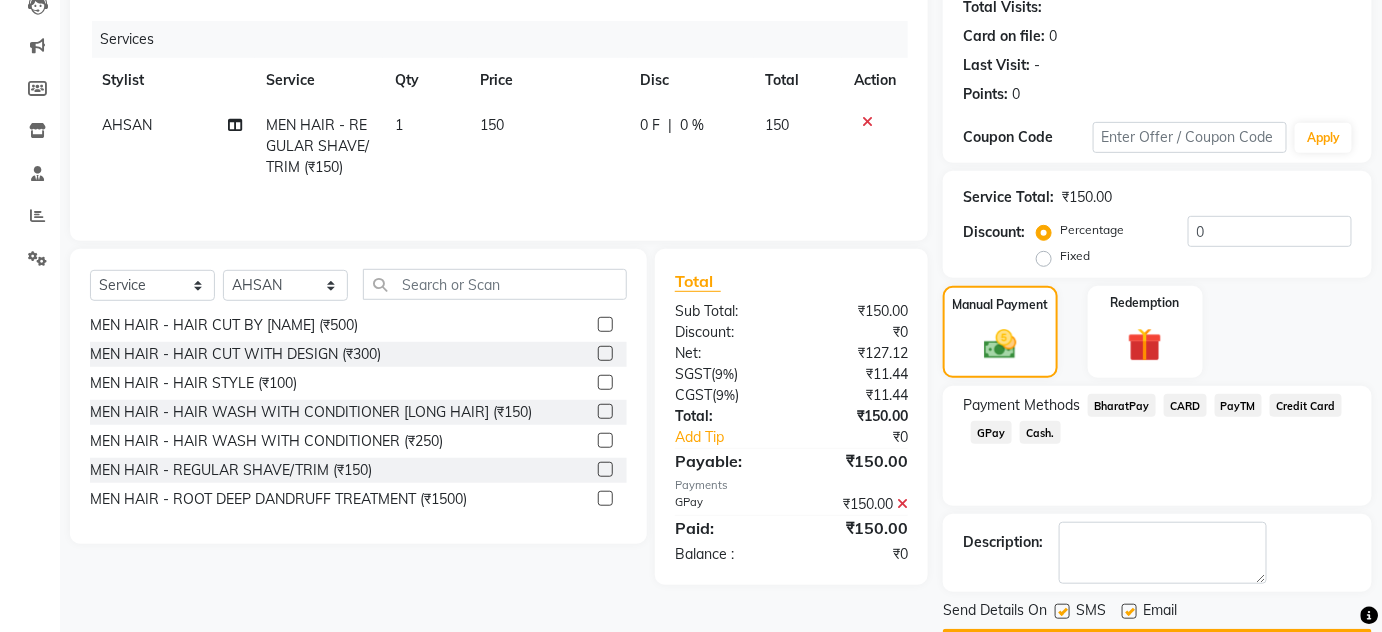 scroll, scrollTop: 283, scrollLeft: 0, axis: vertical 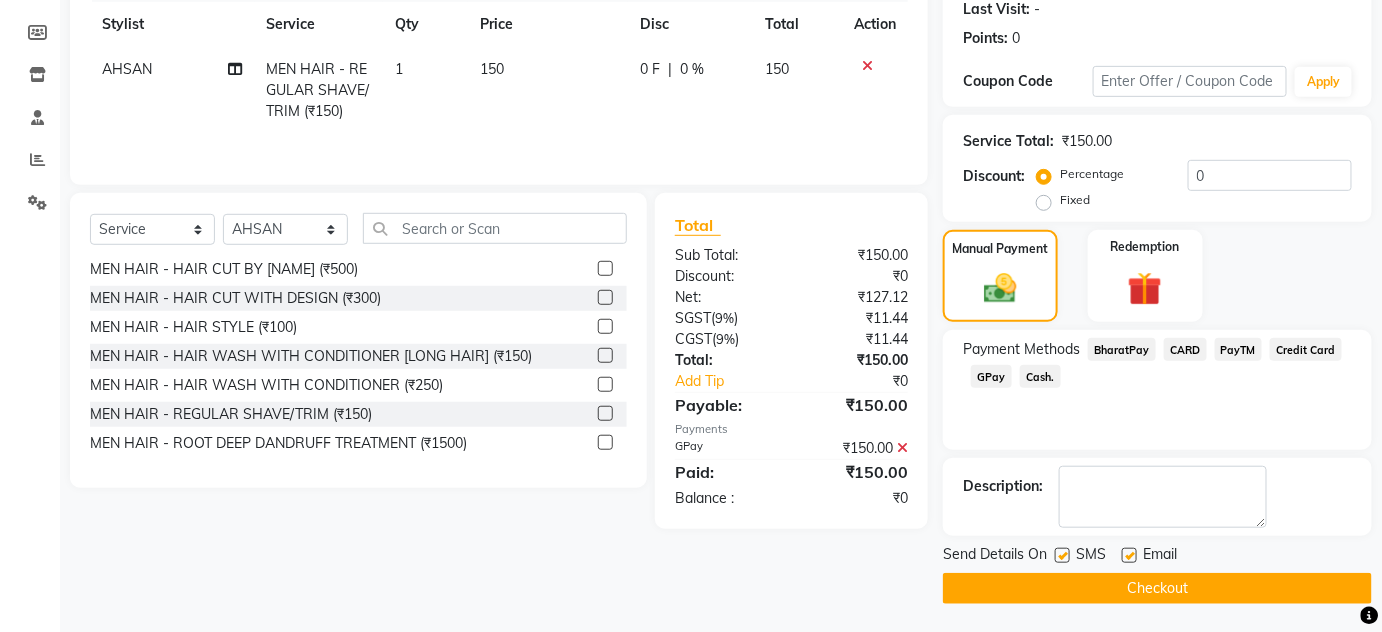 click on "Checkout" 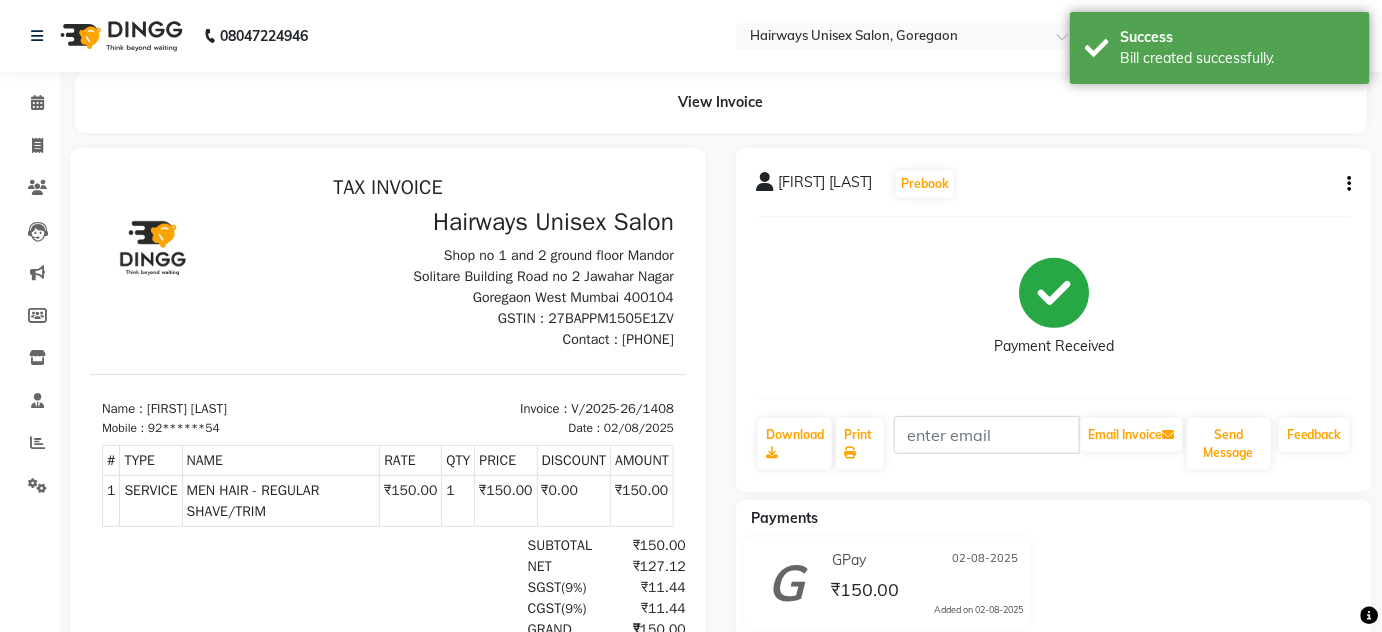 scroll, scrollTop: 0, scrollLeft: 0, axis: both 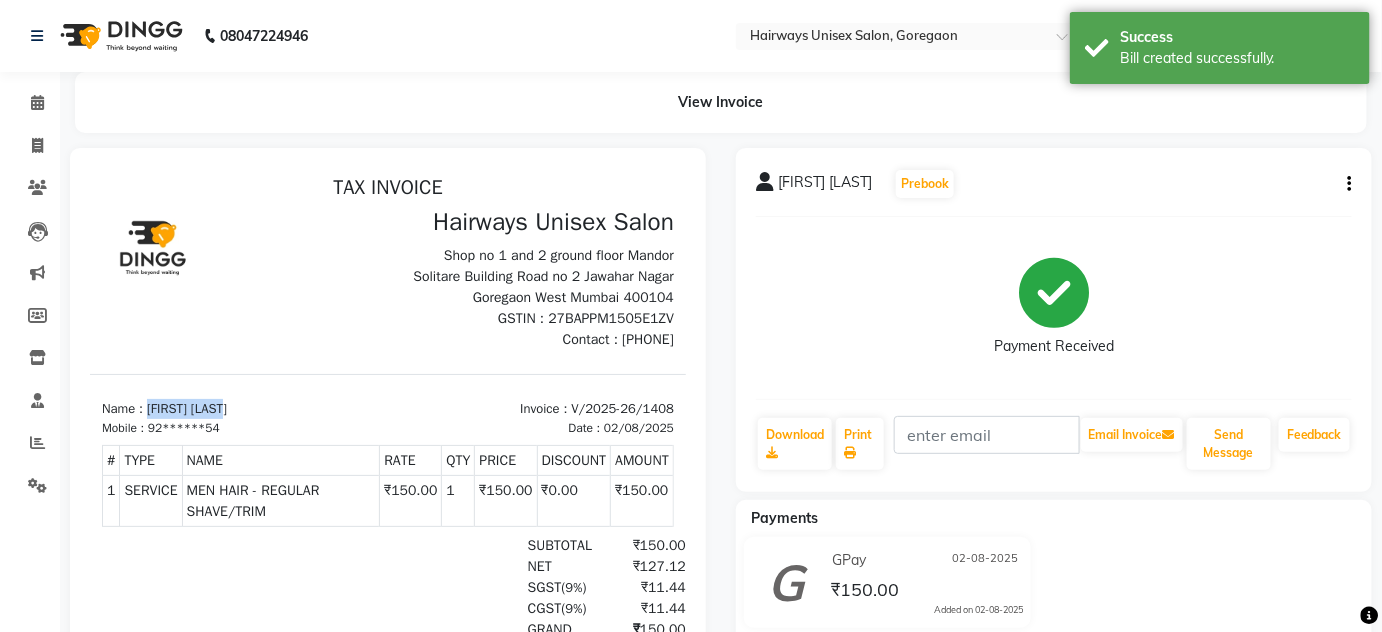 drag, startPoint x: 263, startPoint y: 407, endPoint x: 151, endPoint y: 404, distance: 112.04017 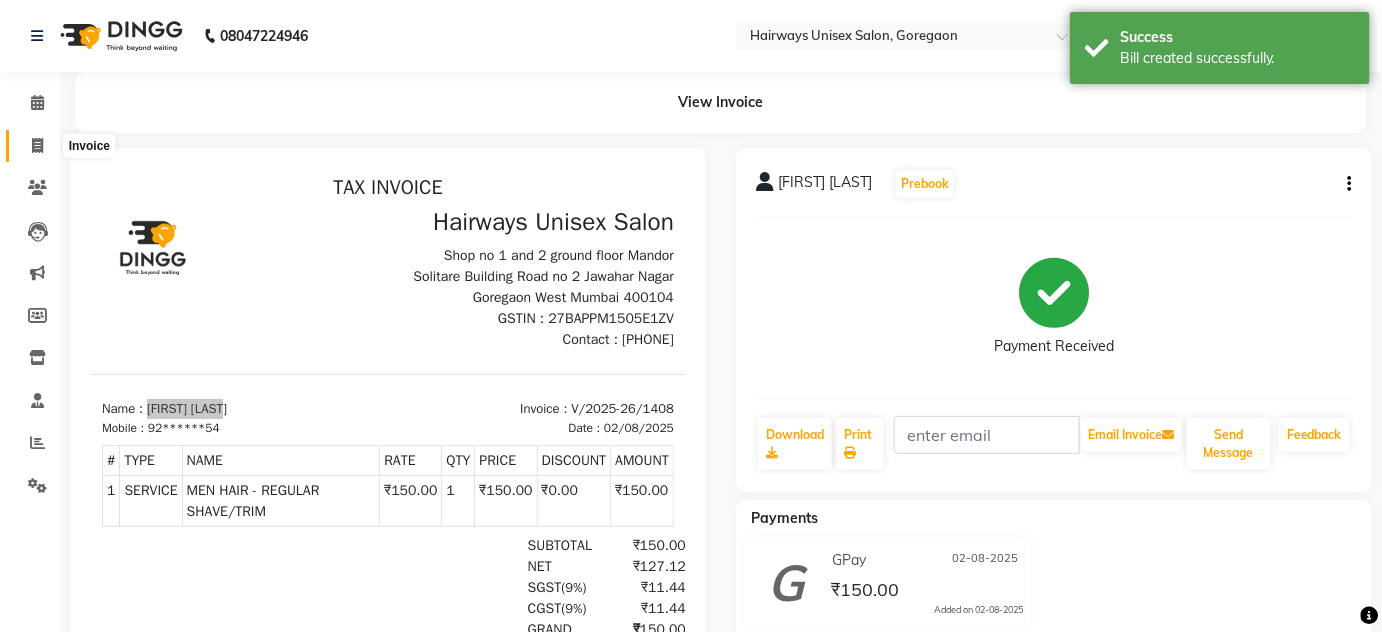 click 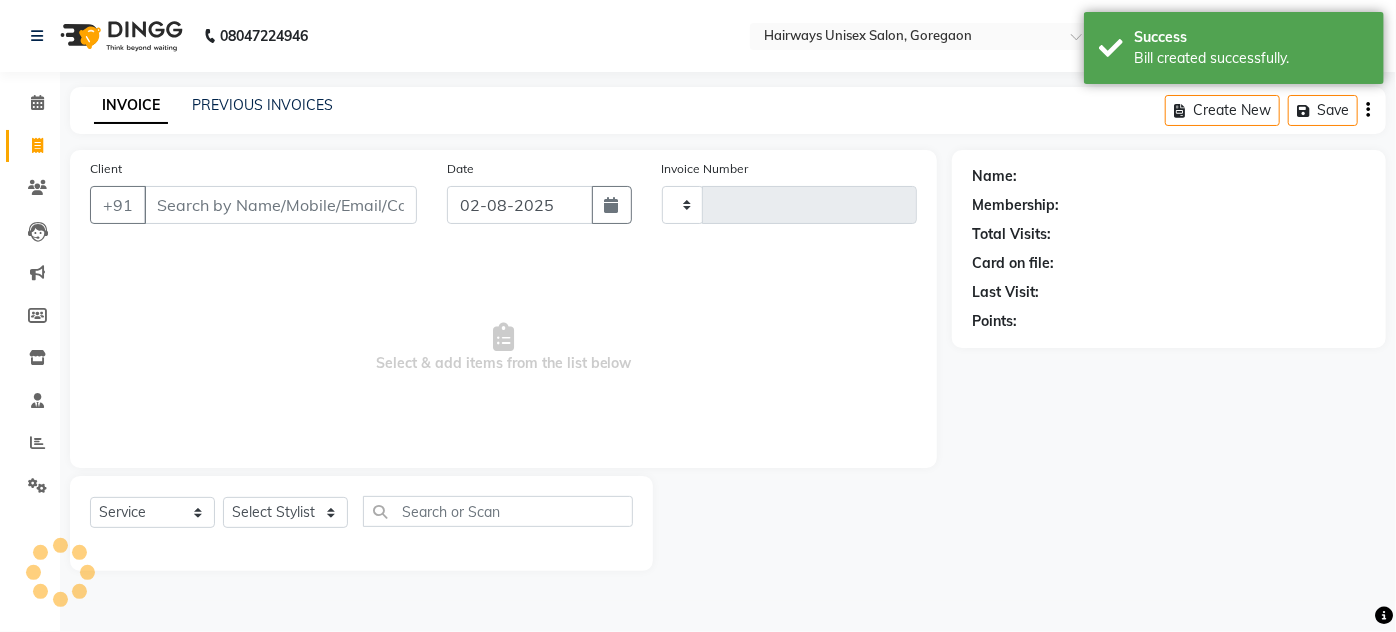 type on "1409" 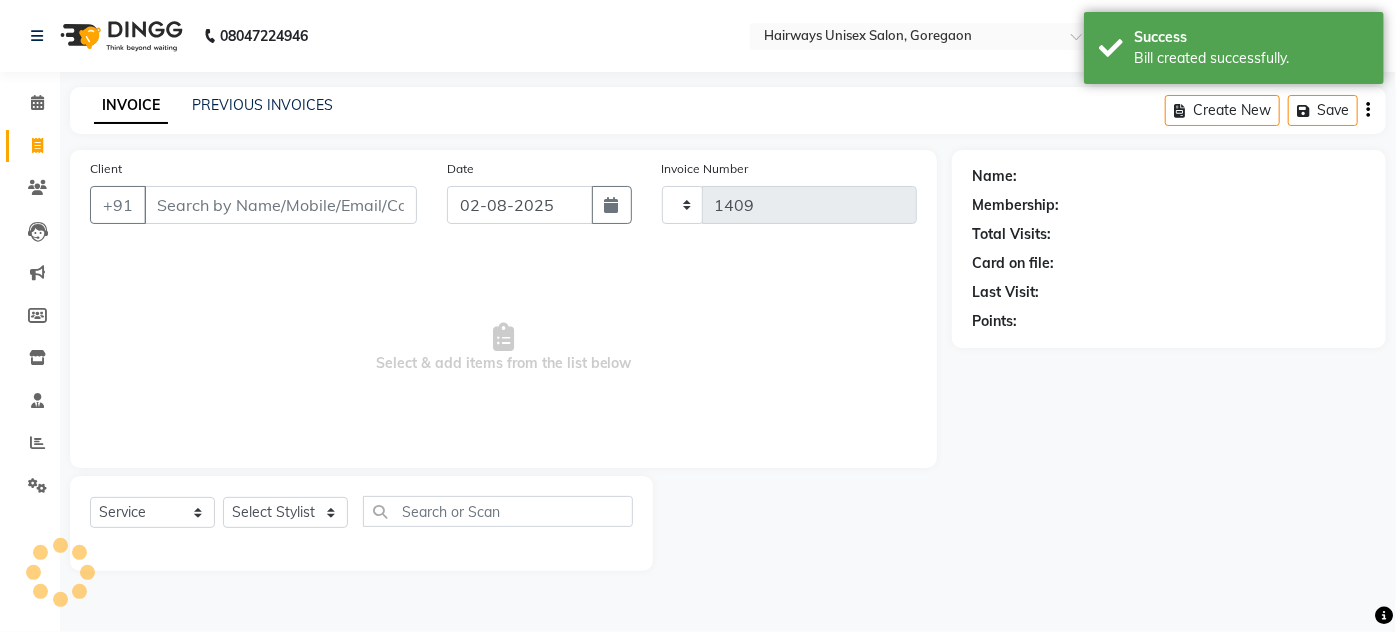 select on "8320" 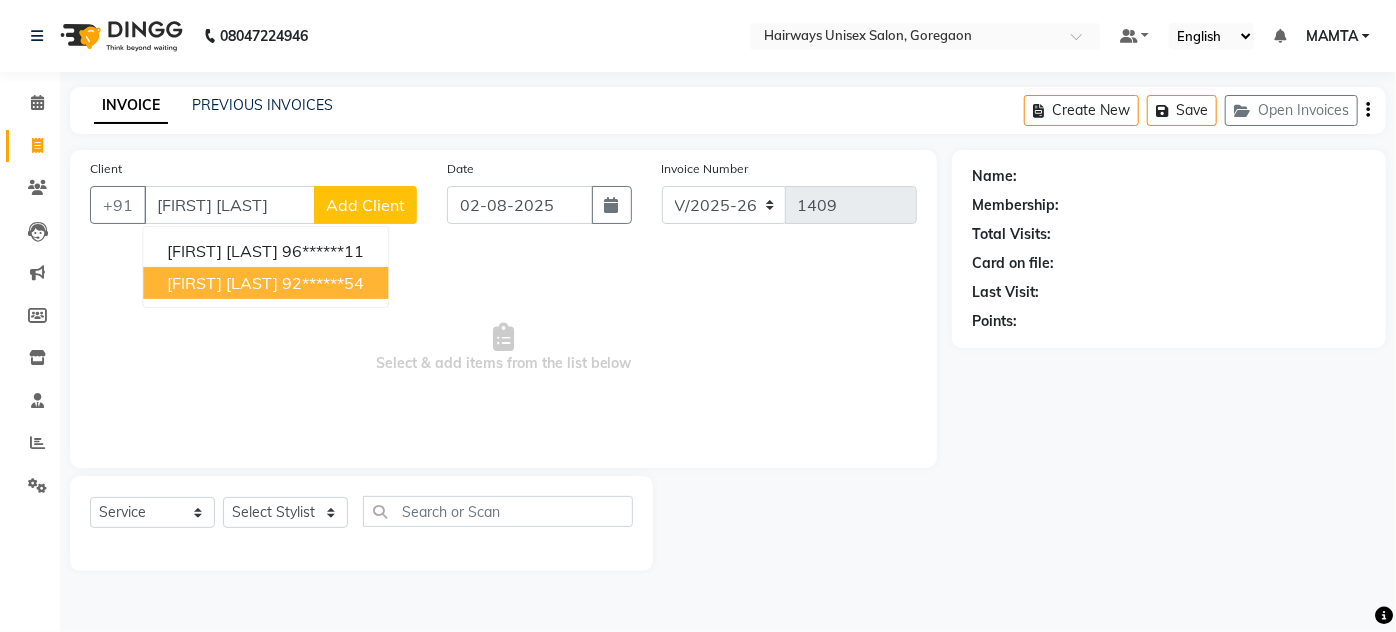 click on "[FIRST] [LAST] [PHONE]" at bounding box center [265, 283] 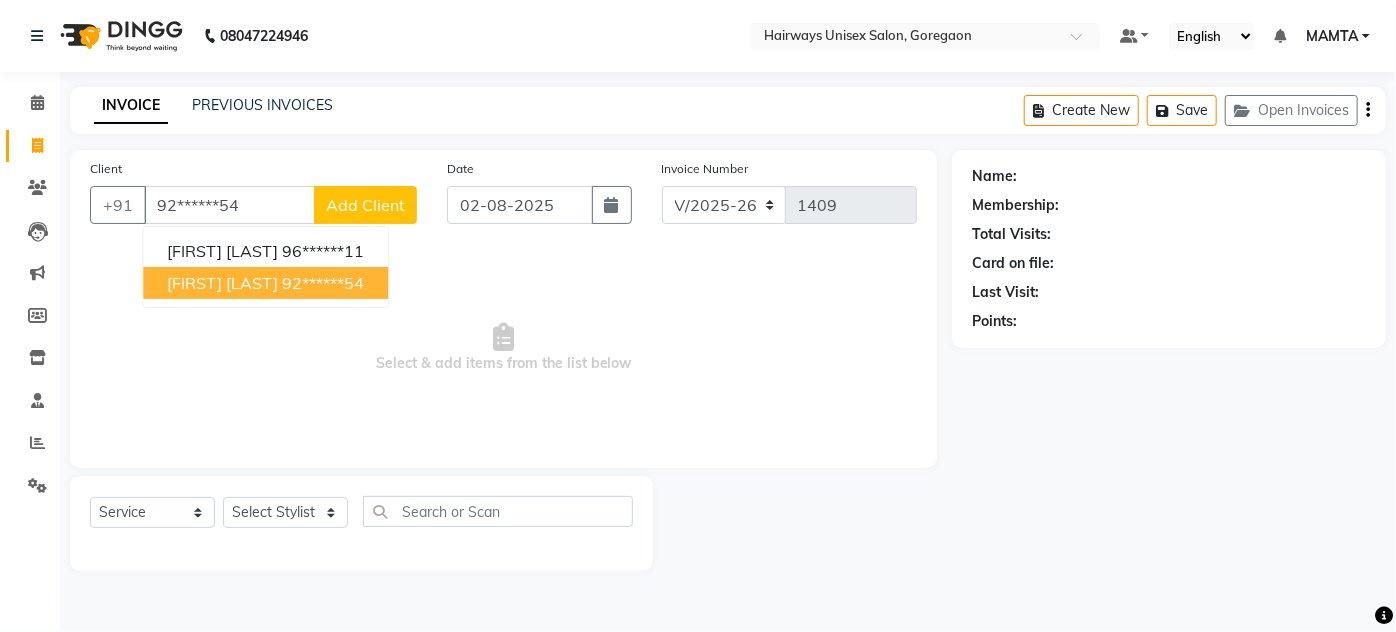 type on "92******54" 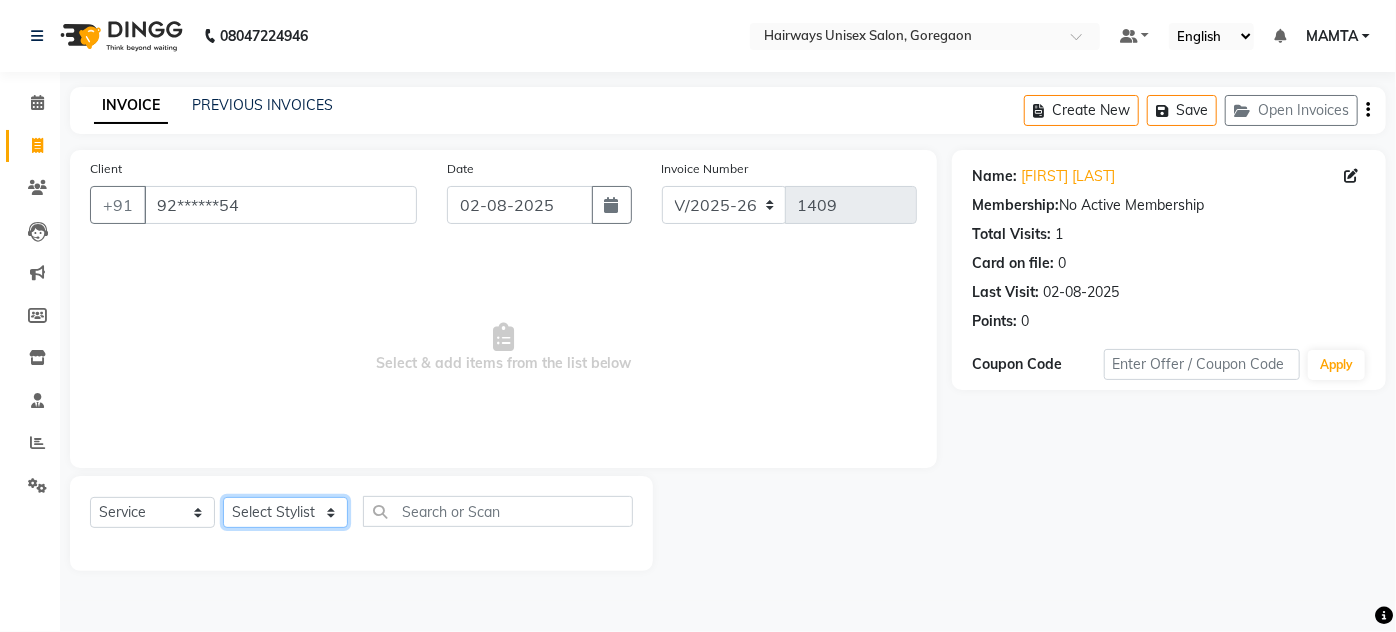 click on "Select Stylist [NAME] [NAME] [NAME] [NAME] [NAME] [NAME] [NAME] [NAME] [NAME] [NAME] [NAME] [NAME] [NAME]" 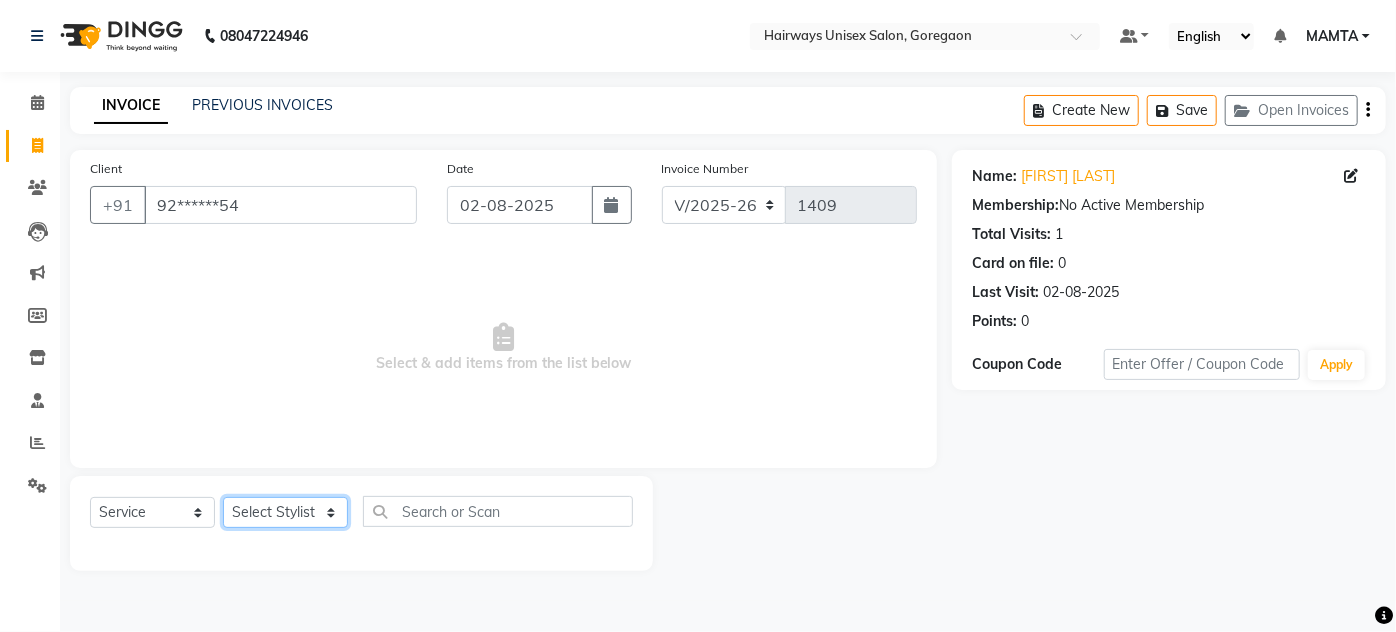 select on "[PHONE]" 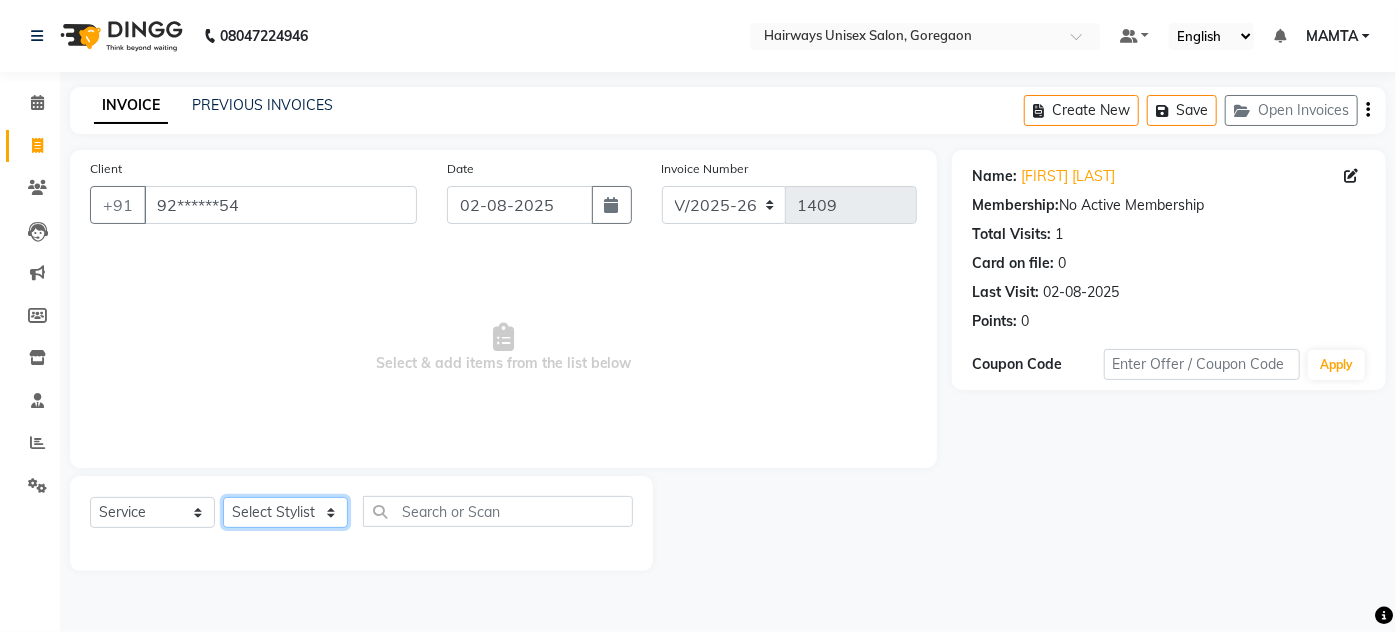 click on "Select Stylist [NAME] [NAME] [NAME] [NAME] [NAME] [NAME] [NAME] [NAME] [NAME] [NAME] [NAME] [NAME] [NAME]" 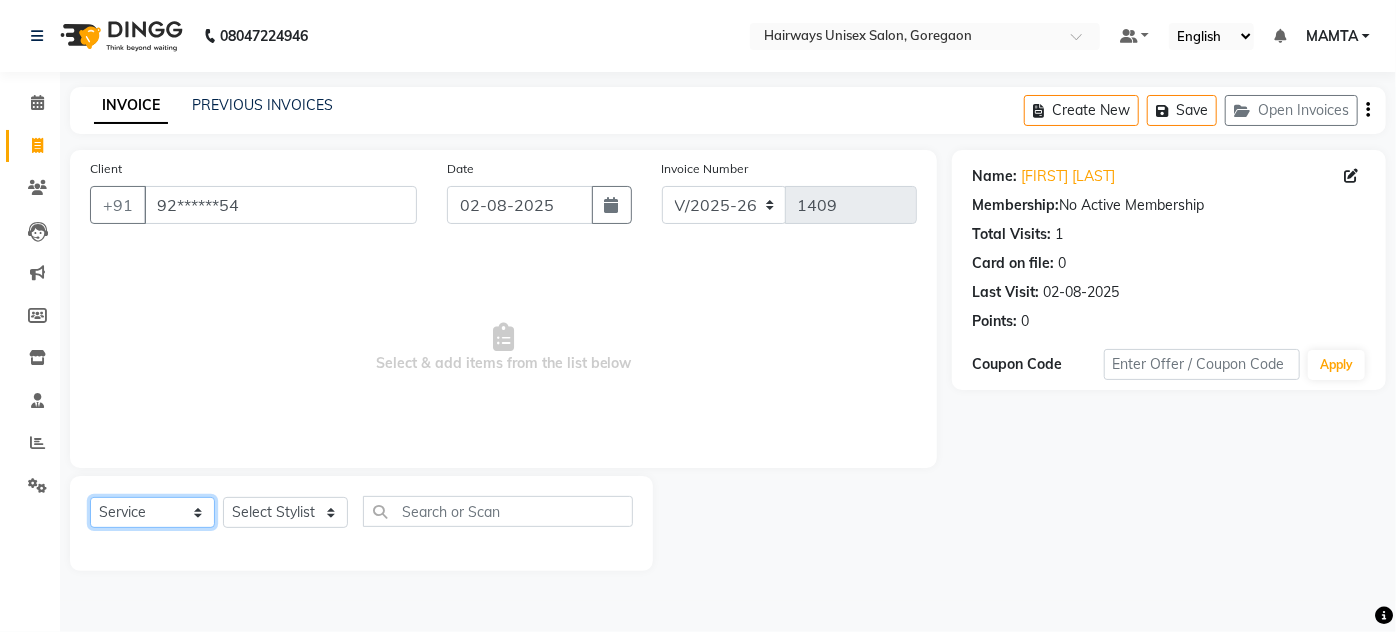 drag, startPoint x: 167, startPoint y: 527, endPoint x: 167, endPoint y: 516, distance: 11 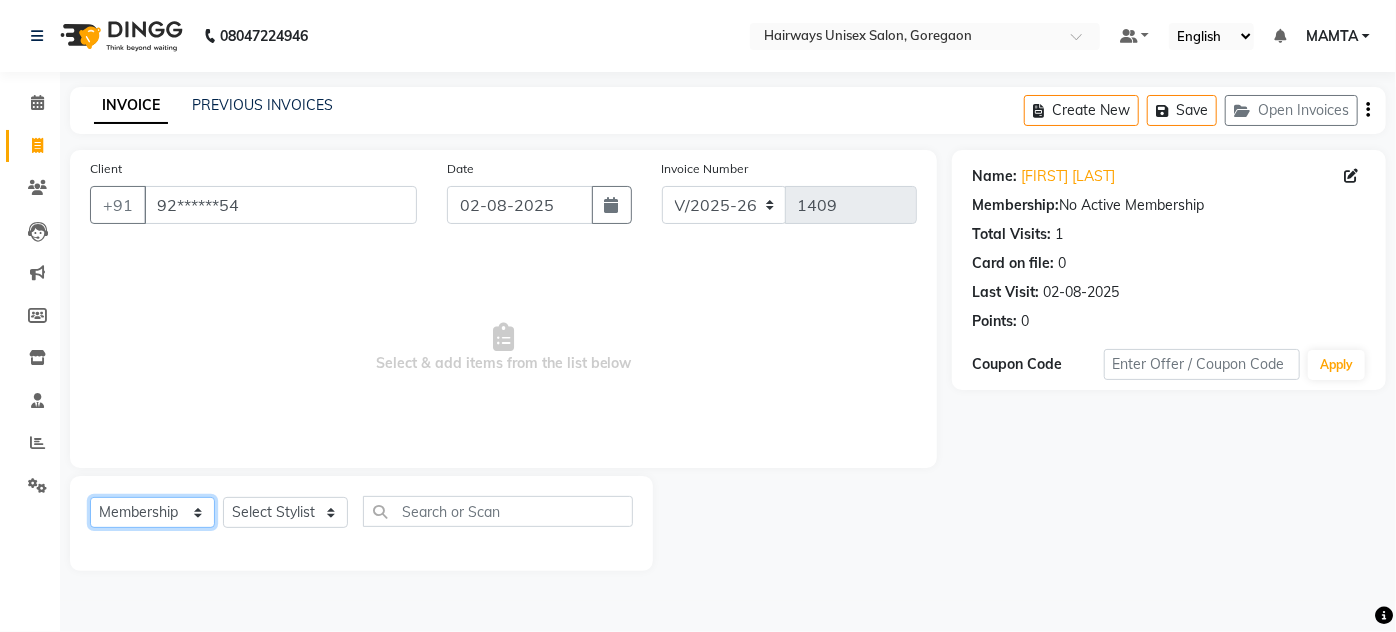 click on "Select  Service  Product  Membership  Package Voucher Prepaid Gift Card" 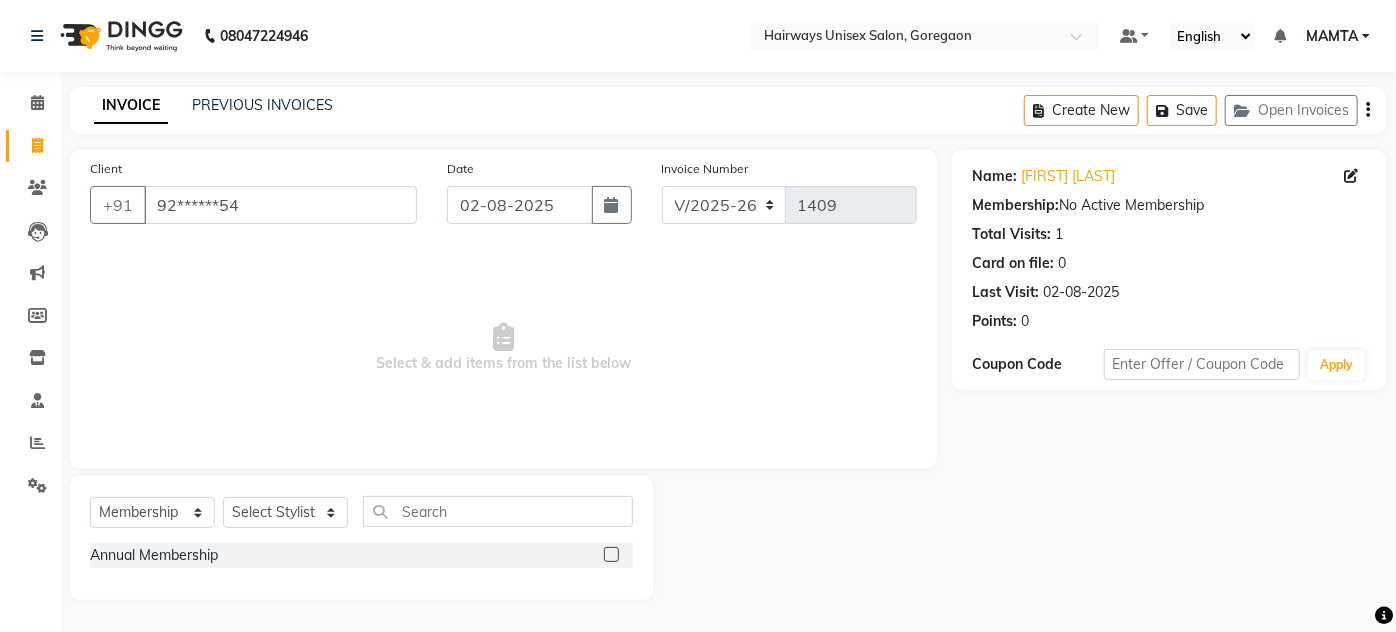 click 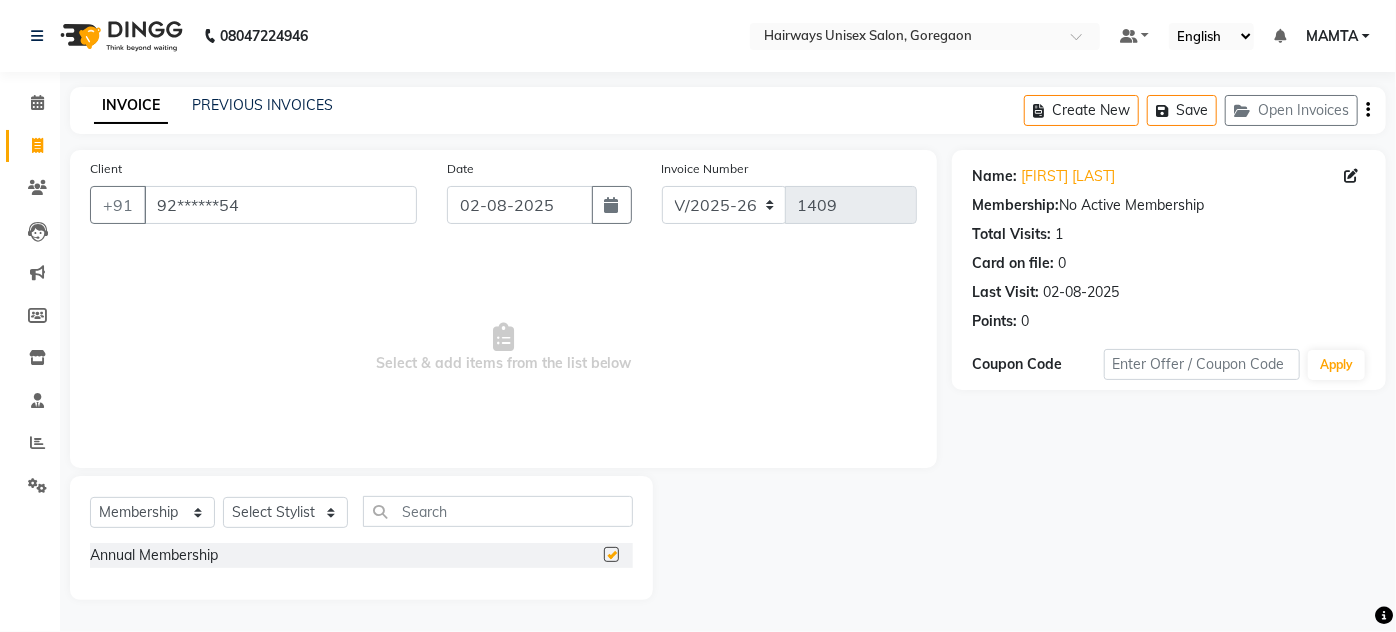 select on "select" 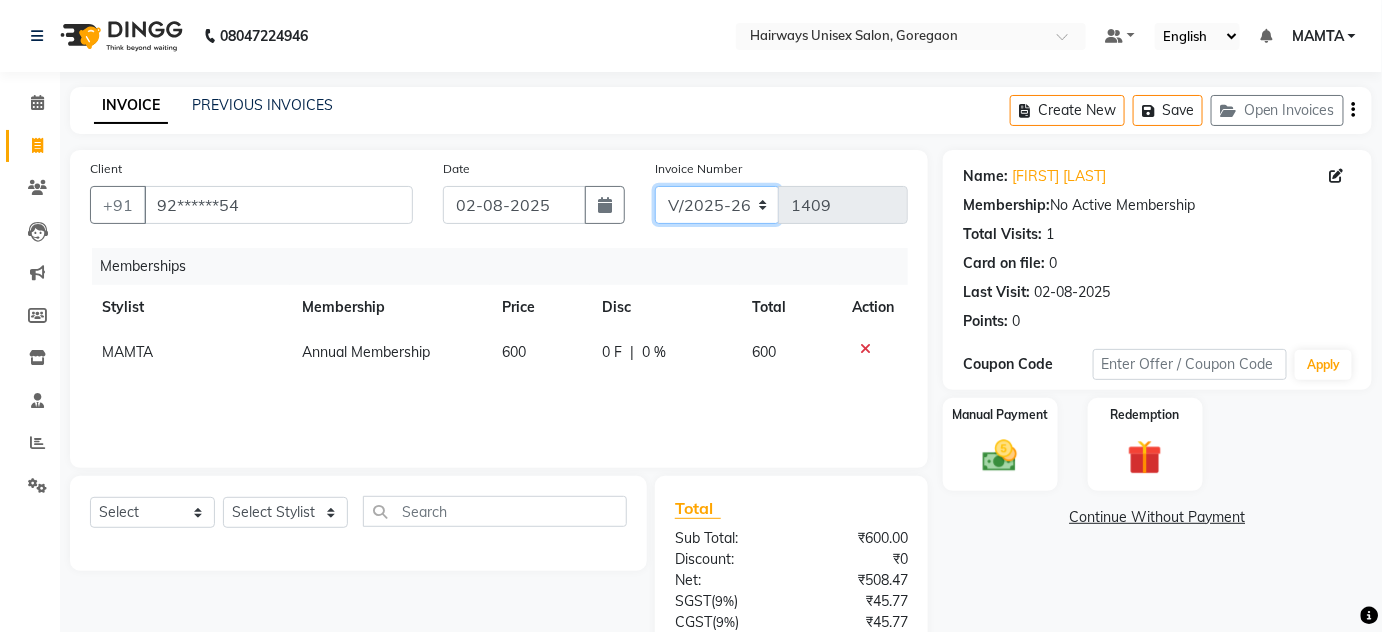 click on "INV/25-26 V/2025-26" 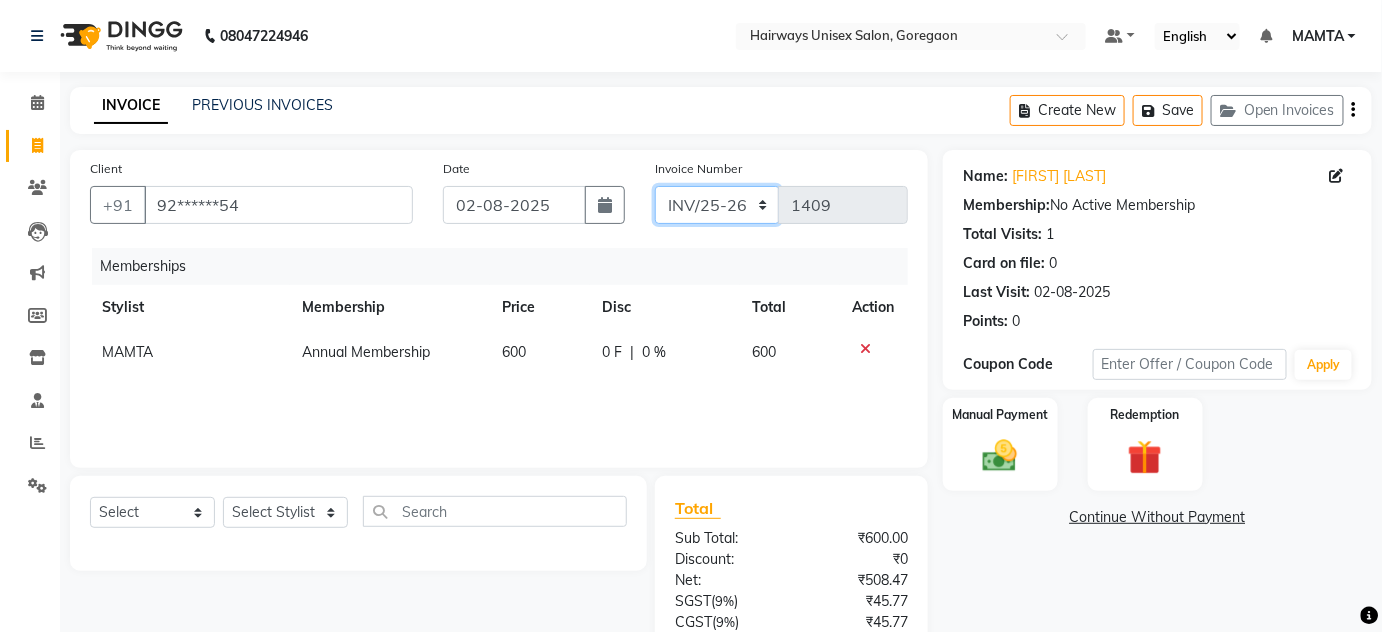 click on "INV/25-26 V/2025-26" 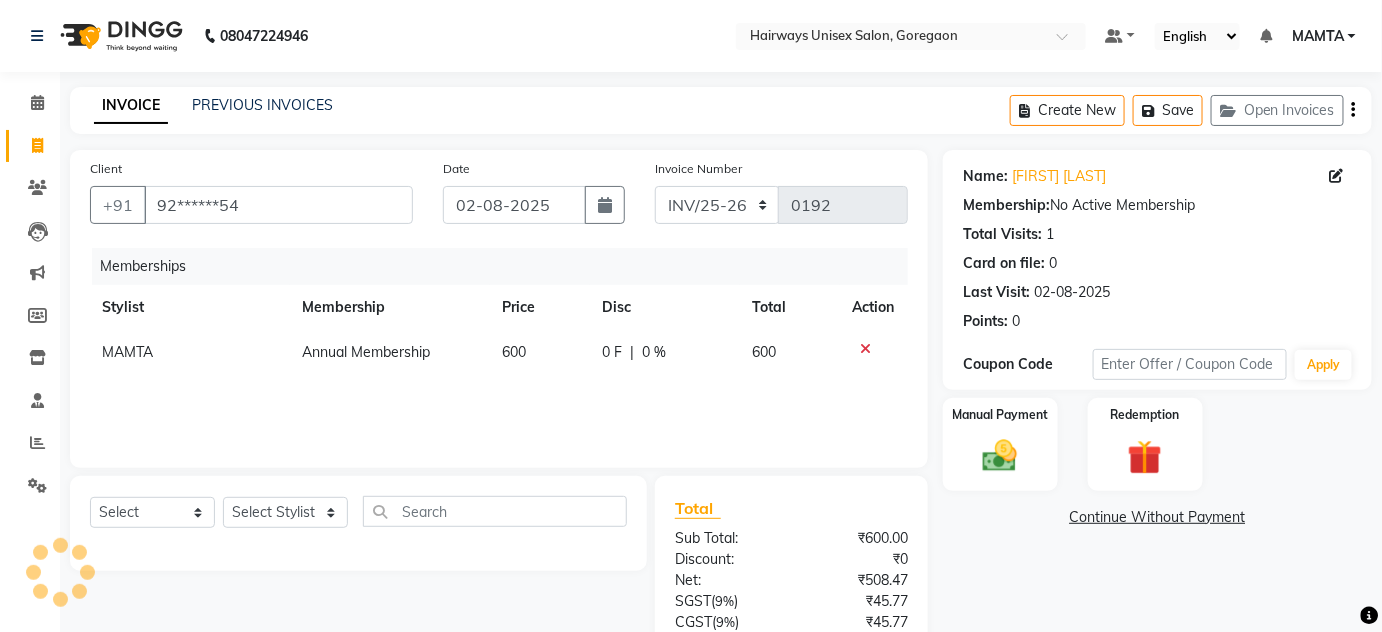 click 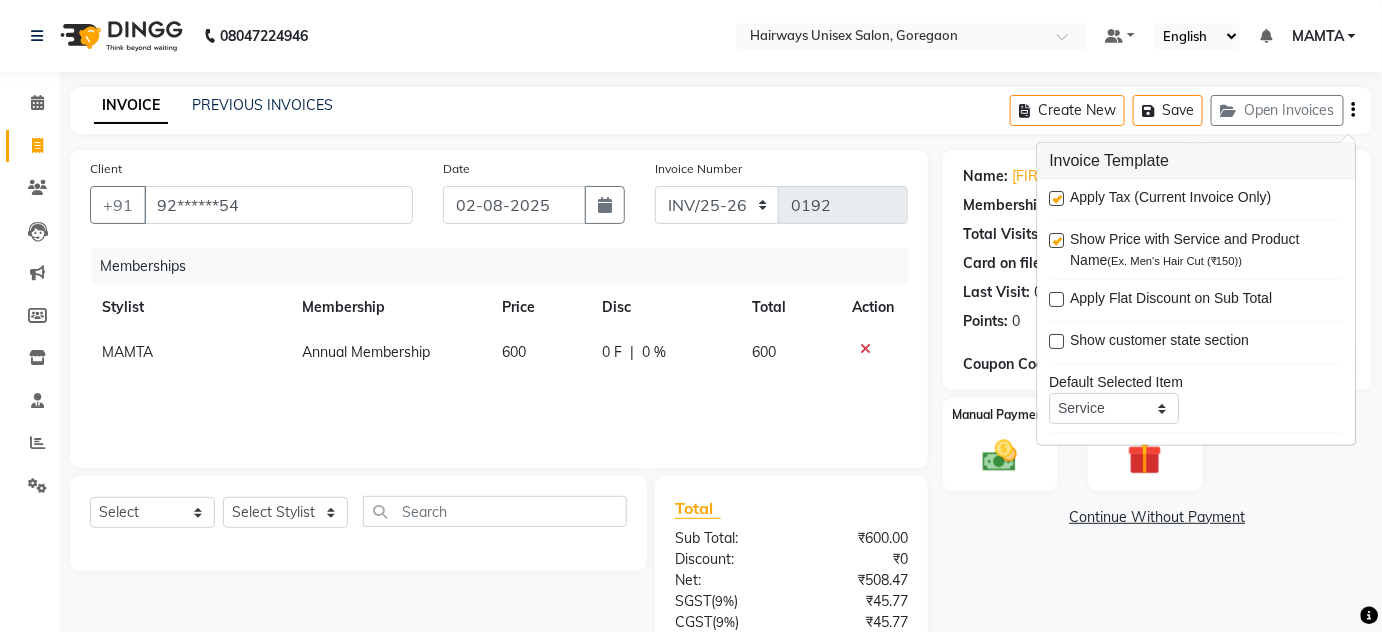 click at bounding box center [1057, 198] 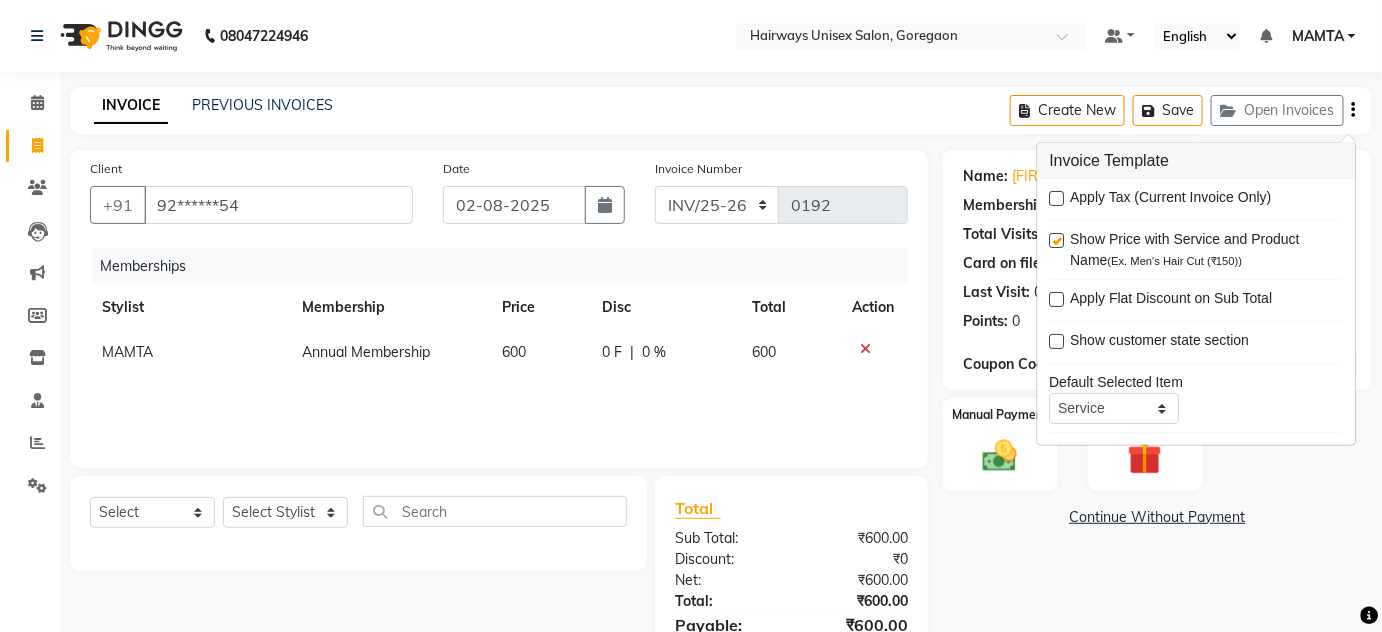 click on "08047224946 Select Location × Hairways Unisex Salon, Goregaon  Default Panel My Panel English ENGLISH Español العربية मराठी हिंदी ગુજરાતી தமிழ் 中文 Notifications nothing to show MAMTA Manage Profile Change Password Sign out  Version:3.15.11  ☀ Hairways Unisex Salon, Goregaon   Calendar  Invoice  Clients  Leads   Marketing  Members  Inventory  Staff  Reports  Settings Completed InProgress Upcoming Dropped Tentative Check-In Confirm Bookings Segments Page Builder INVOICE PREVIOUS INVOICES Create New   Save   Open Invoices  Client +91 [PHONE] Date 02-08-2025 Invoice Number INV/25-26 V/2025-26 0192 Memberships Stylist Membership Price Disc Total Action MAMTA Annual Membership 600 0 F | 0 % 600 Select  Service  Product  Package Voucher Prepaid Gift Card  Select Stylist [NAME] [NAME] [NAME] [NAME] [NAME] [NAME] [NAME] [NAME] [NAME] [NAME] [NAME] [NAME] [NAME] Total Sub Total: ₹600.00 Discount: ₹0 Net: ₹600.00 Total: ₹600.00 Paid:" at bounding box center [691, 368] 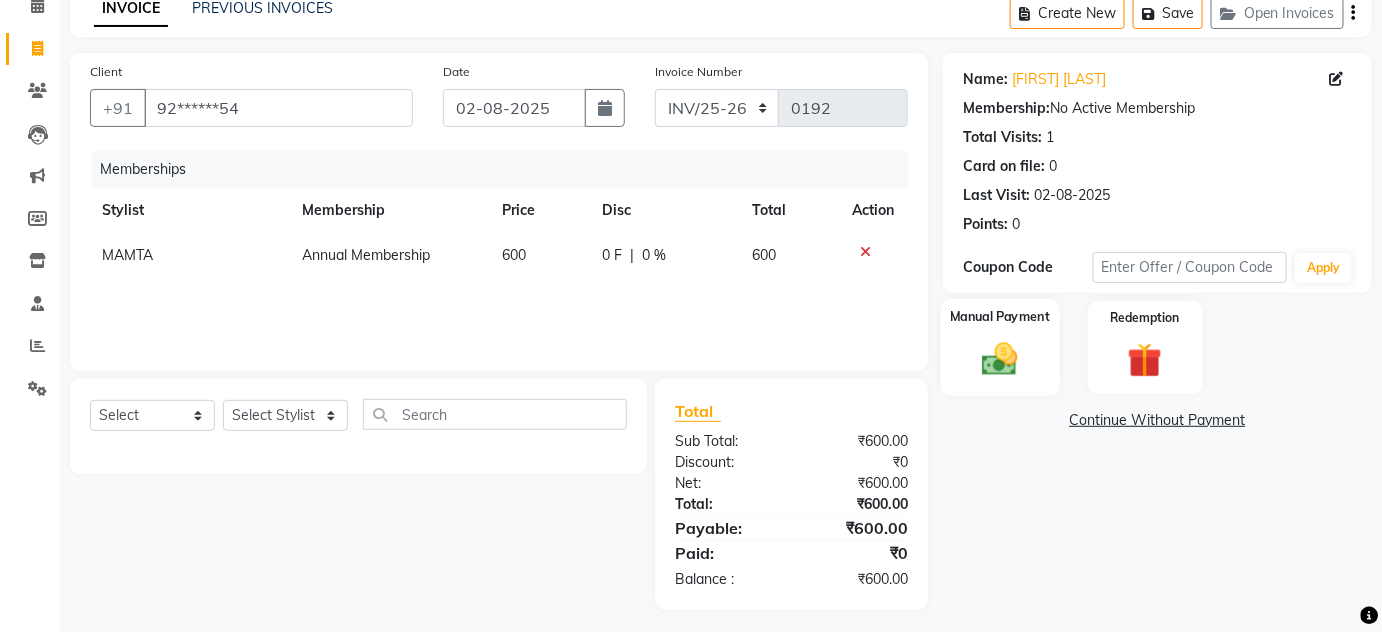 scroll, scrollTop: 104, scrollLeft: 0, axis: vertical 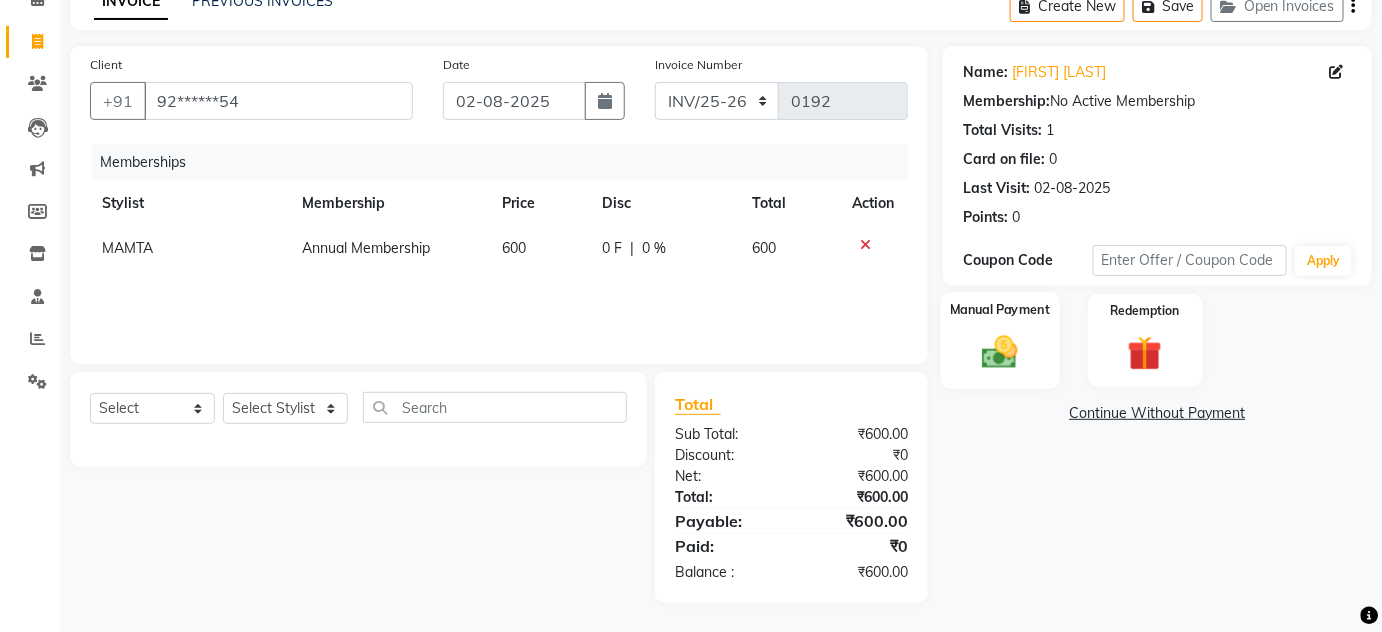 click on "Manual Payment" 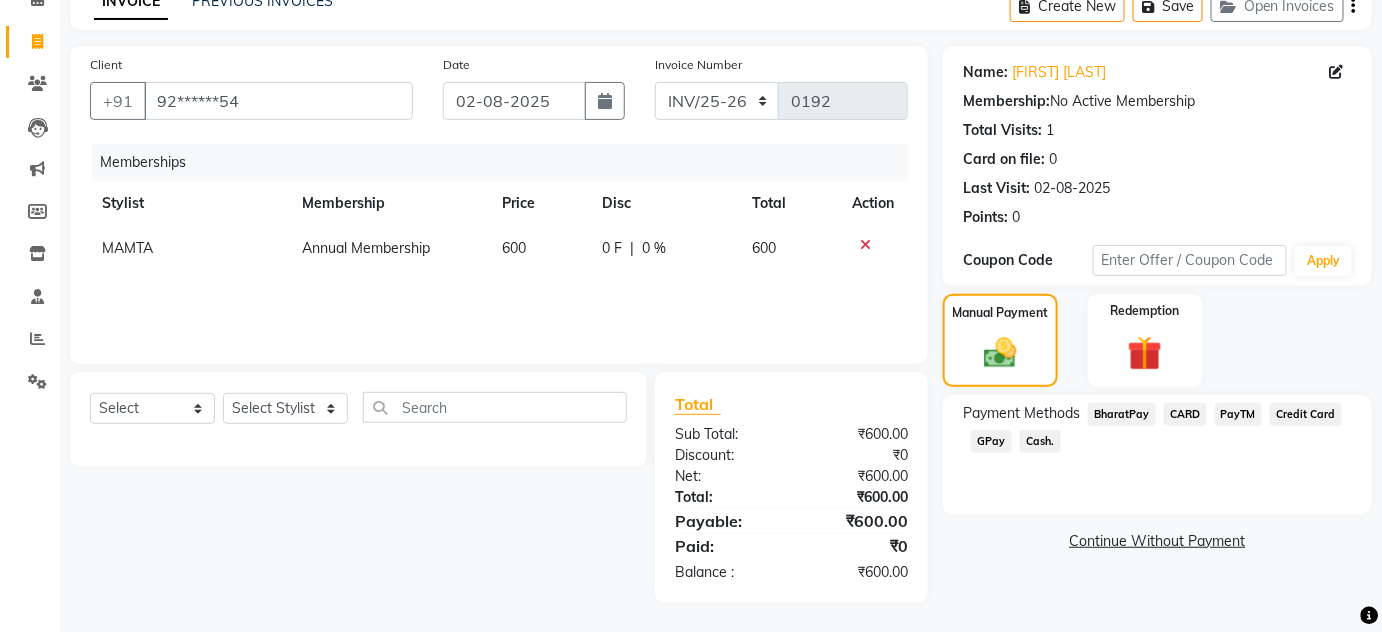 click on "Cash." 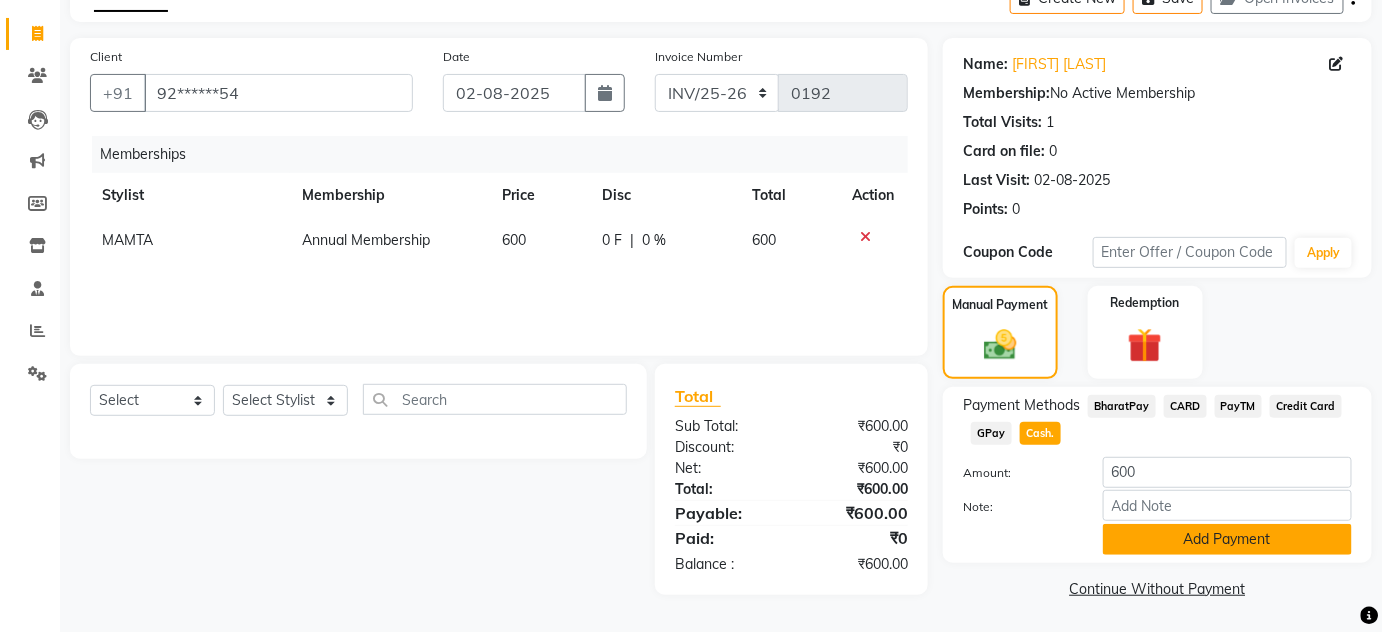click on "Add Payment" 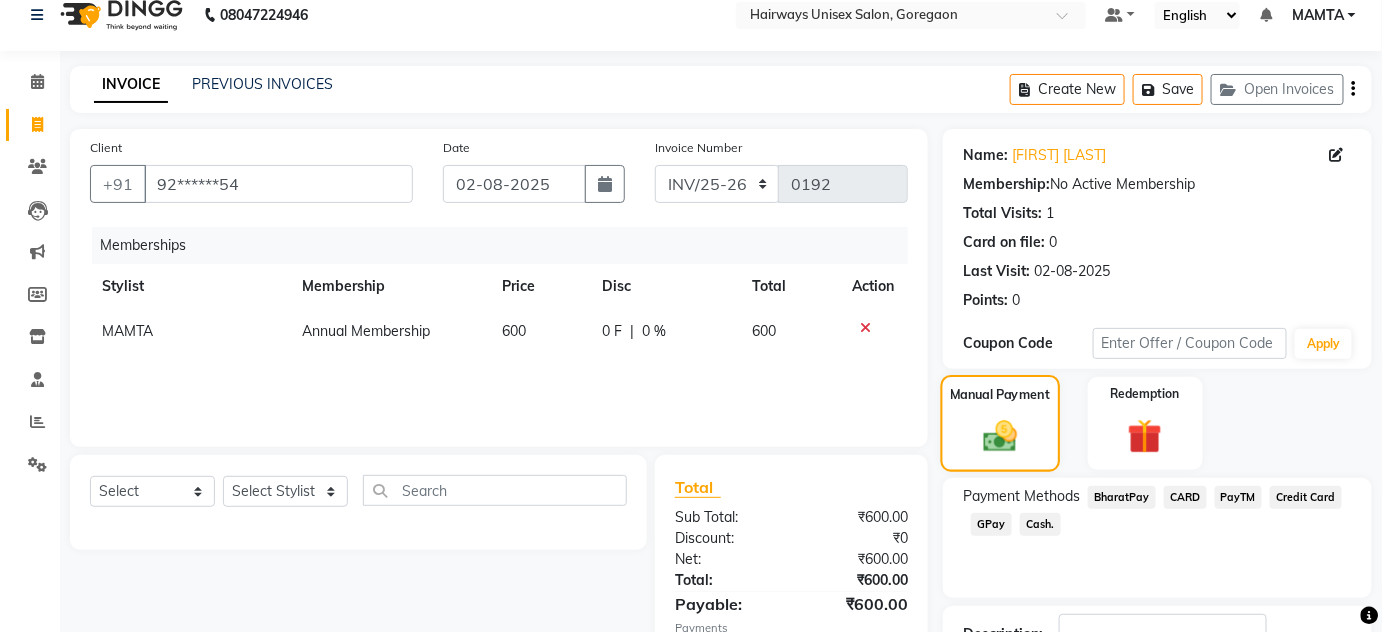 scroll, scrollTop: 169, scrollLeft: 0, axis: vertical 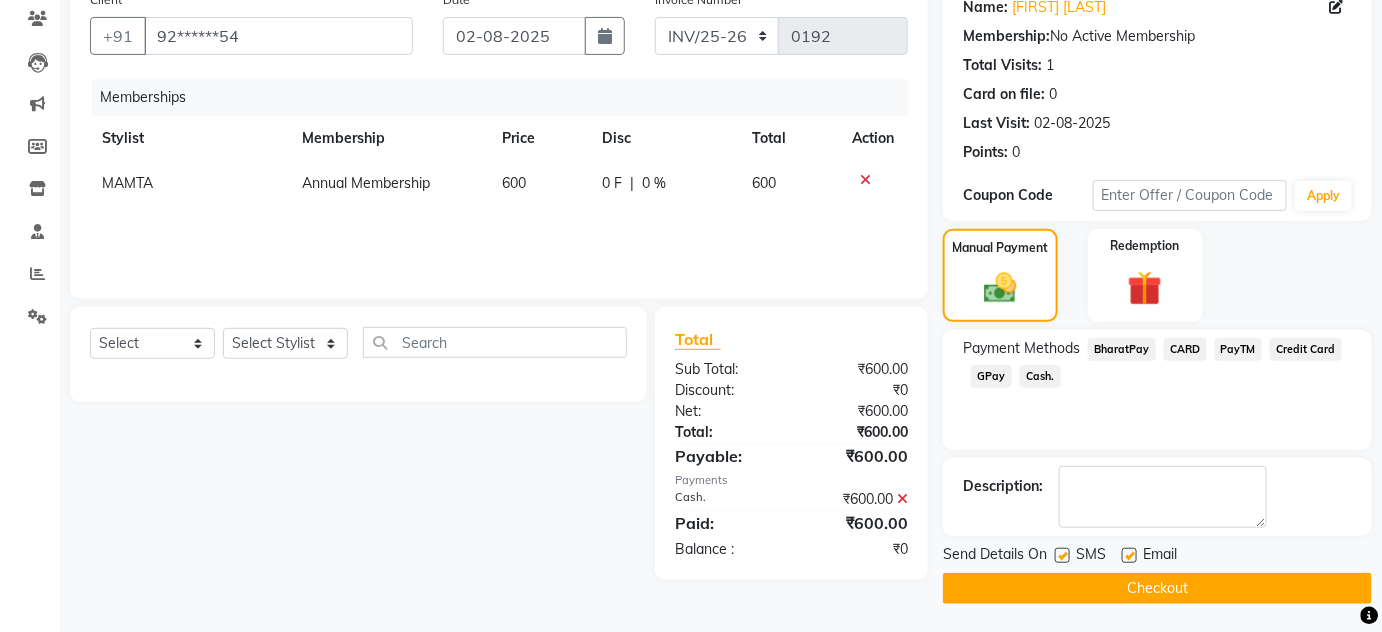 click on "Checkout" 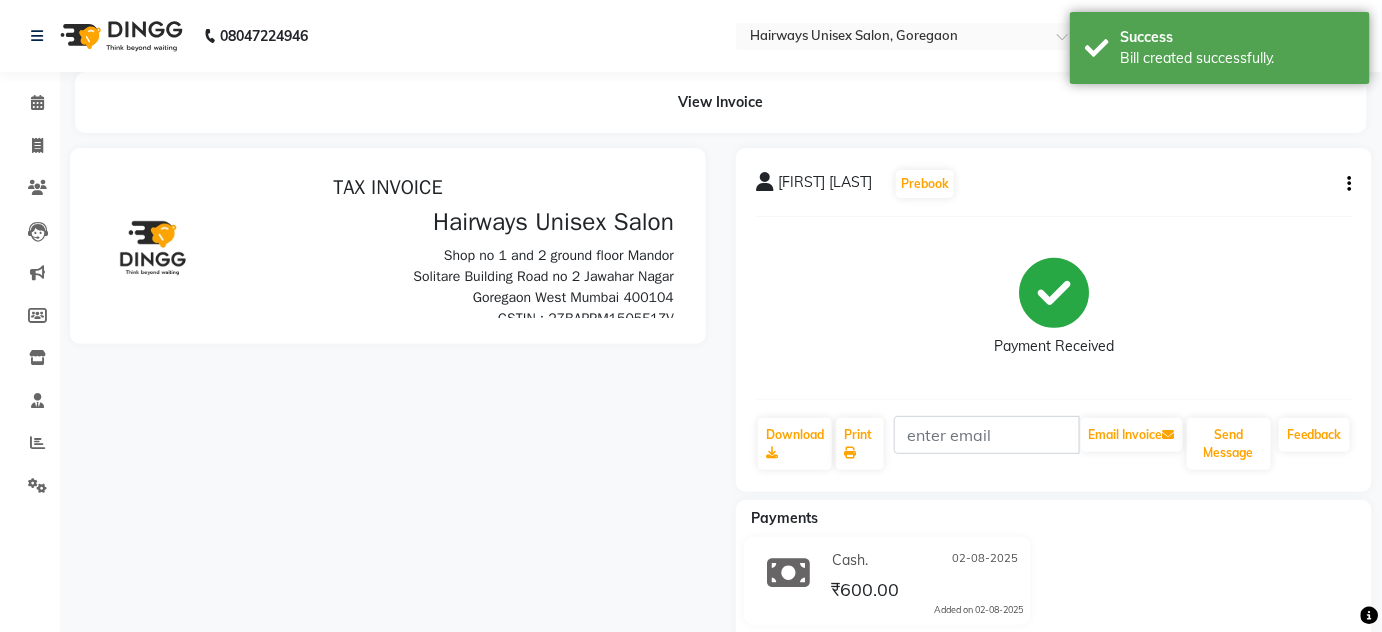 scroll, scrollTop: 0, scrollLeft: 0, axis: both 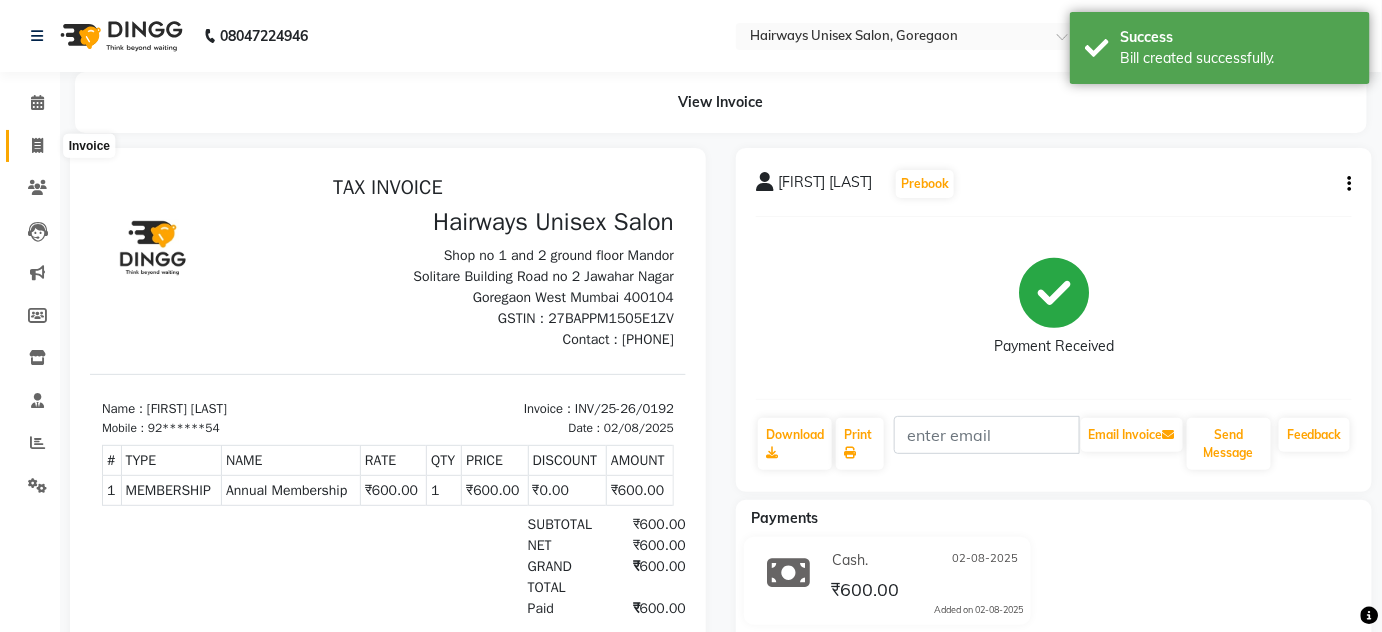 click 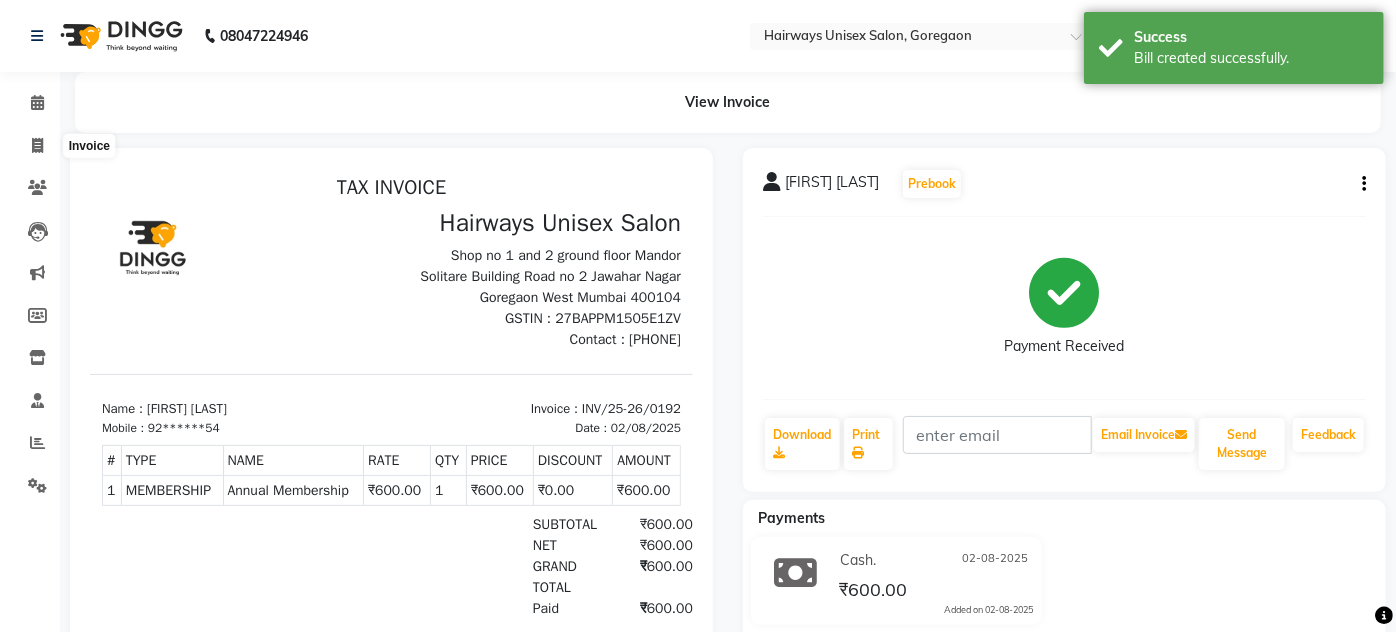select on "8320" 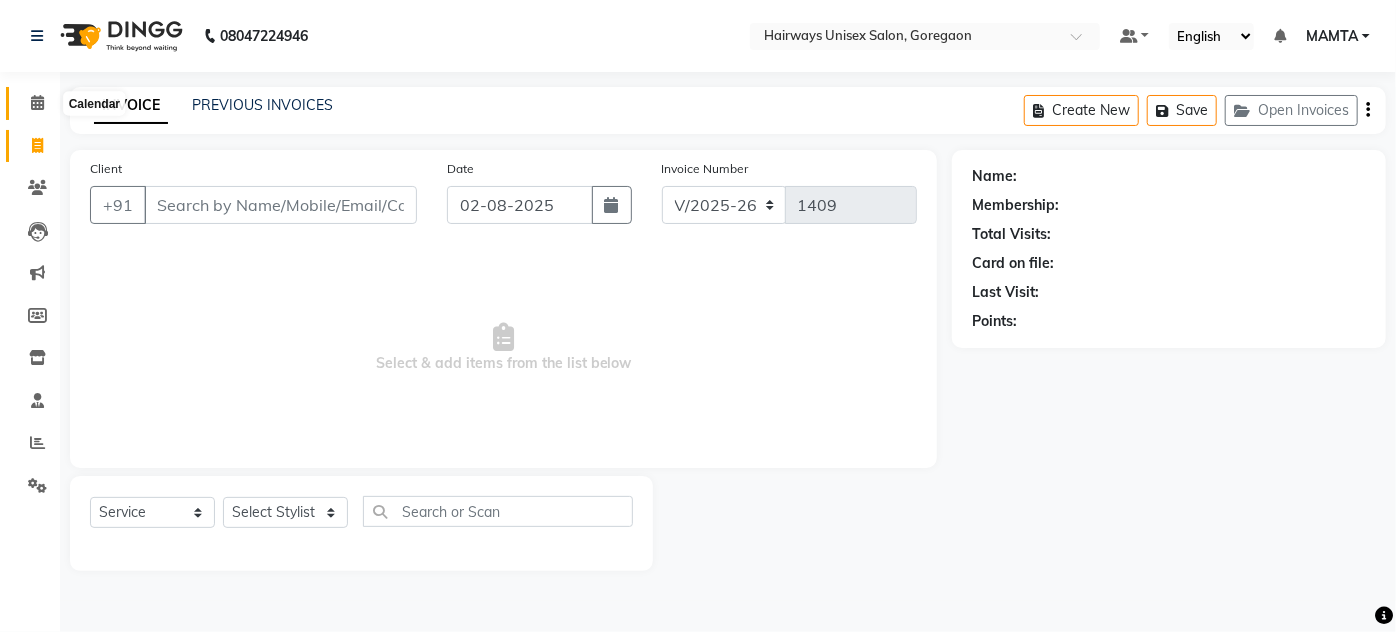 click 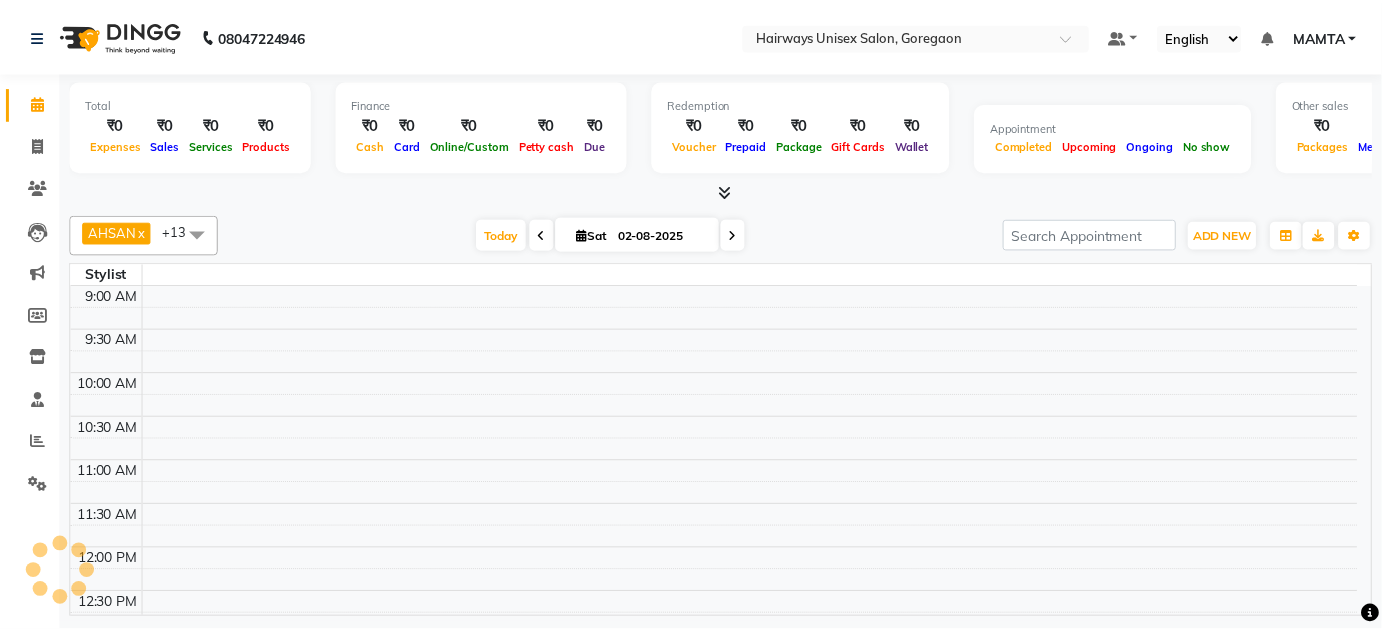 scroll, scrollTop: 349, scrollLeft: 0, axis: vertical 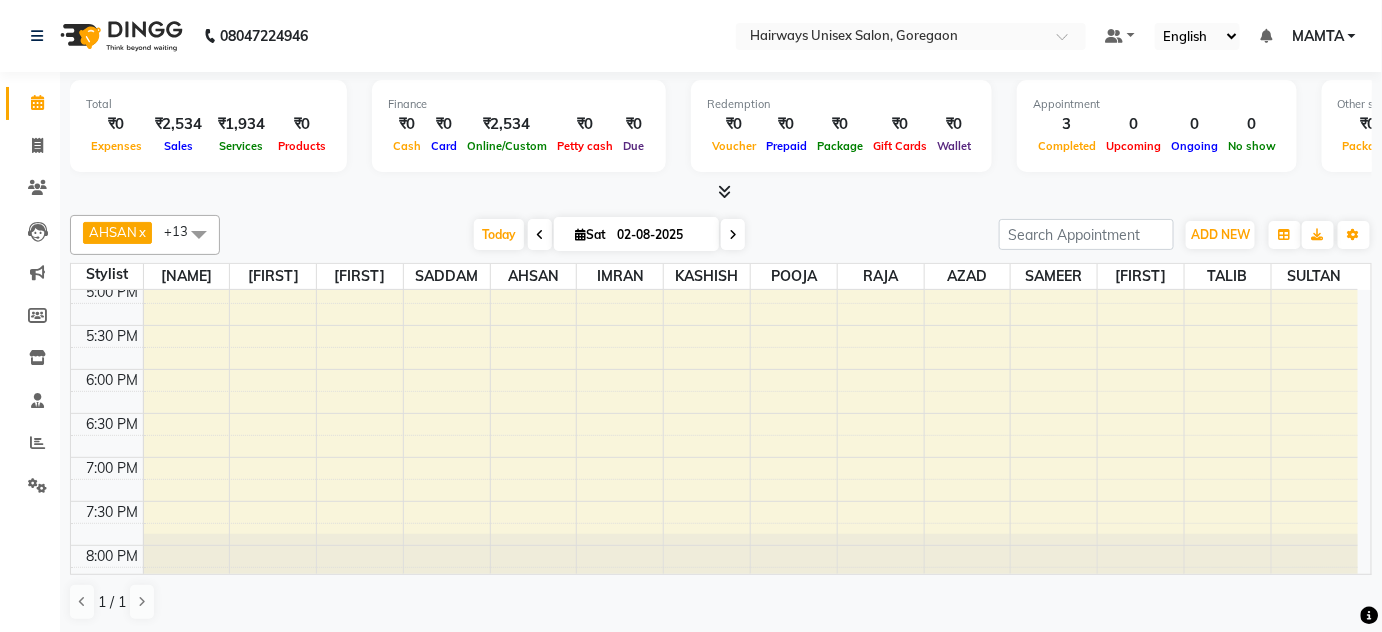 click on "RAKESH SHARMA, TK03, 01:05 PM-01:35 PM, MEN HAIR - REGULAR SHAVE/TRIM (₹150)     PRIYANSH, TK01, 10:25 AM-12:55 PM, Rica Waxing (Flavoured)) - FULL LEGS (₹800),Rica Waxing (Flavoured)) - FULL ARMS (WITH UNDERARMS) (₹850),Threading - EYEBROW+UPPERLIP+FOREHEAD (₹180)     KIRAN VIRA, TK02, 12:30 PM-01:30 PM, MEN HAIR - HAIR CUT (₹250),MEN HAIR - REGULAR SHAVE/TRIM (₹150)" at bounding box center (714, 193) 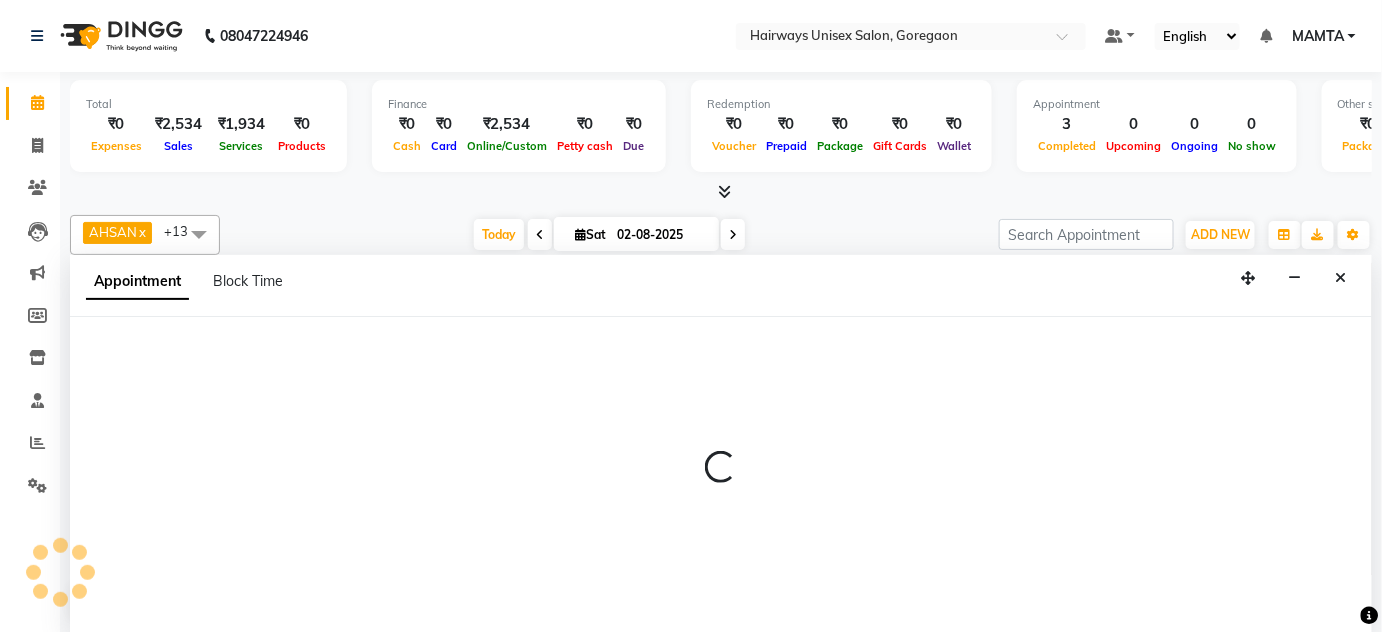 select on "80504" 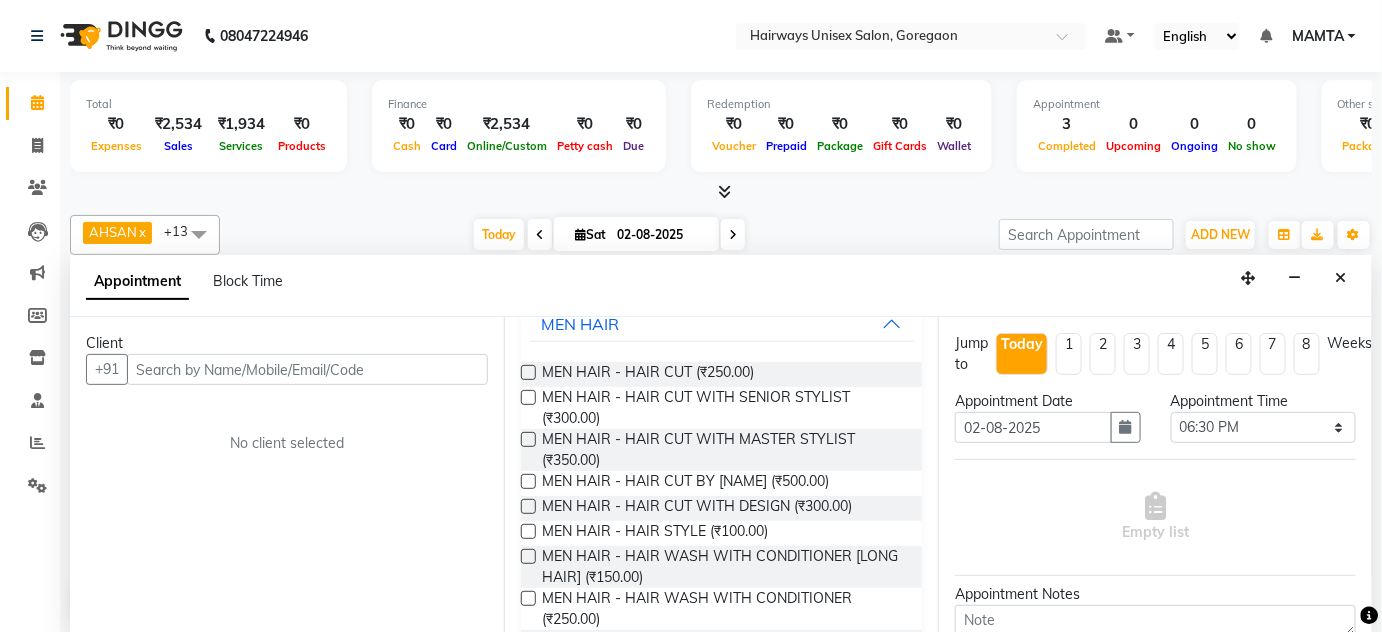scroll, scrollTop: 181, scrollLeft: 0, axis: vertical 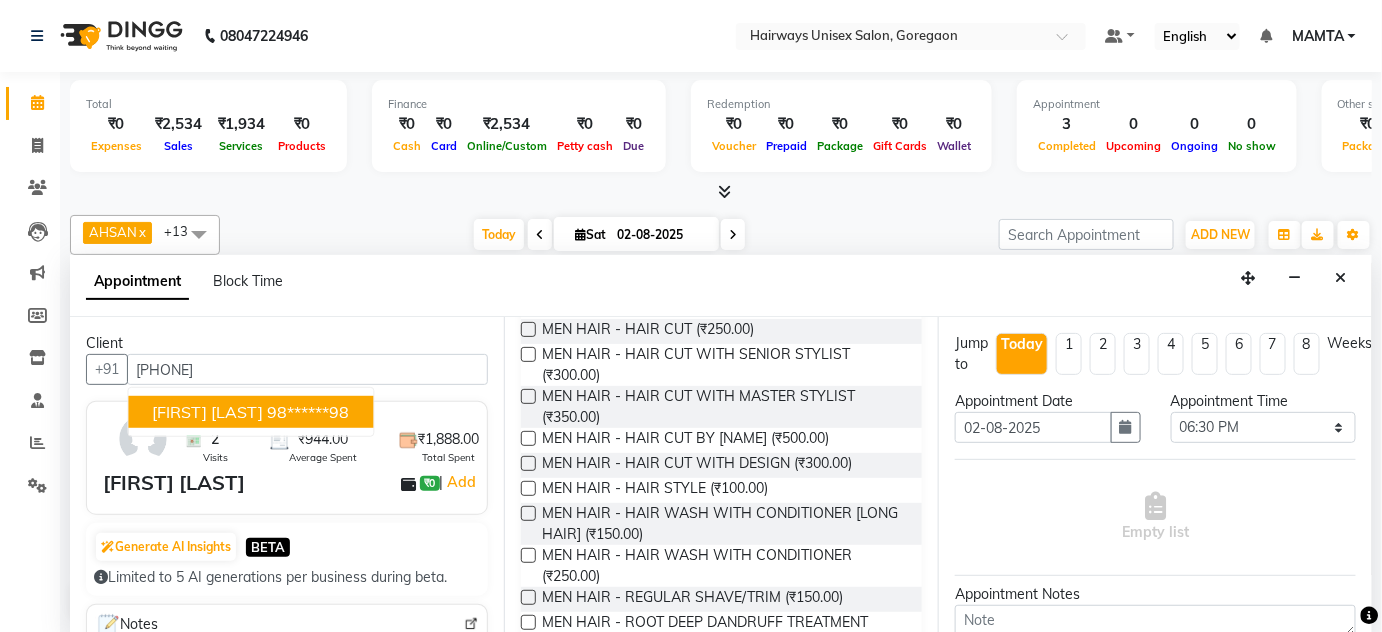 click on "[FIRST] [LAST] [PHONE]" at bounding box center (250, 412) 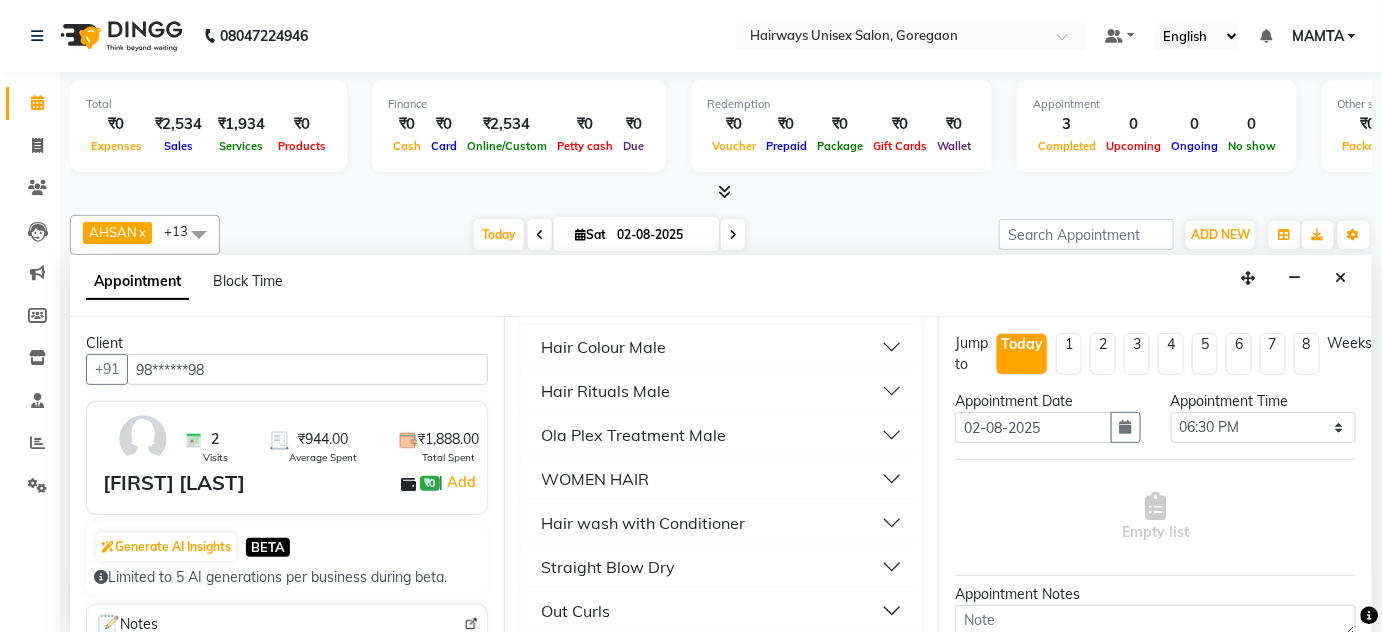 scroll, scrollTop: 727, scrollLeft: 0, axis: vertical 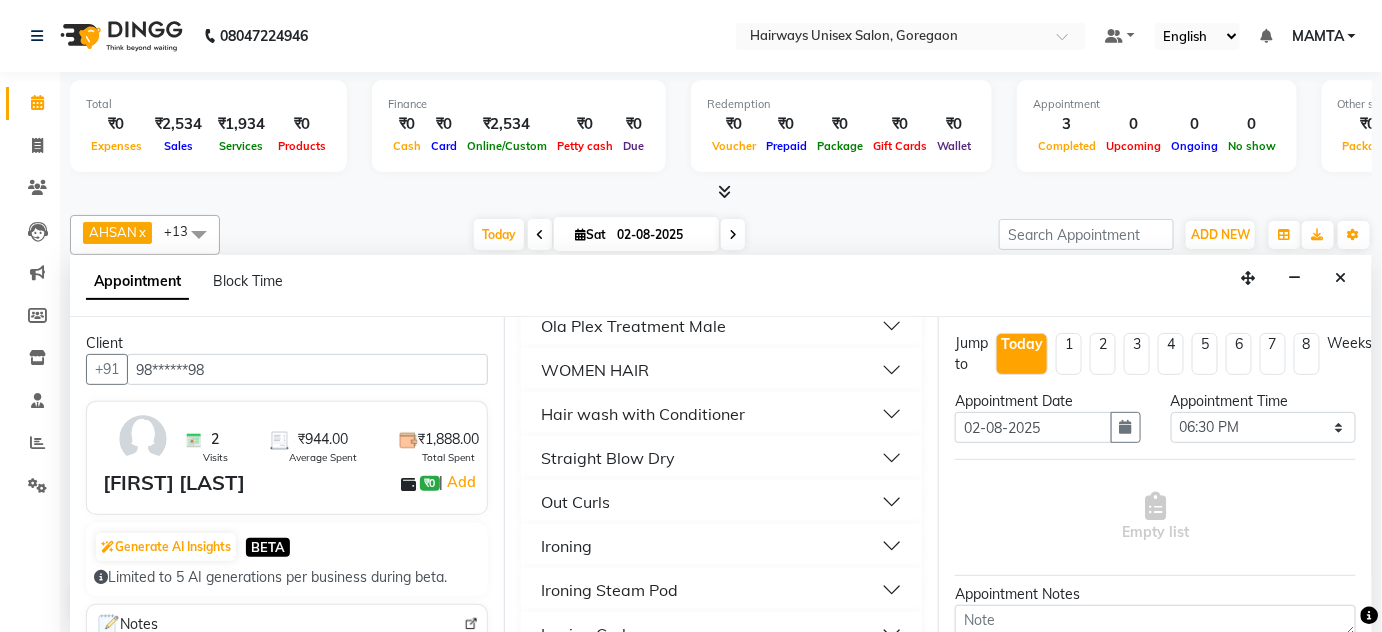 type on "98******98" 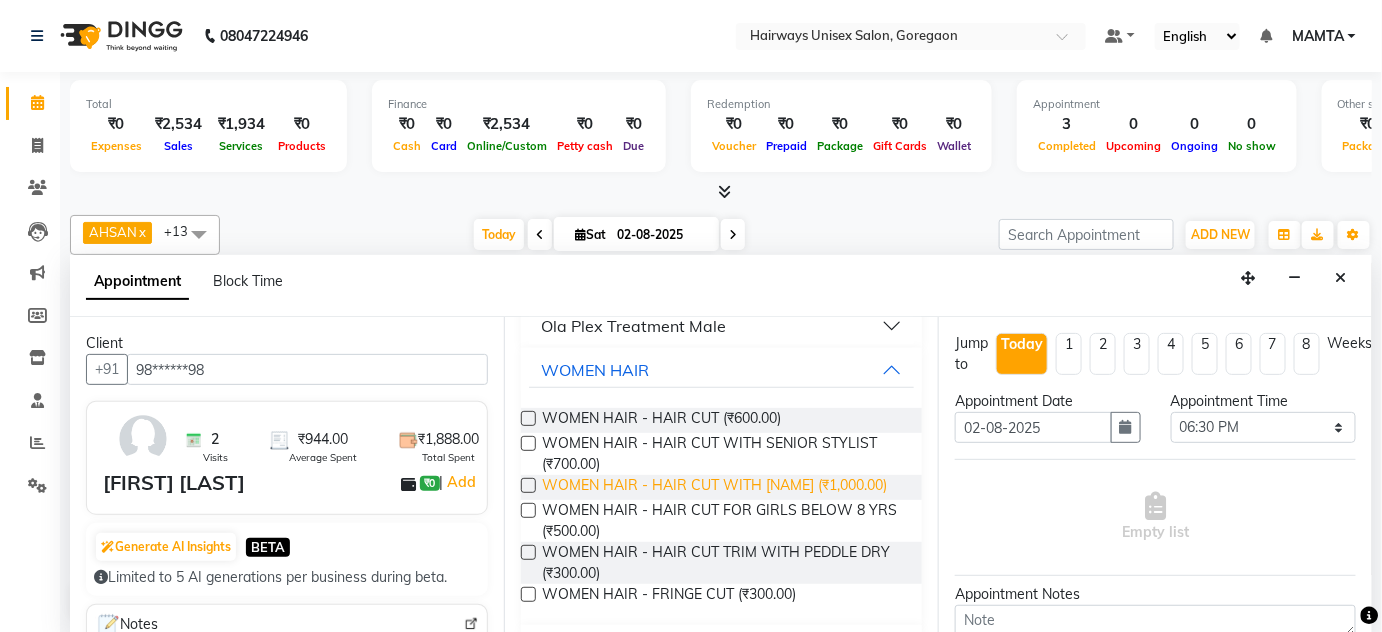 click on "WOMEN HAIR - HAIR CUT WITH [NAME] (₹1,000.00)" at bounding box center [714, 487] 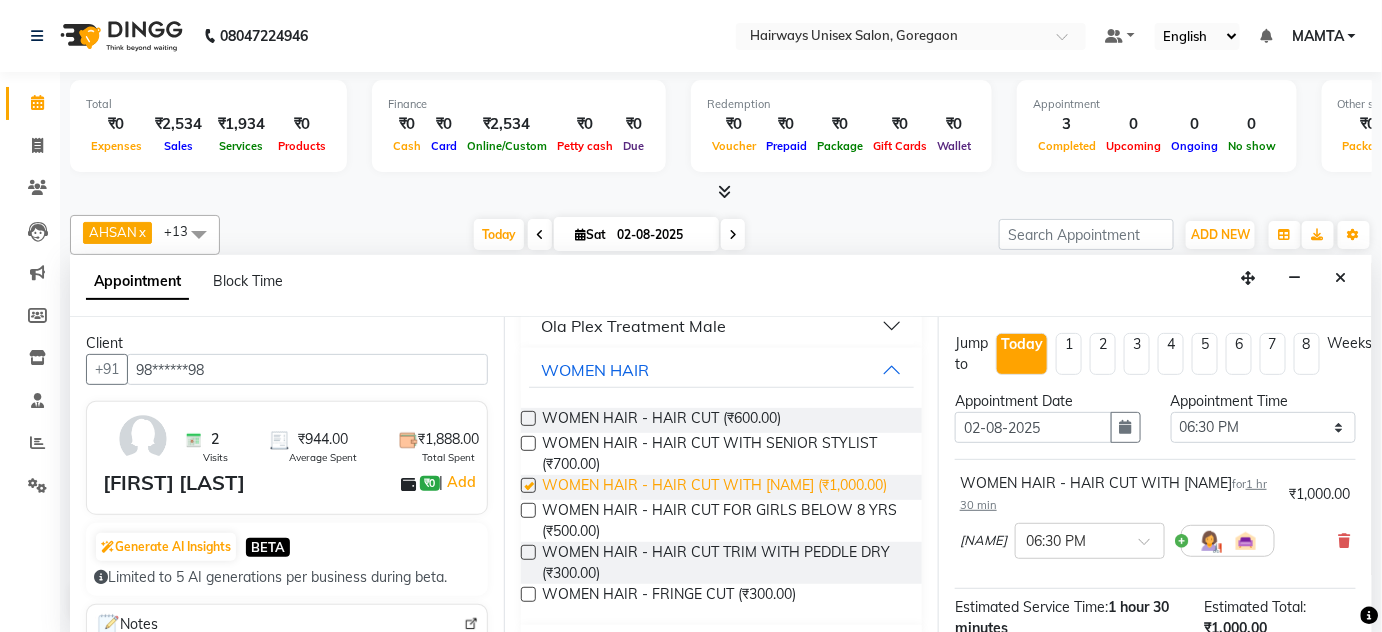 checkbox on "false" 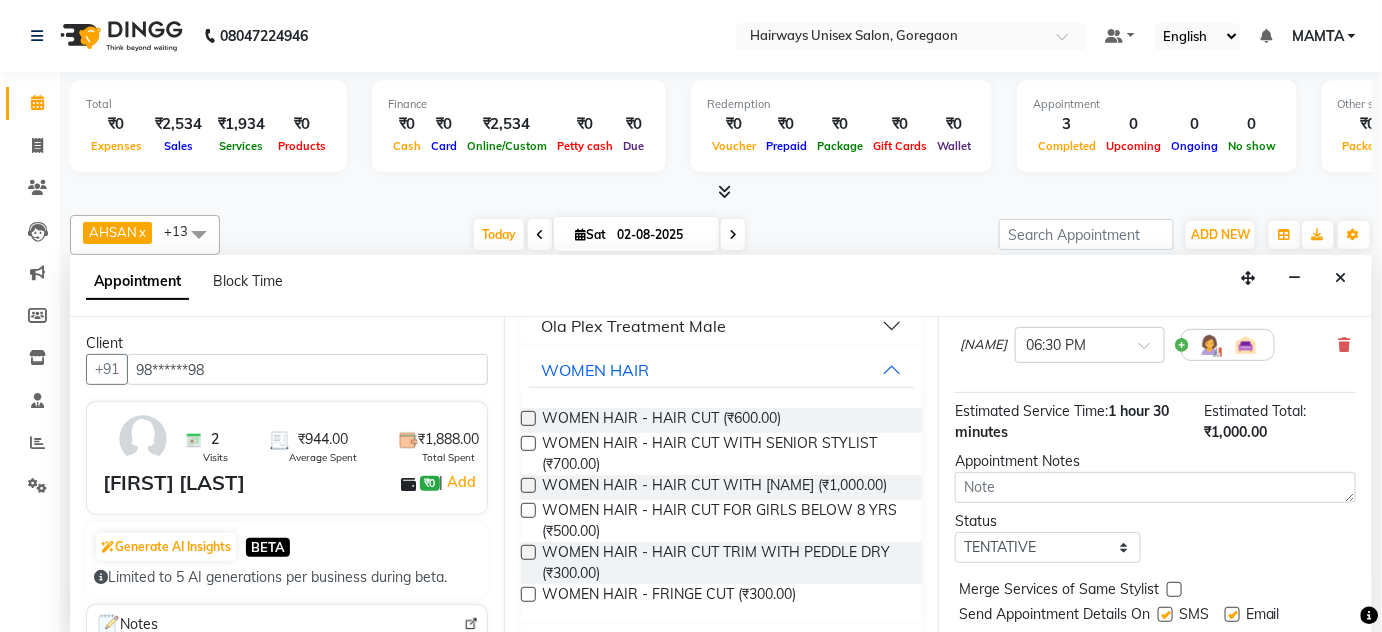 scroll, scrollTop: 252, scrollLeft: 0, axis: vertical 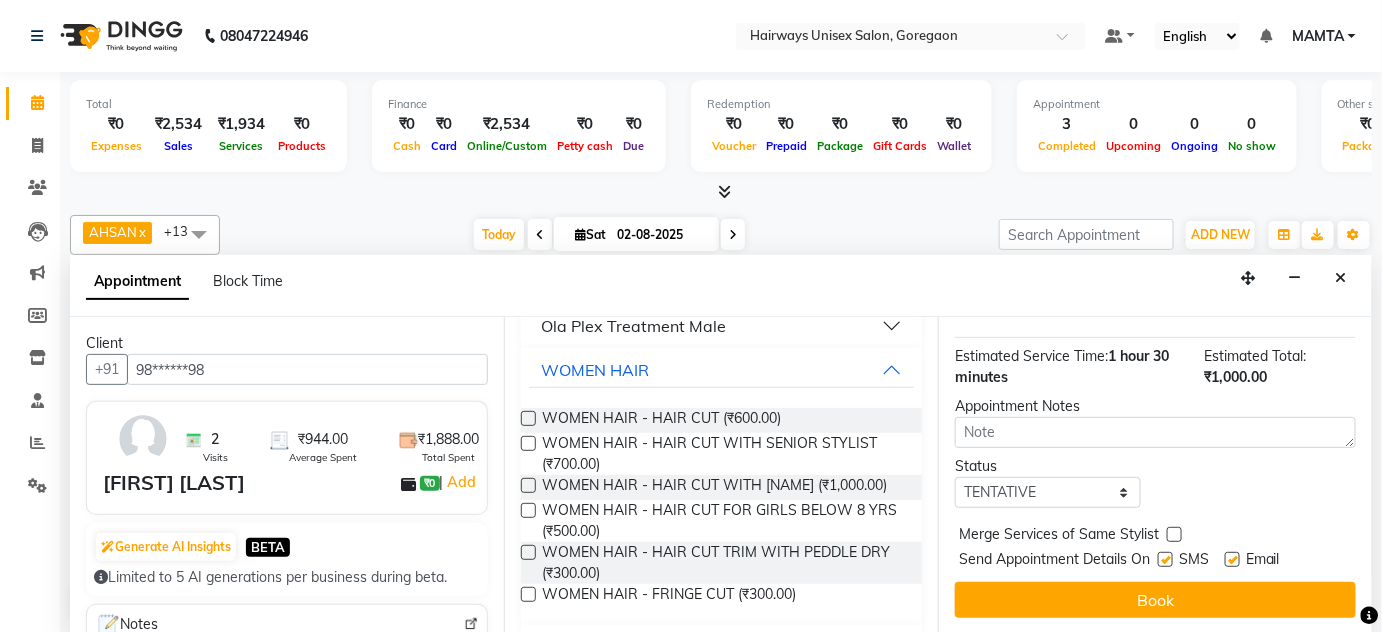 click at bounding box center [1165, 559] 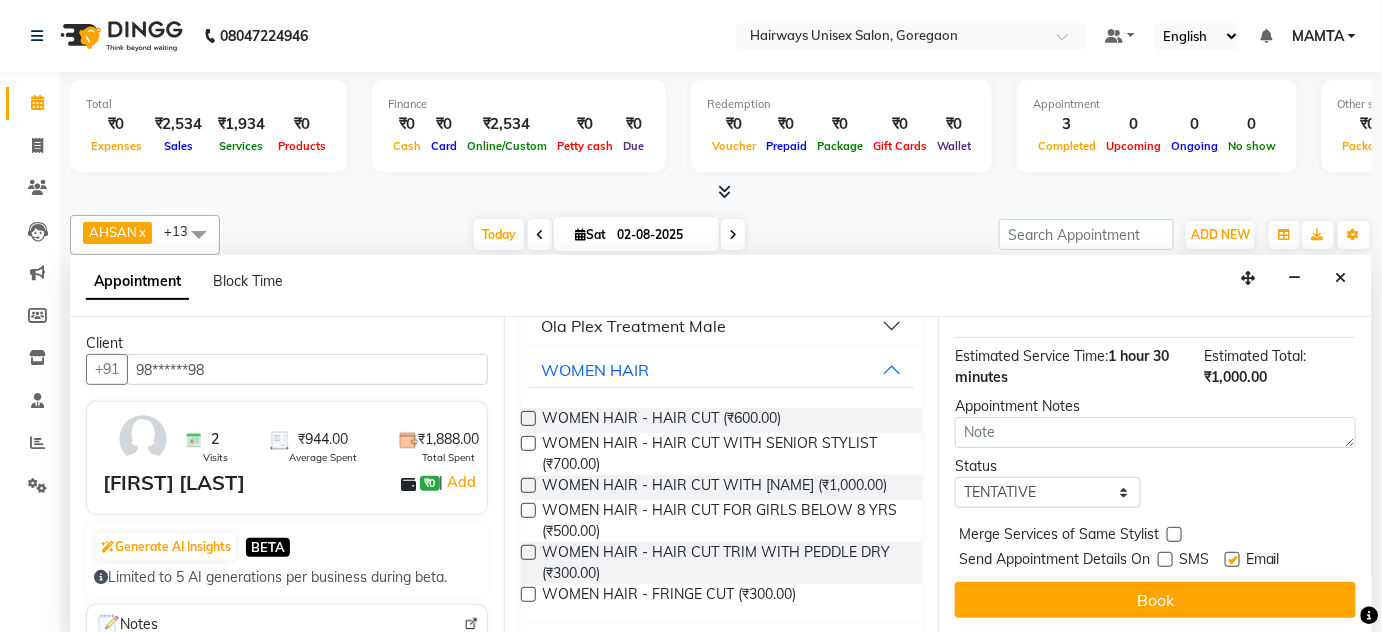 click at bounding box center [1232, 559] 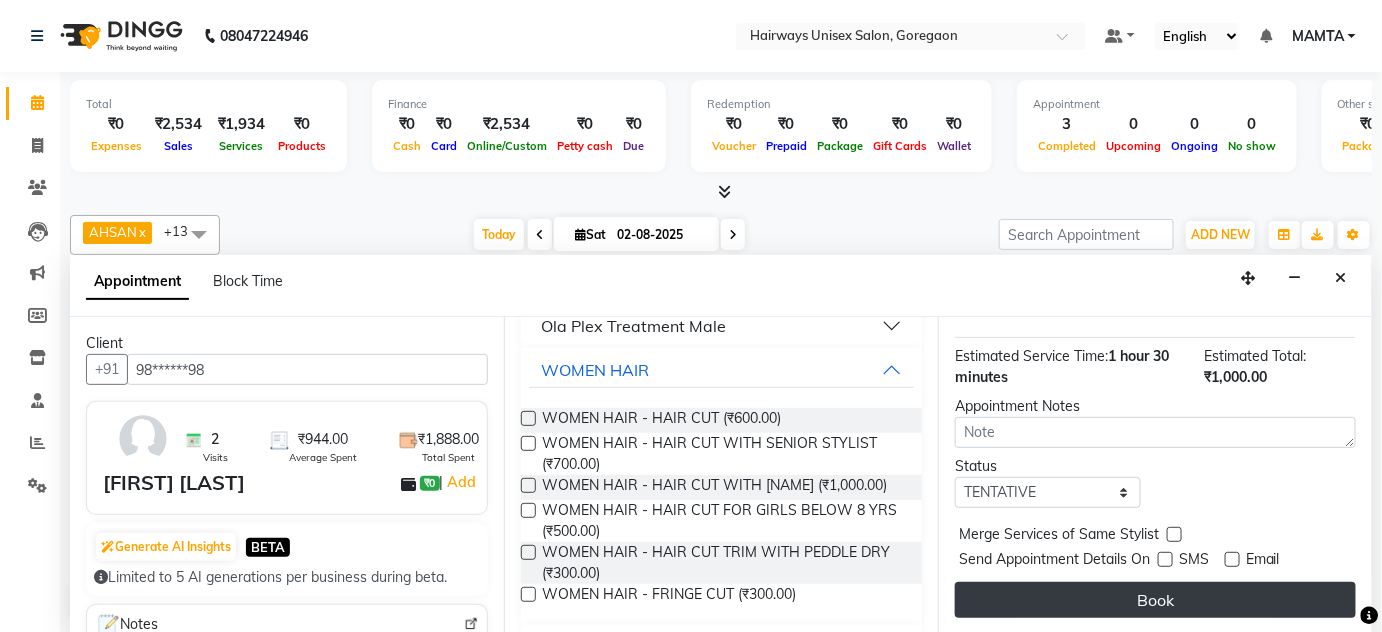 click on "Book" at bounding box center (1155, 600) 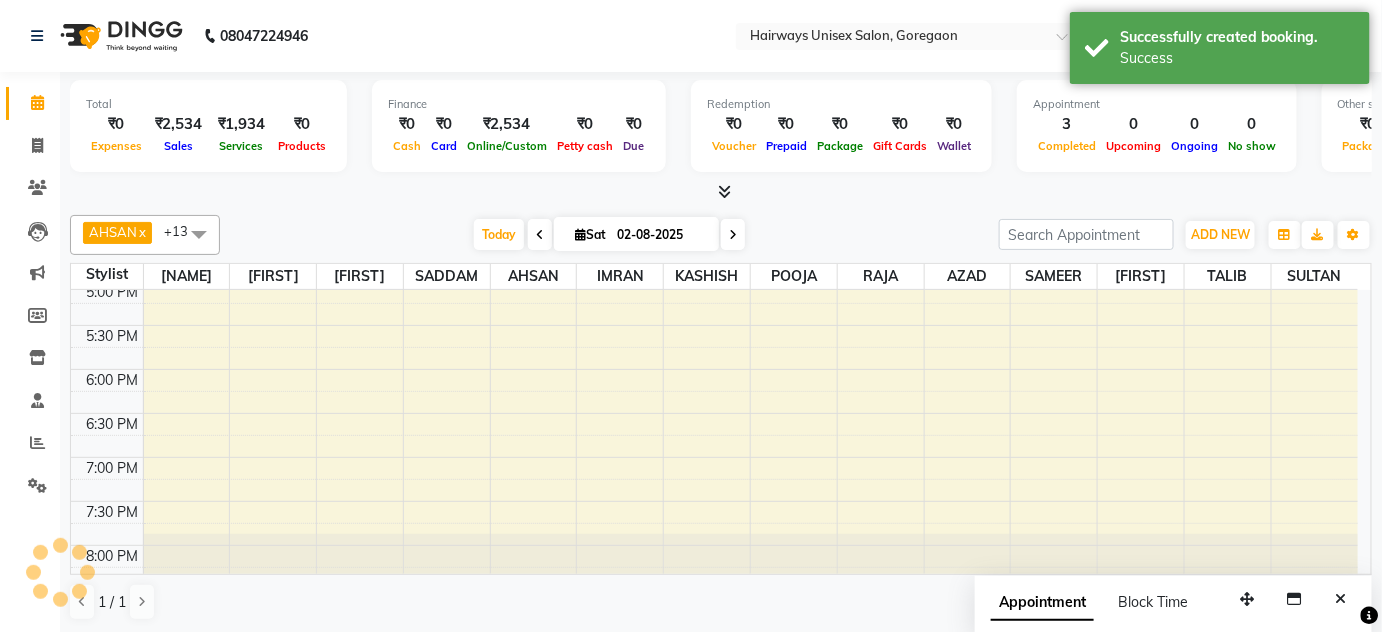 scroll, scrollTop: 0, scrollLeft: 0, axis: both 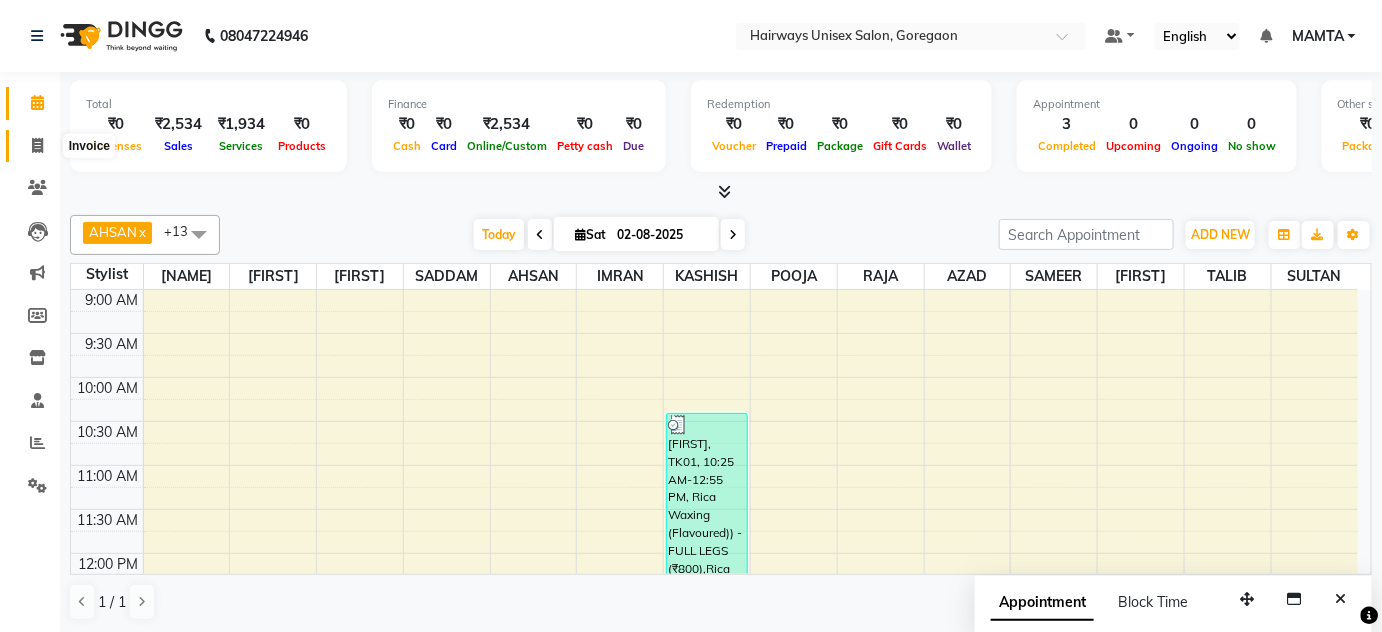 click 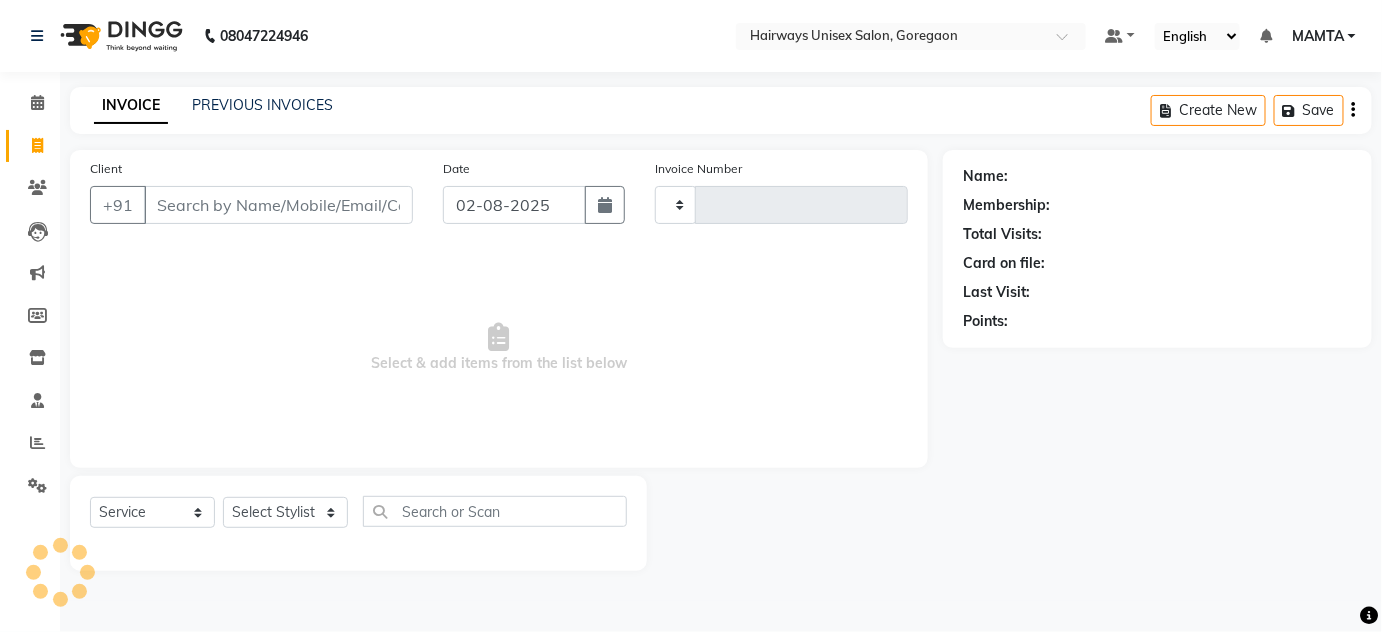 type on "1409" 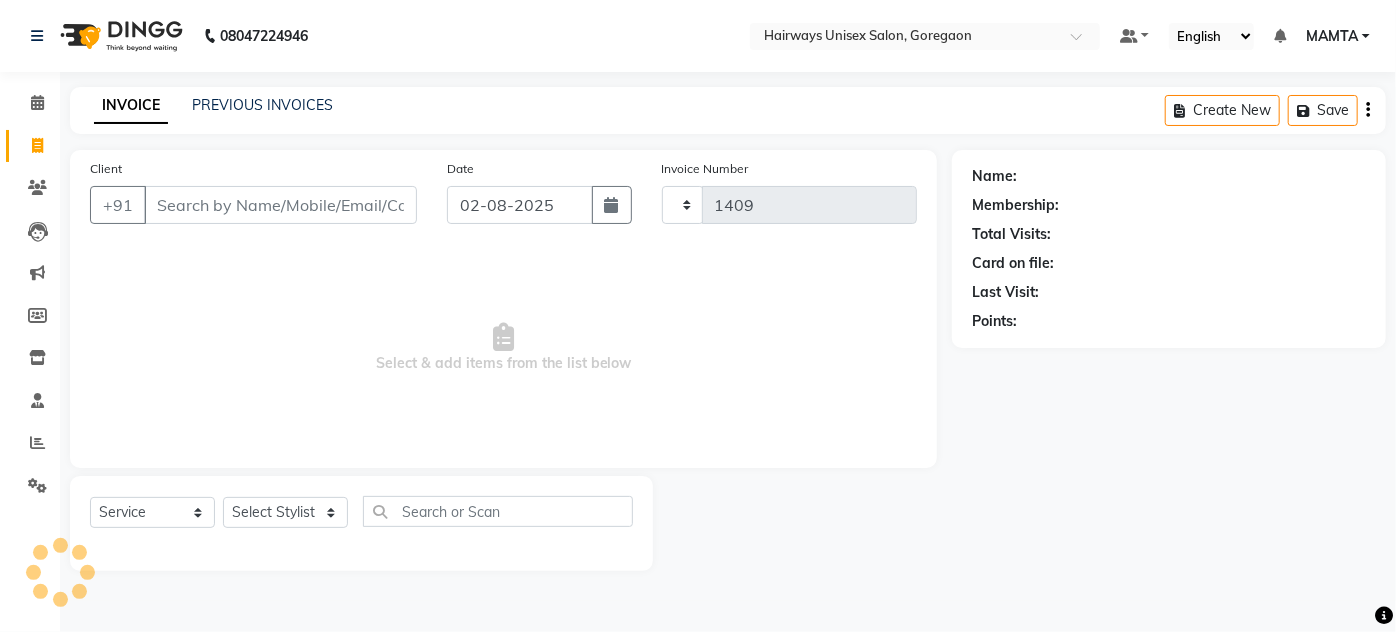 select on "8320" 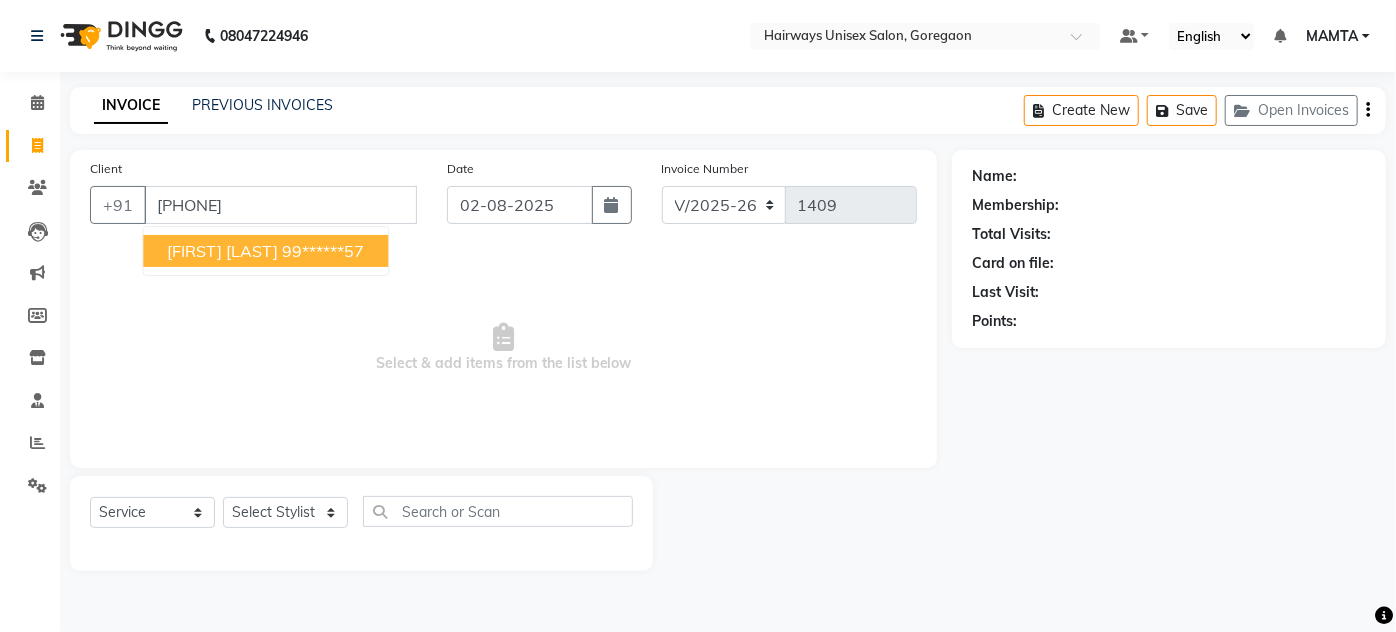 type on "[PHONE]" 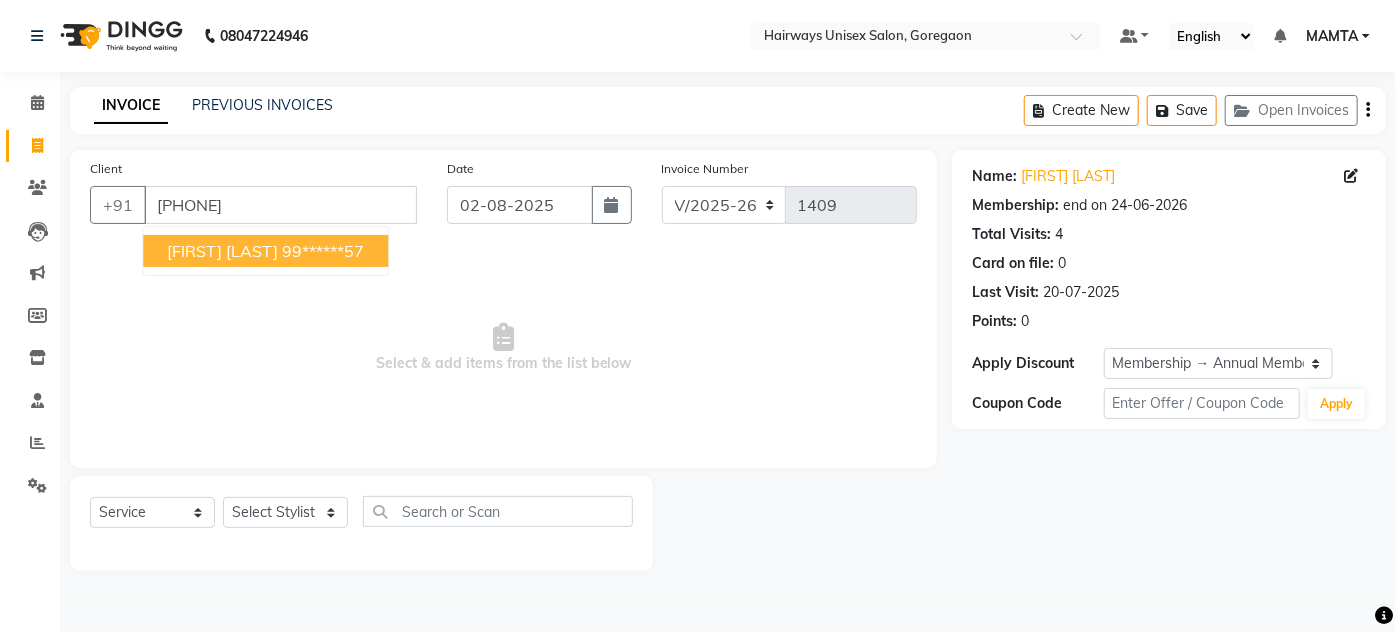 click on "[FIRST] [LAST]" at bounding box center (222, 251) 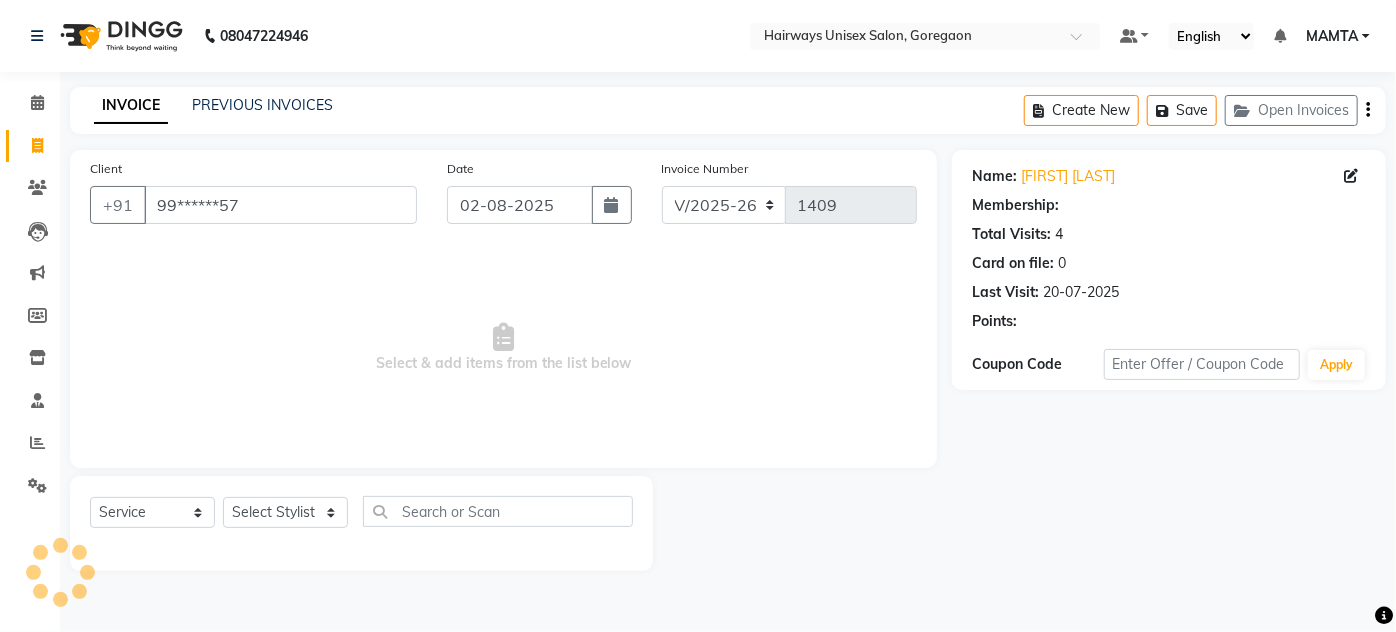 select on "1: Object" 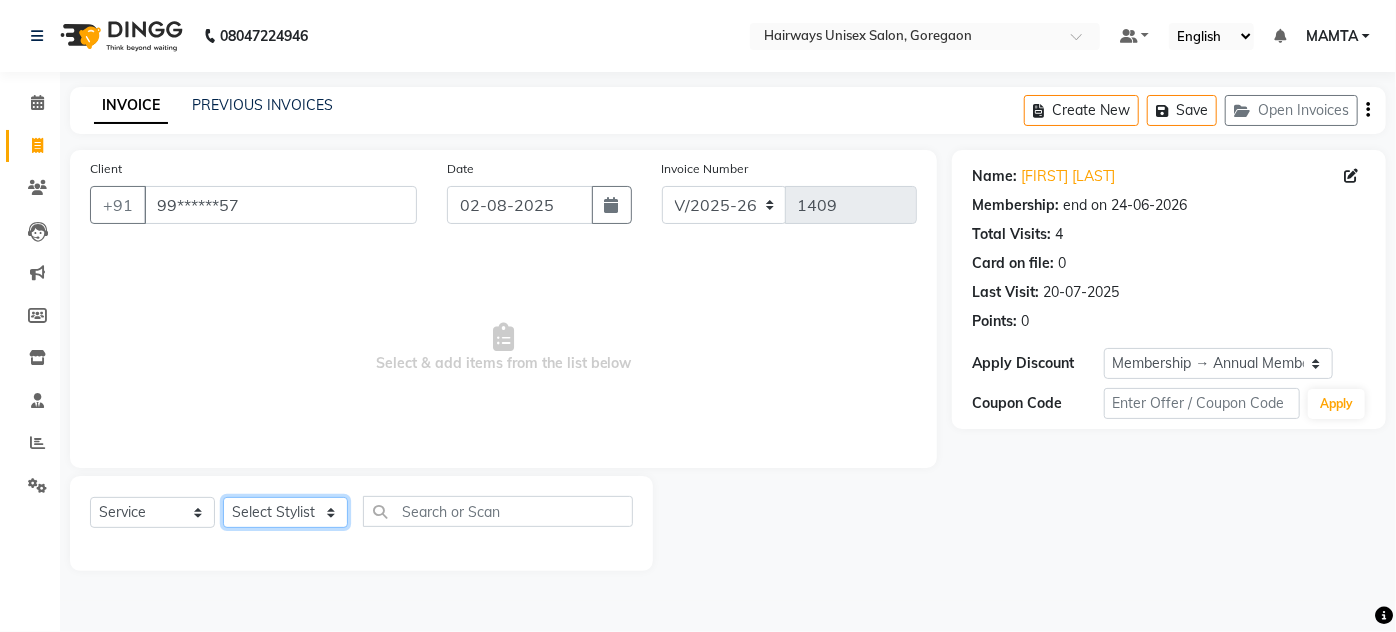 click on "Select Stylist [NAME] [NAME] [NAME] [NAME] [NAME] [NAME] [NAME] [NAME] [NAME] [NAME] [NAME] [NAME] [NAME]" 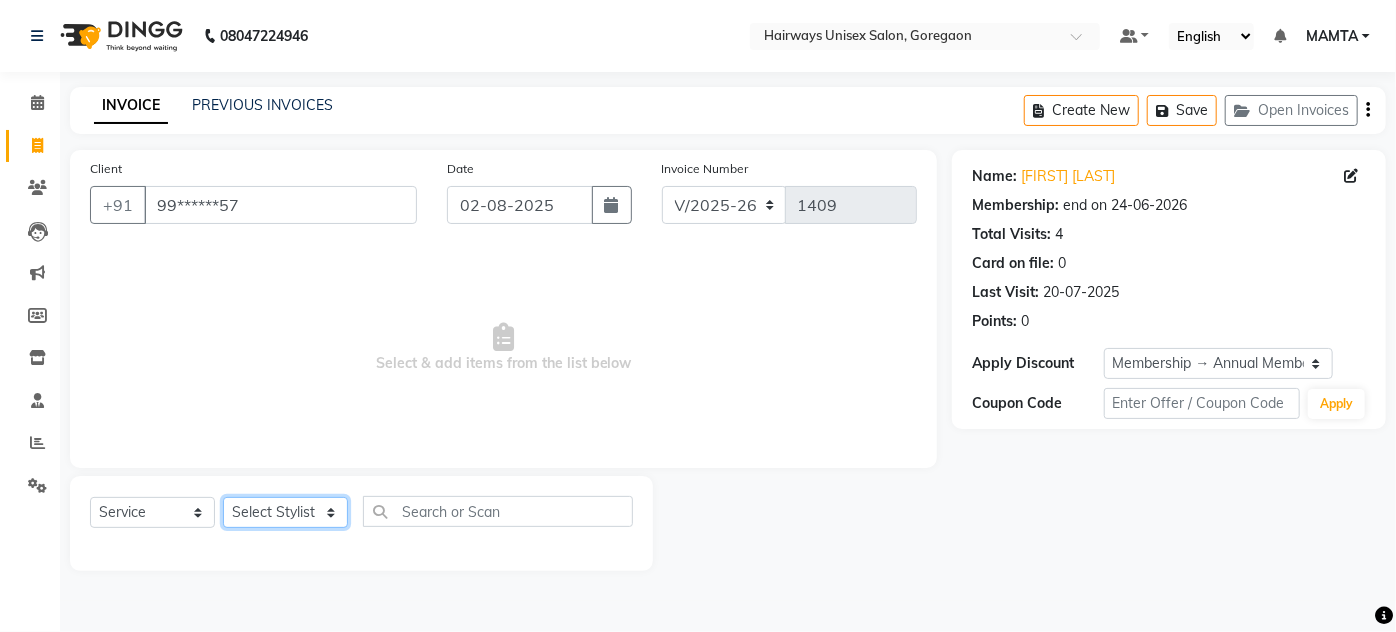 select on "[PHONE]" 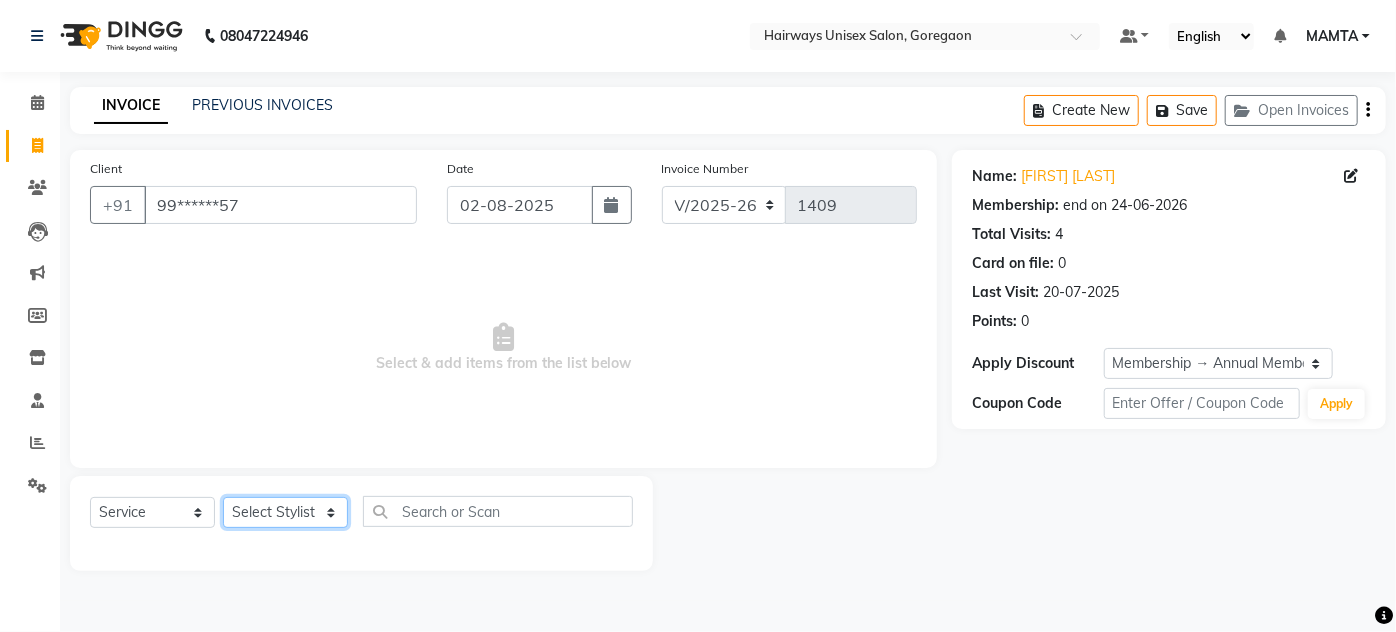 click on "Select Stylist [NAME] [NAME] [NAME] [NAME] [NAME] [NAME] [NAME] [NAME] [NAME] [NAME] [NAME] [NAME] [NAME]" 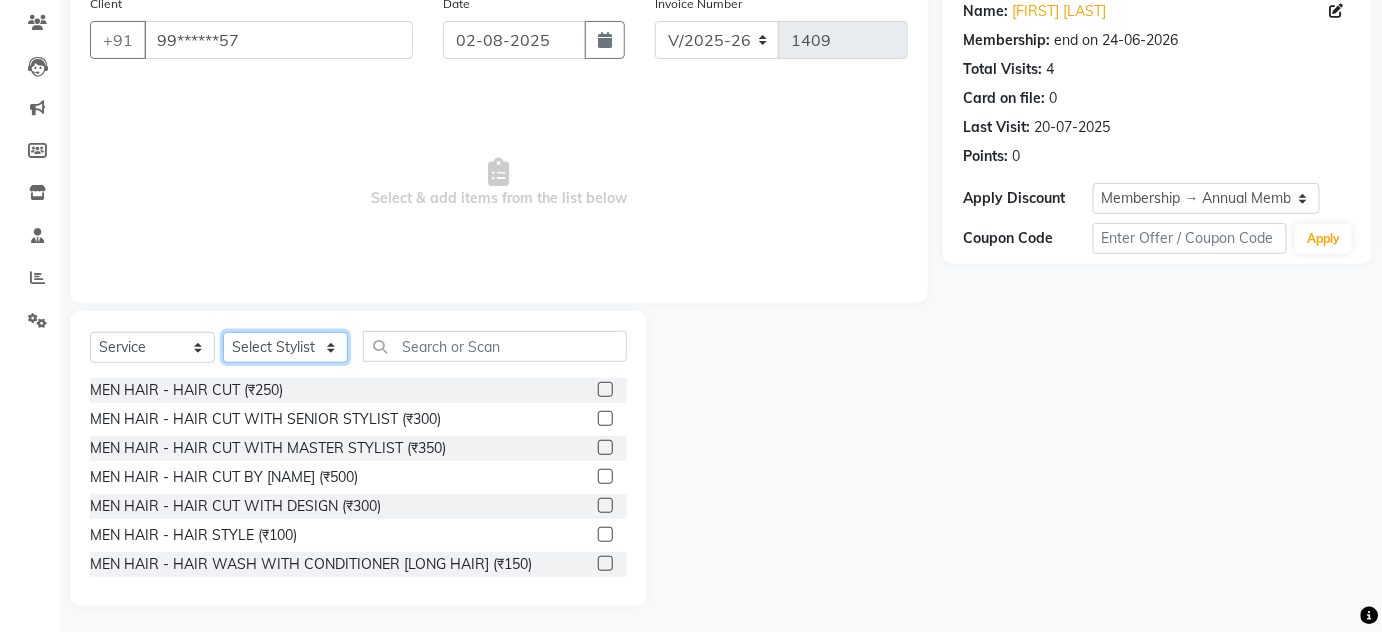 scroll, scrollTop: 168, scrollLeft: 0, axis: vertical 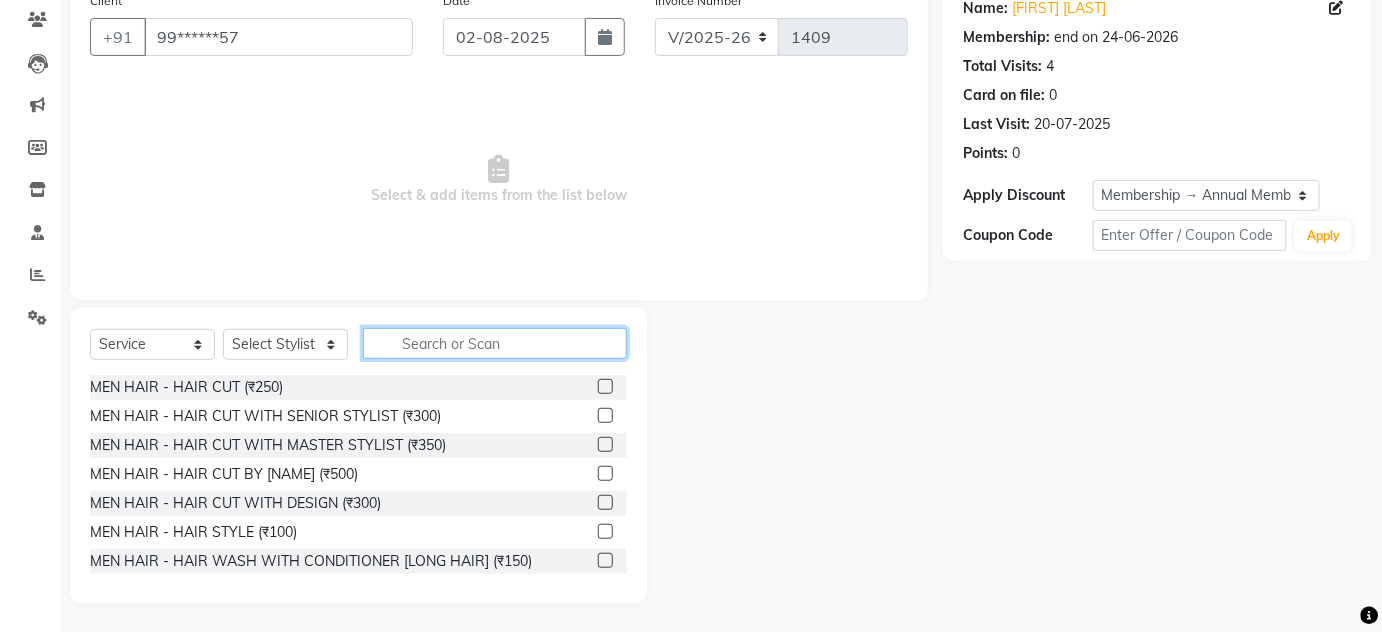 click 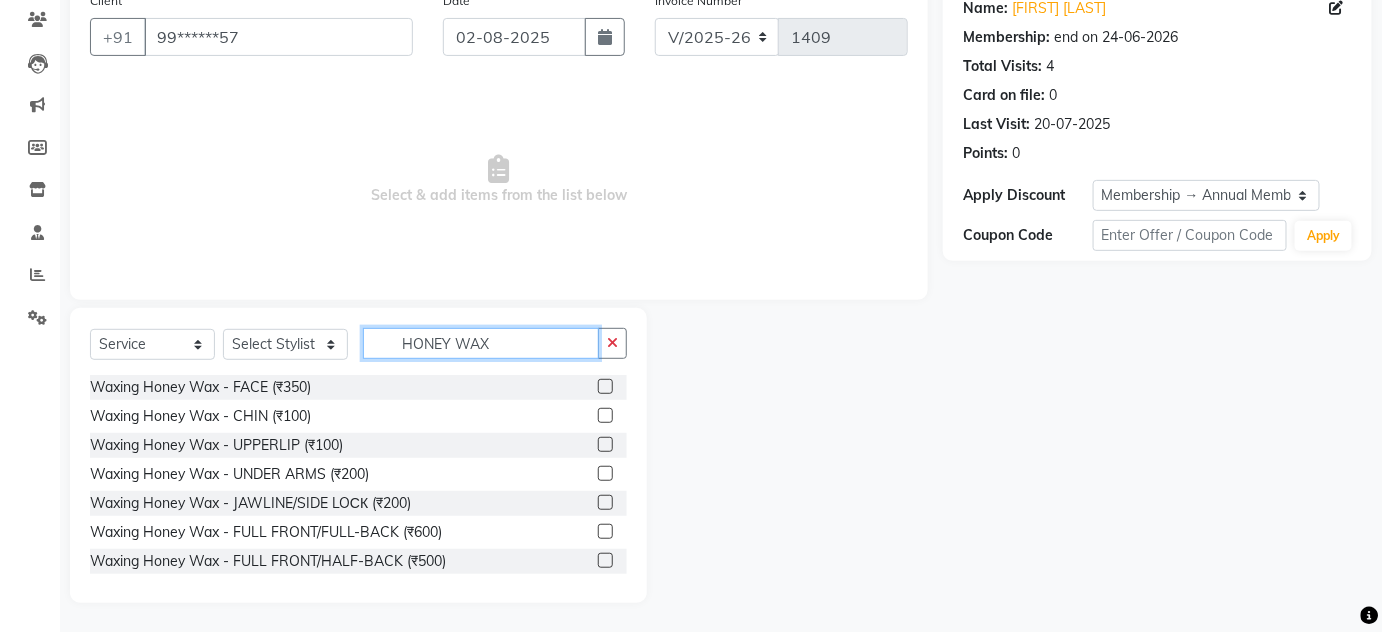 scroll, scrollTop: 90, scrollLeft: 0, axis: vertical 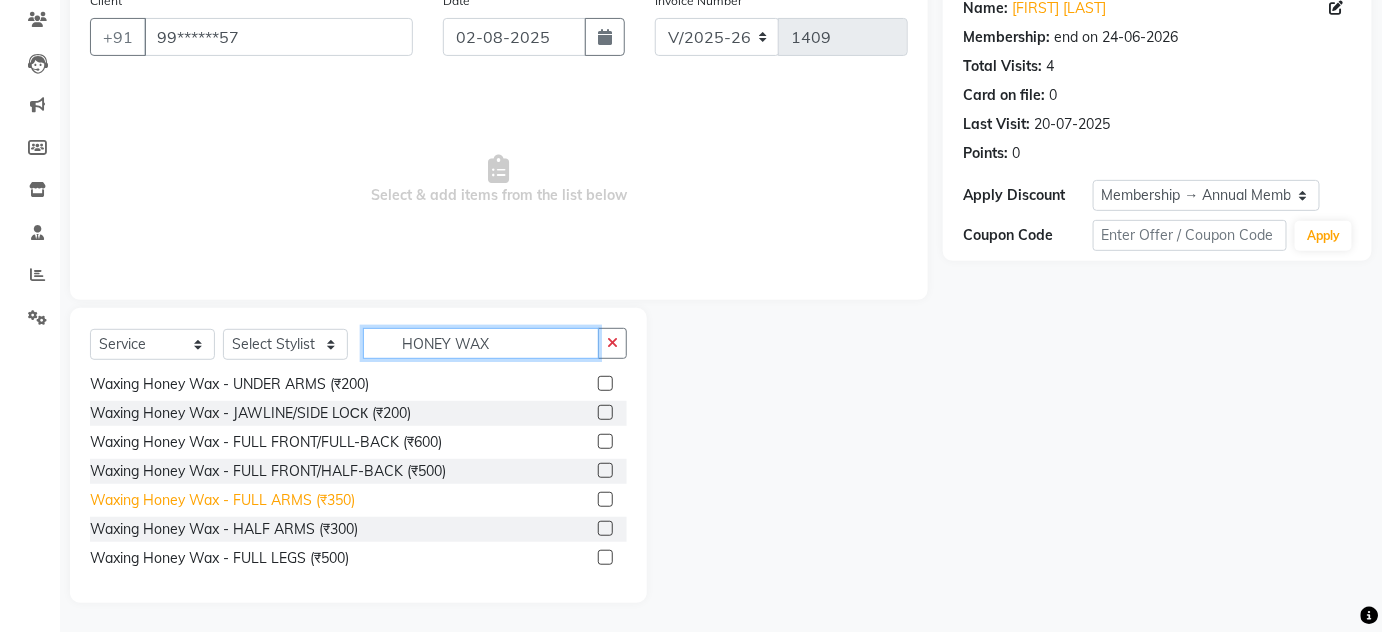 type on "HONEY WAX" 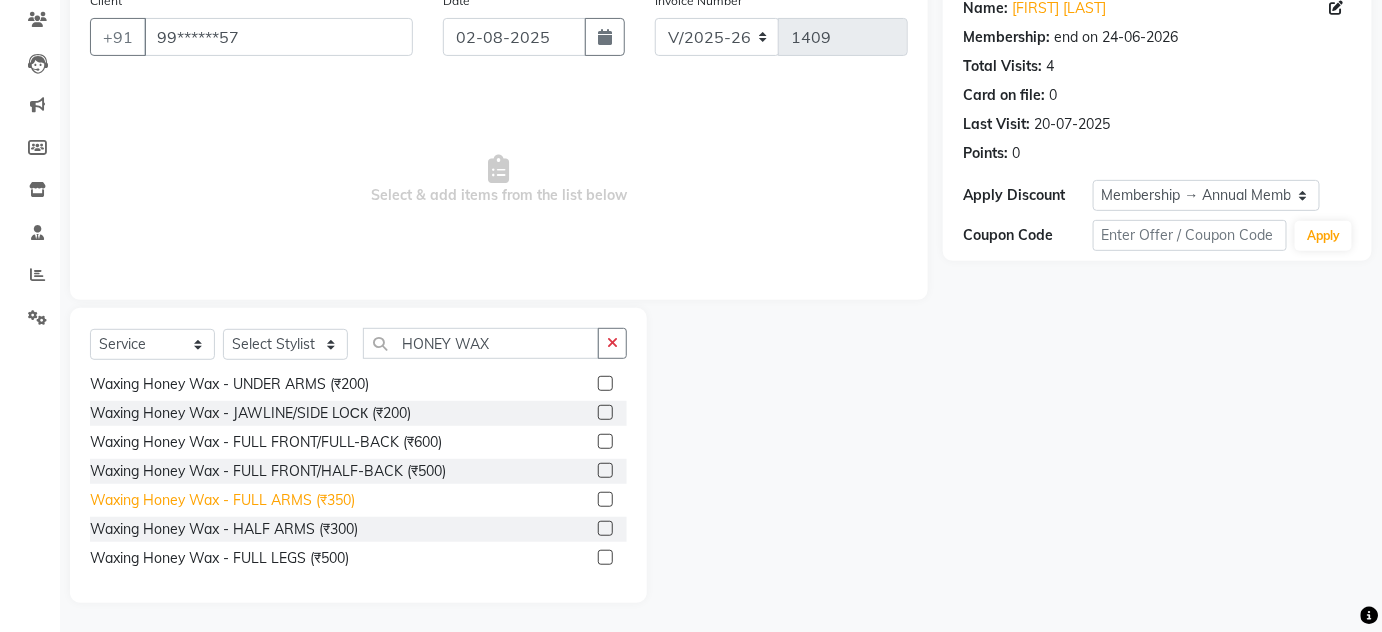click on "Waxing Honey Wax - FULL ARMS (₹350)" 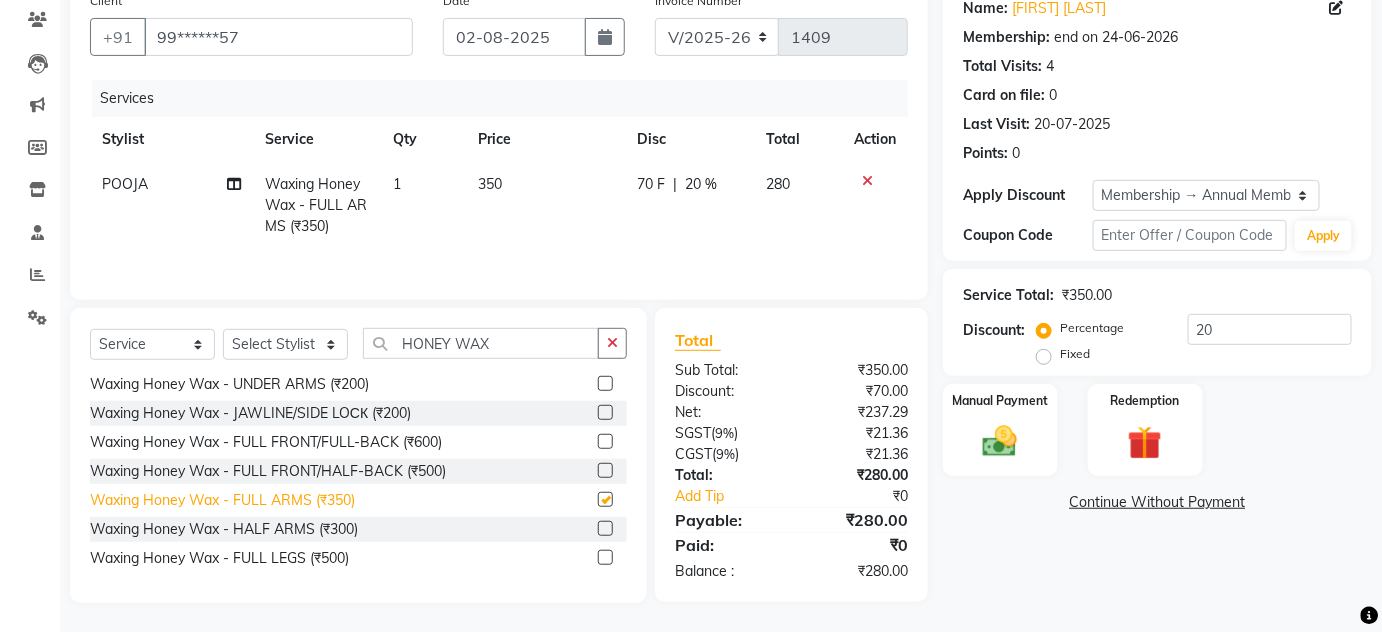 checkbox on "false" 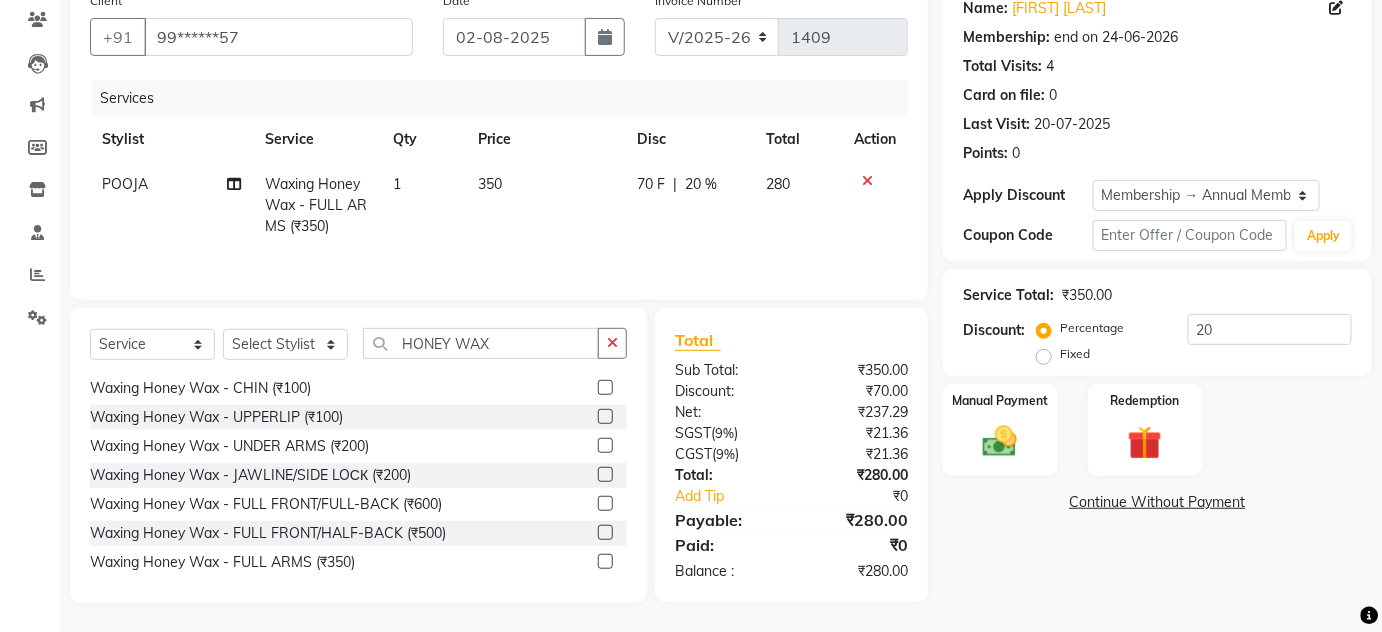 scroll, scrollTop: 0, scrollLeft: 0, axis: both 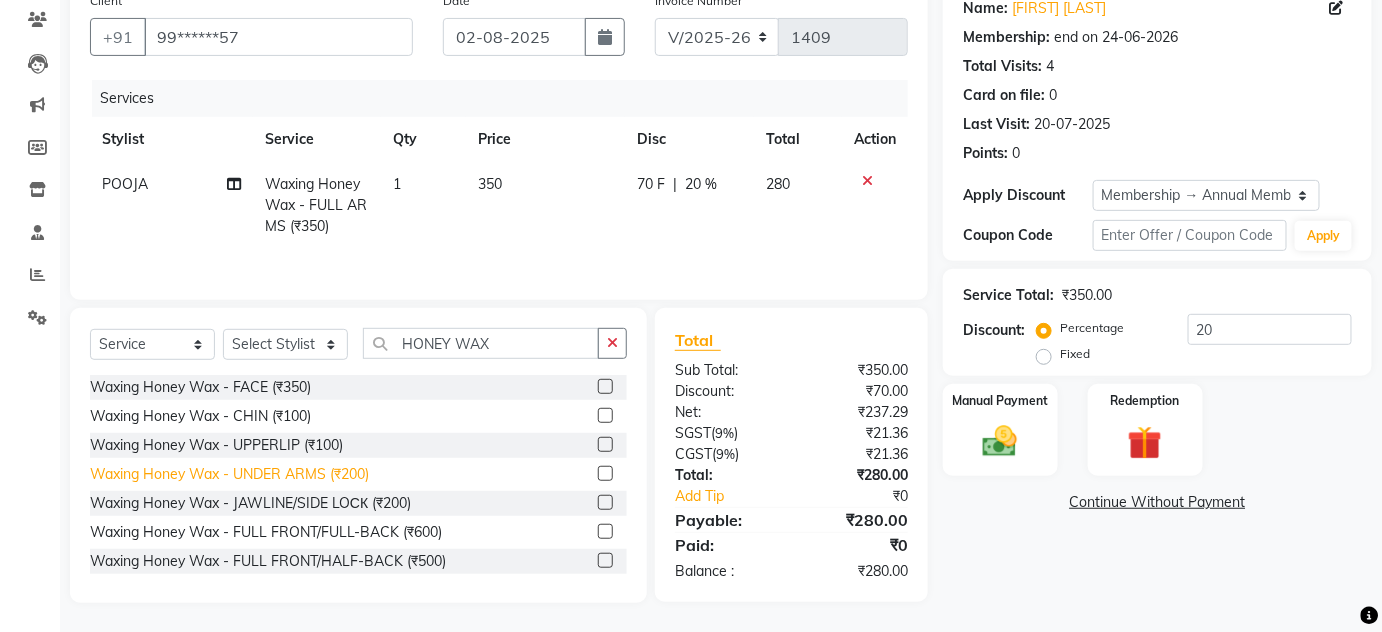 click on "Waxing Honey Wax - UNDER ARMS (₹200)" 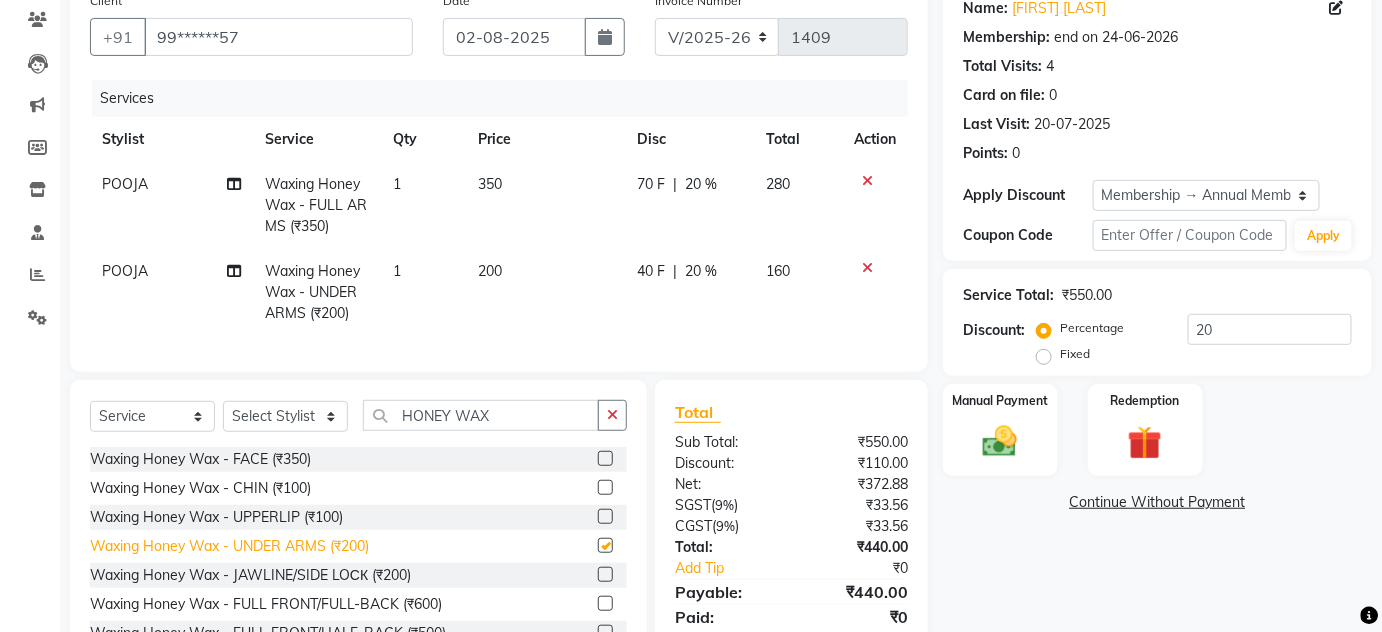 checkbox on "false" 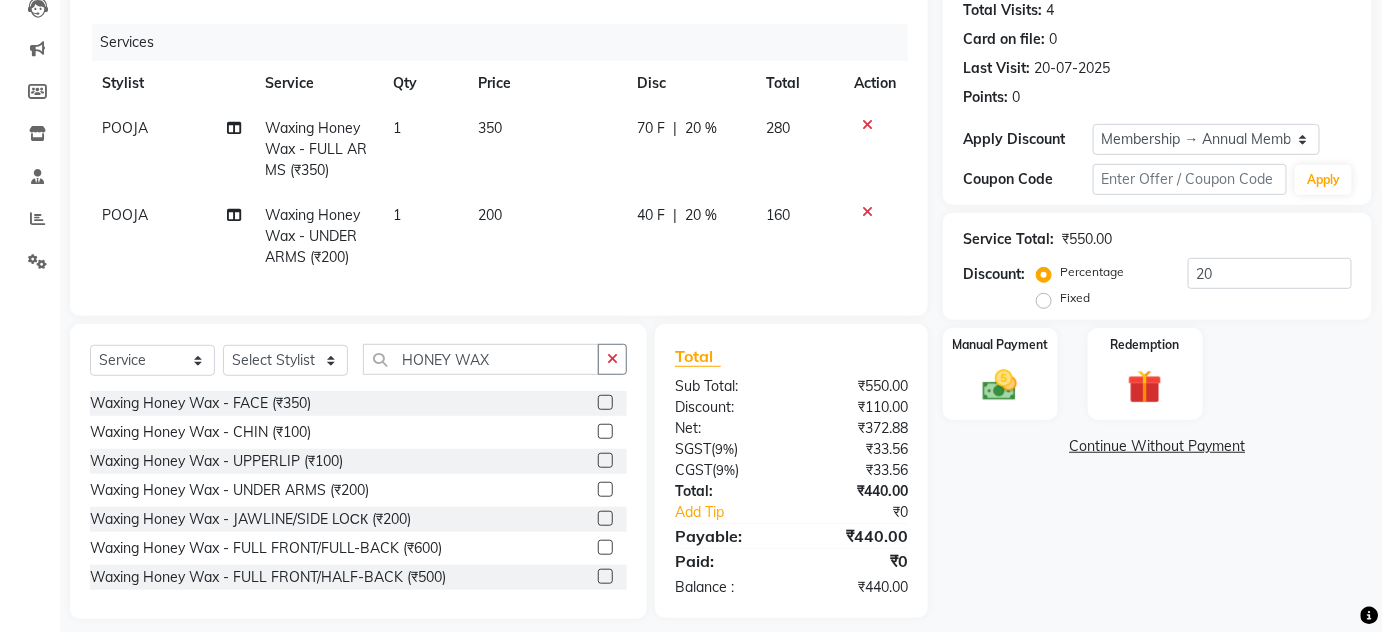 scroll, scrollTop: 254, scrollLeft: 0, axis: vertical 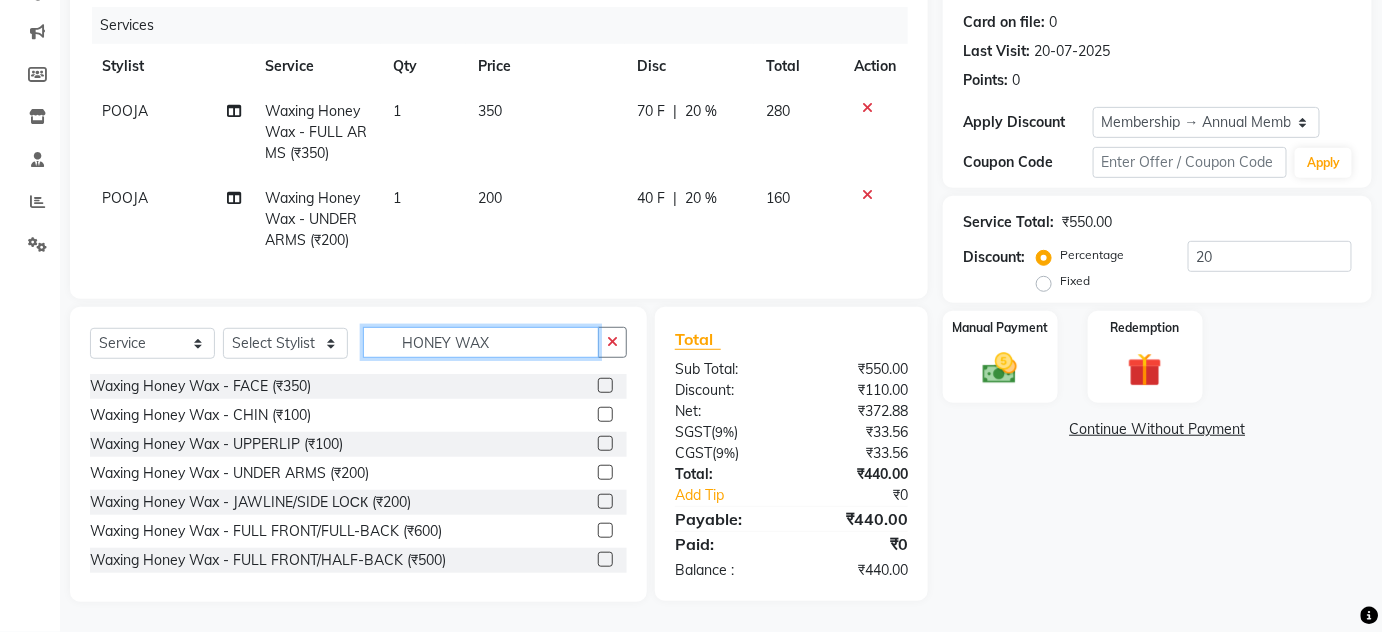 drag, startPoint x: 518, startPoint y: 341, endPoint x: 275, endPoint y: 348, distance: 243.1008 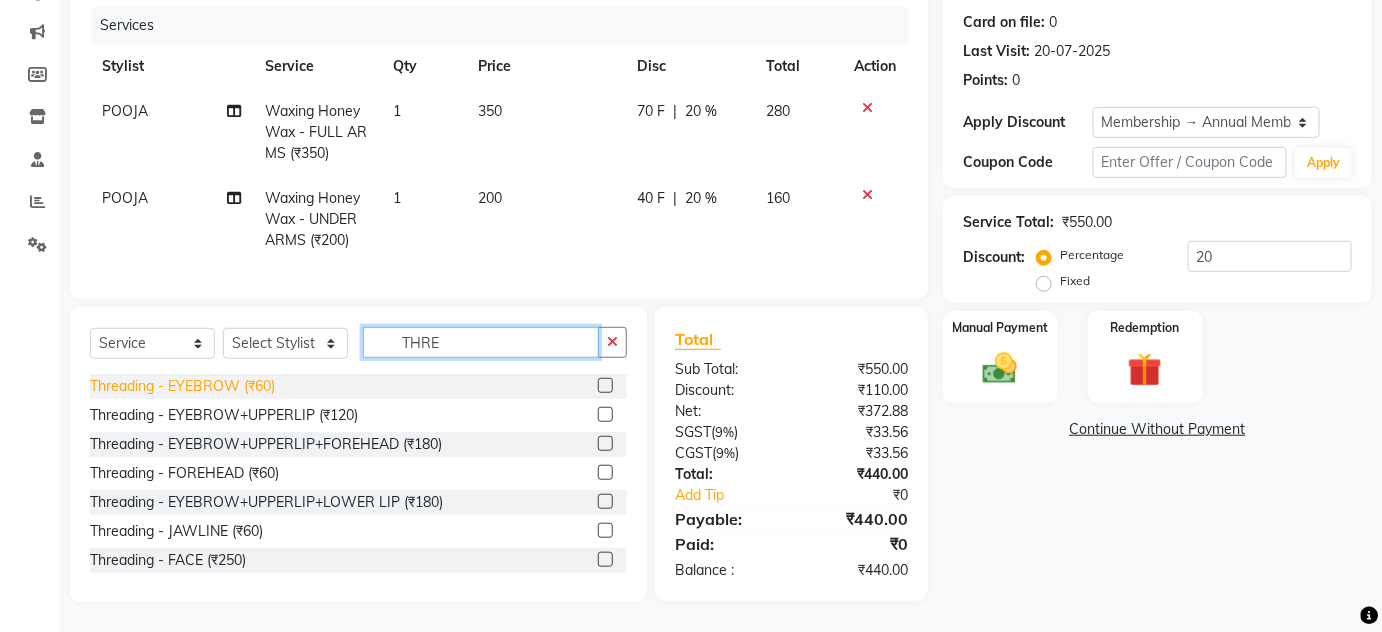 type on "THRE" 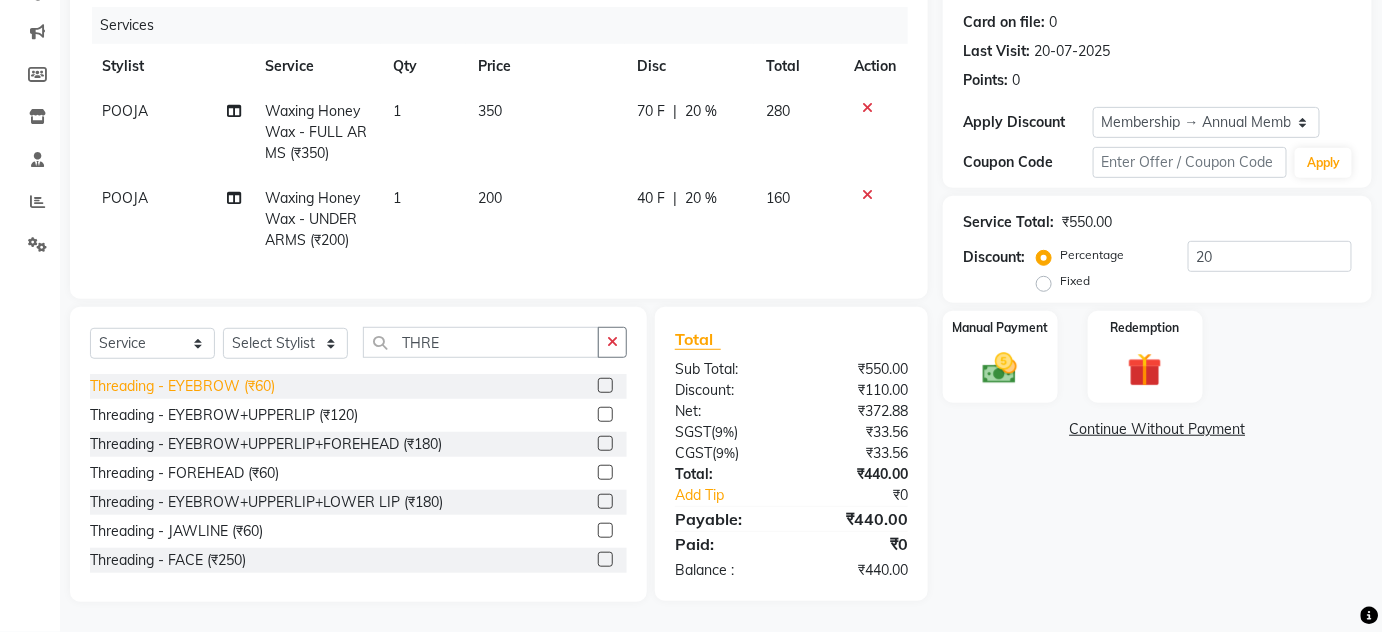 click on "Threading - EYEBROW (₹60)" 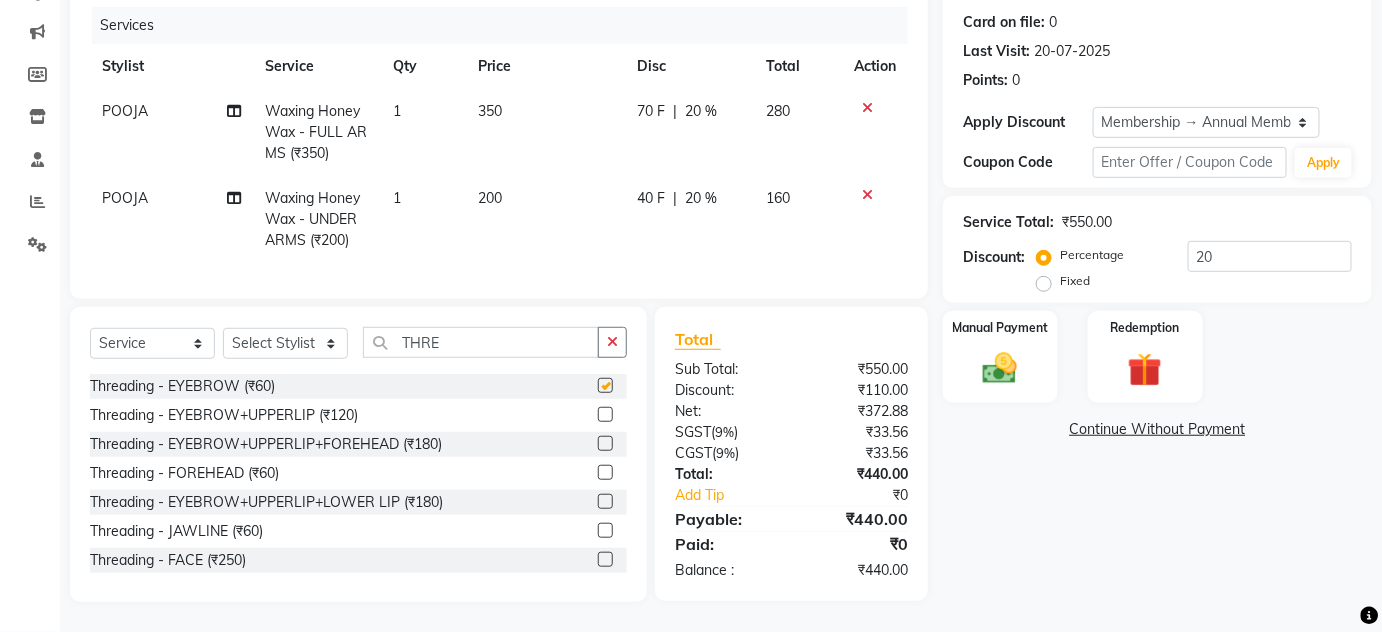 checkbox on "false" 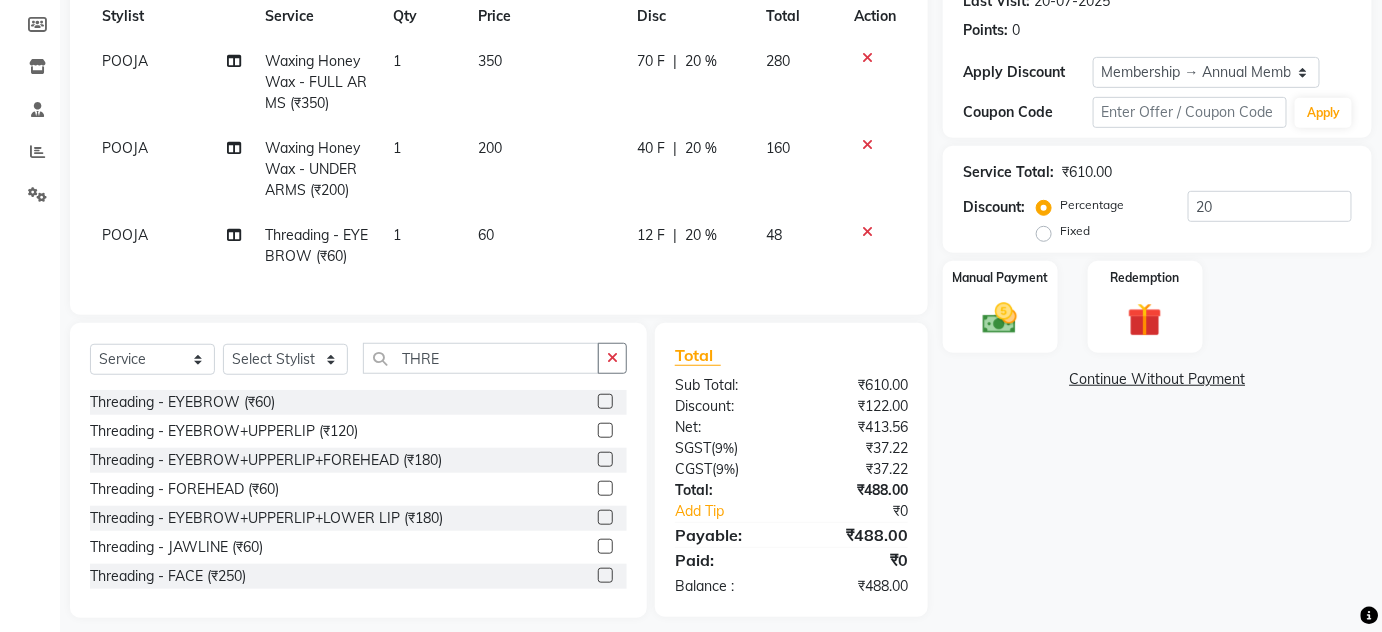 scroll, scrollTop: 320, scrollLeft: 0, axis: vertical 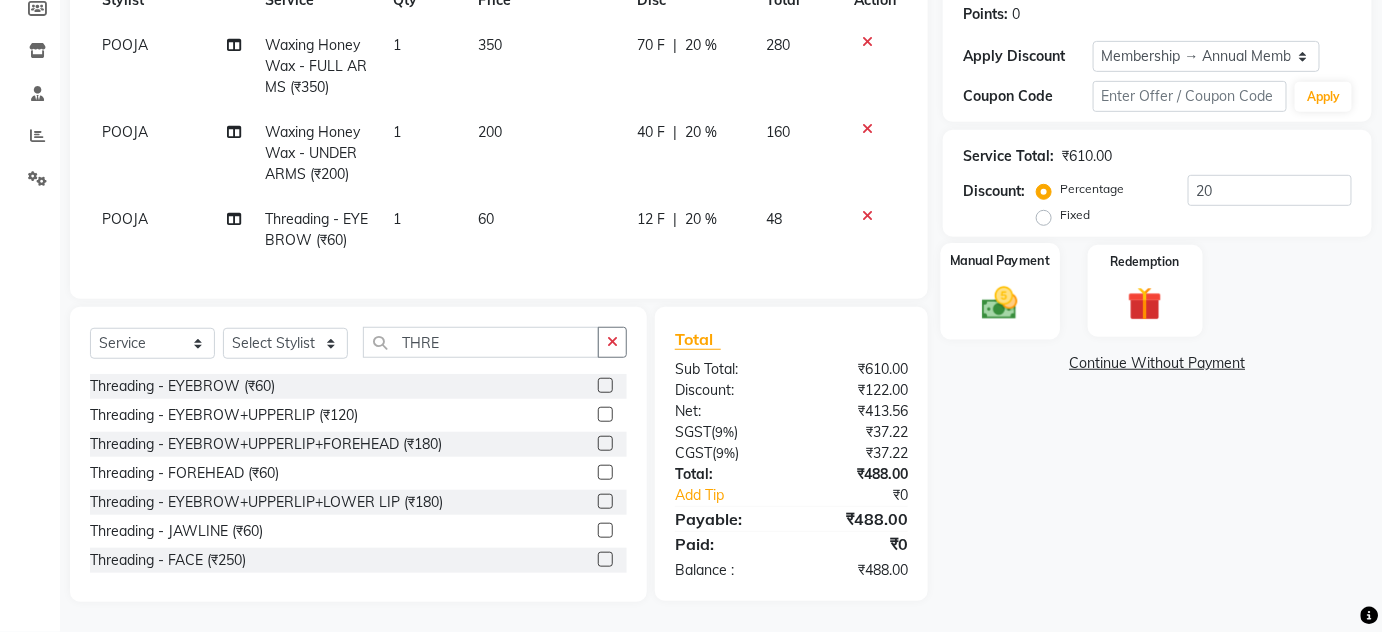 click 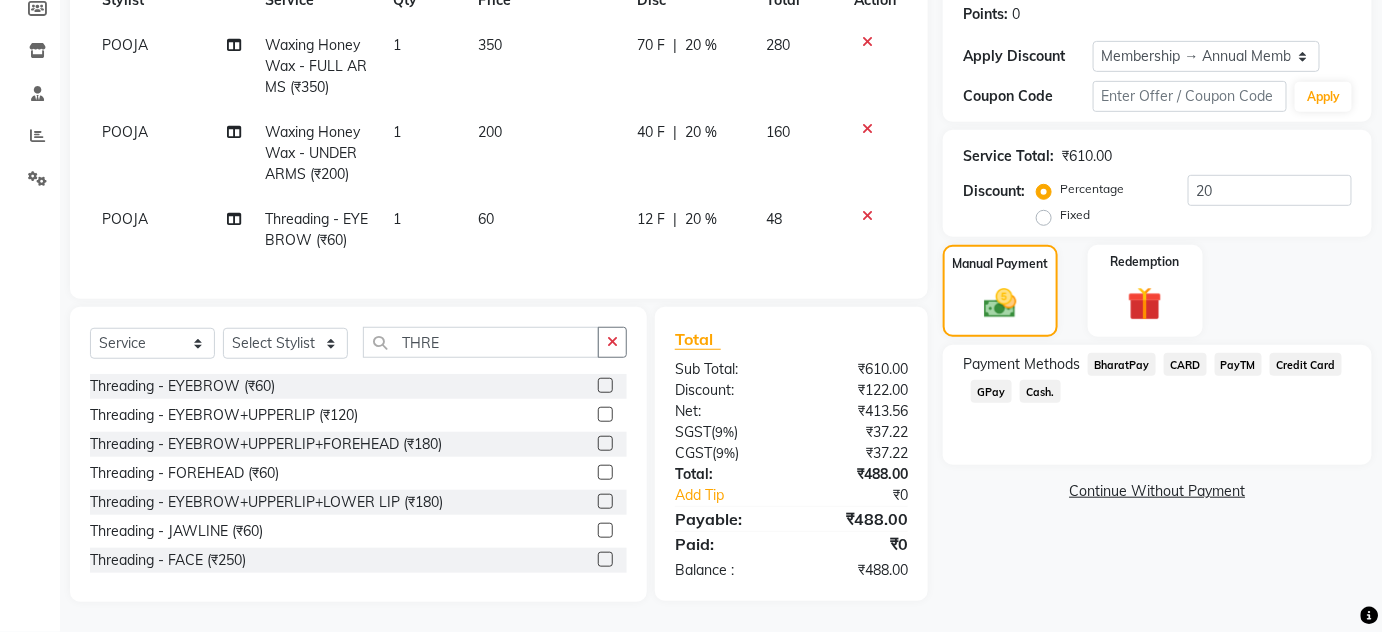 click on "GPay" 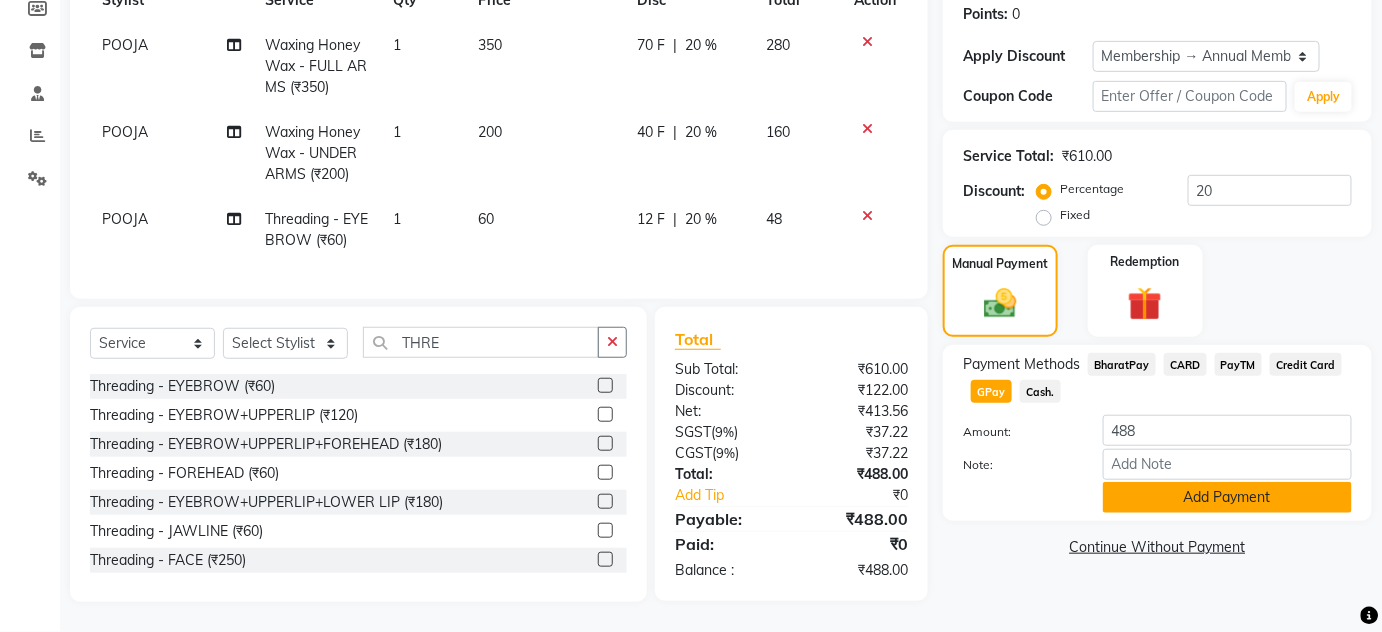 click on "Add Payment" 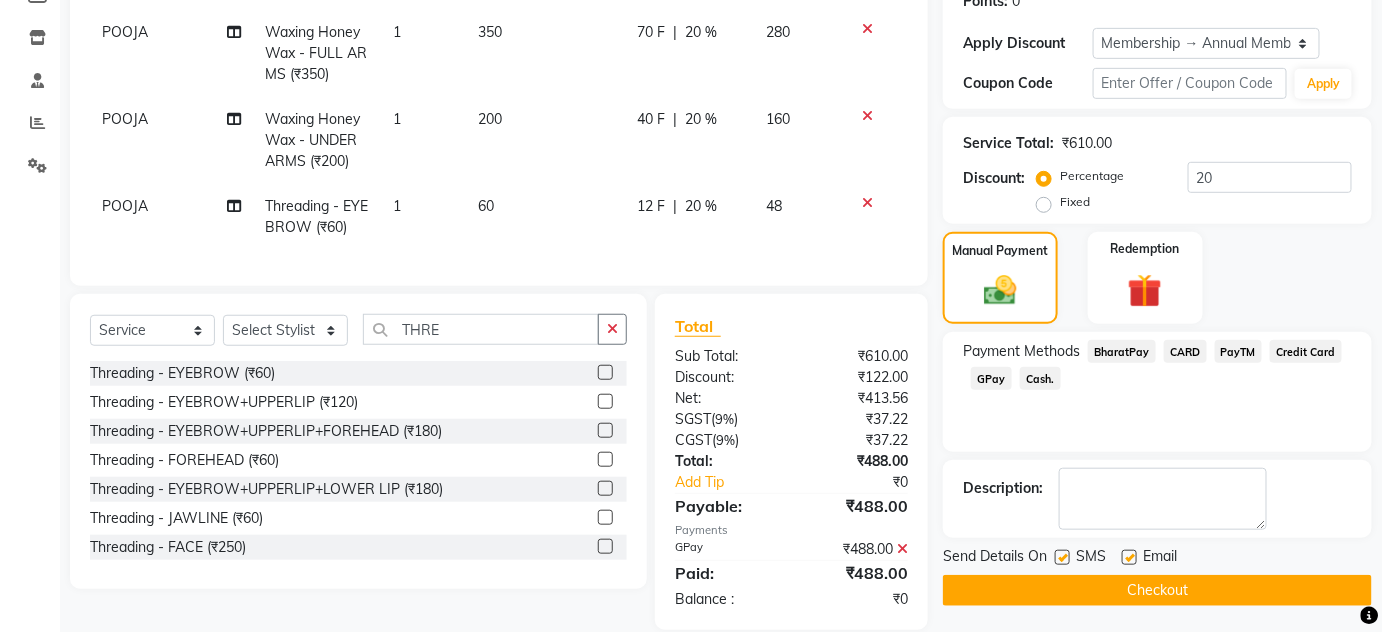 click on "Checkout" 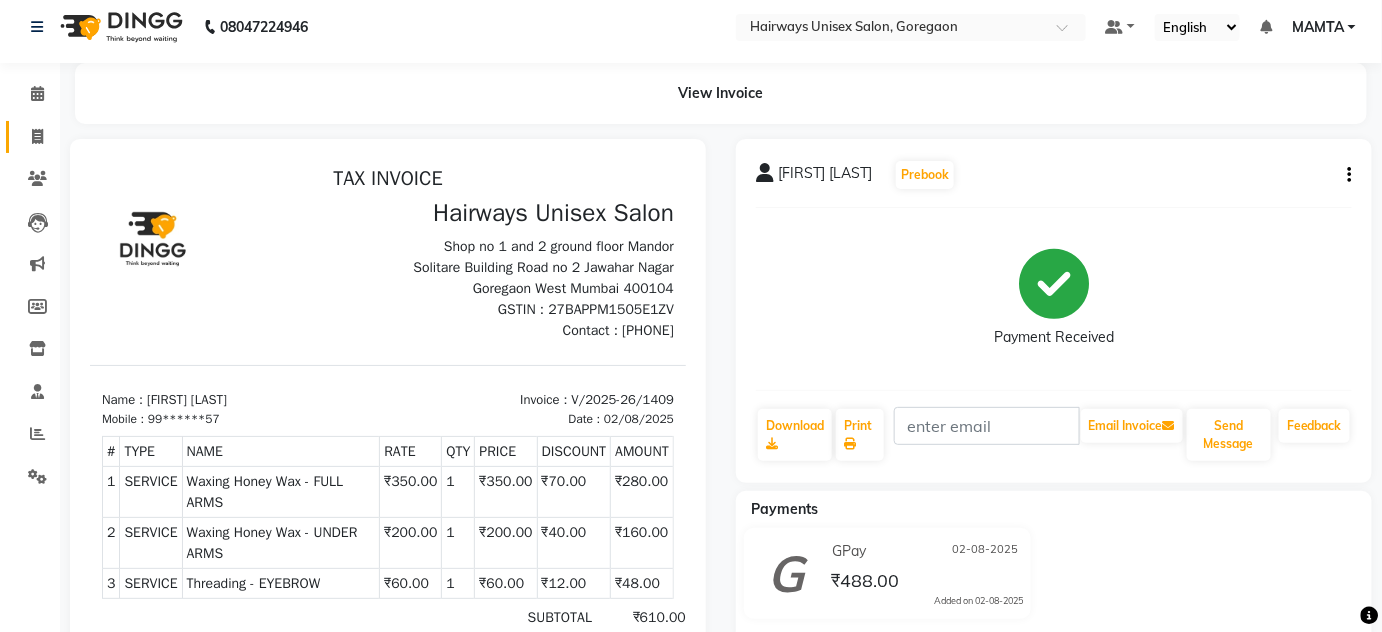 scroll, scrollTop: 8, scrollLeft: 0, axis: vertical 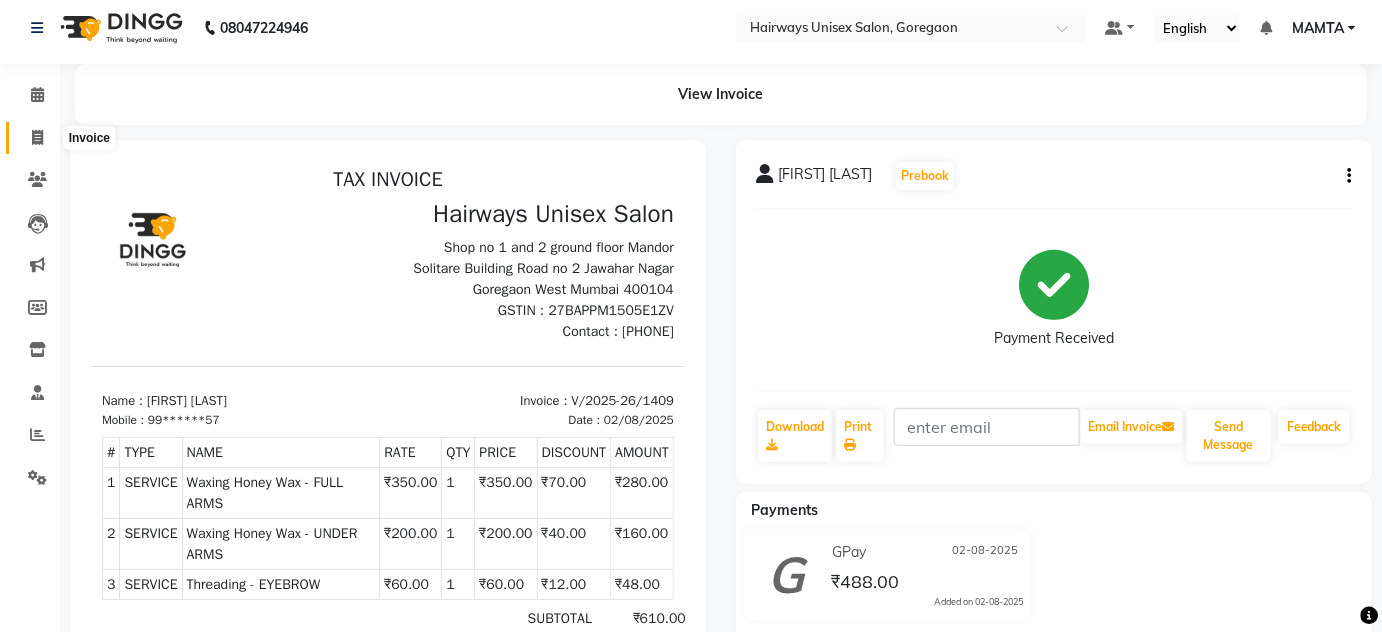 click 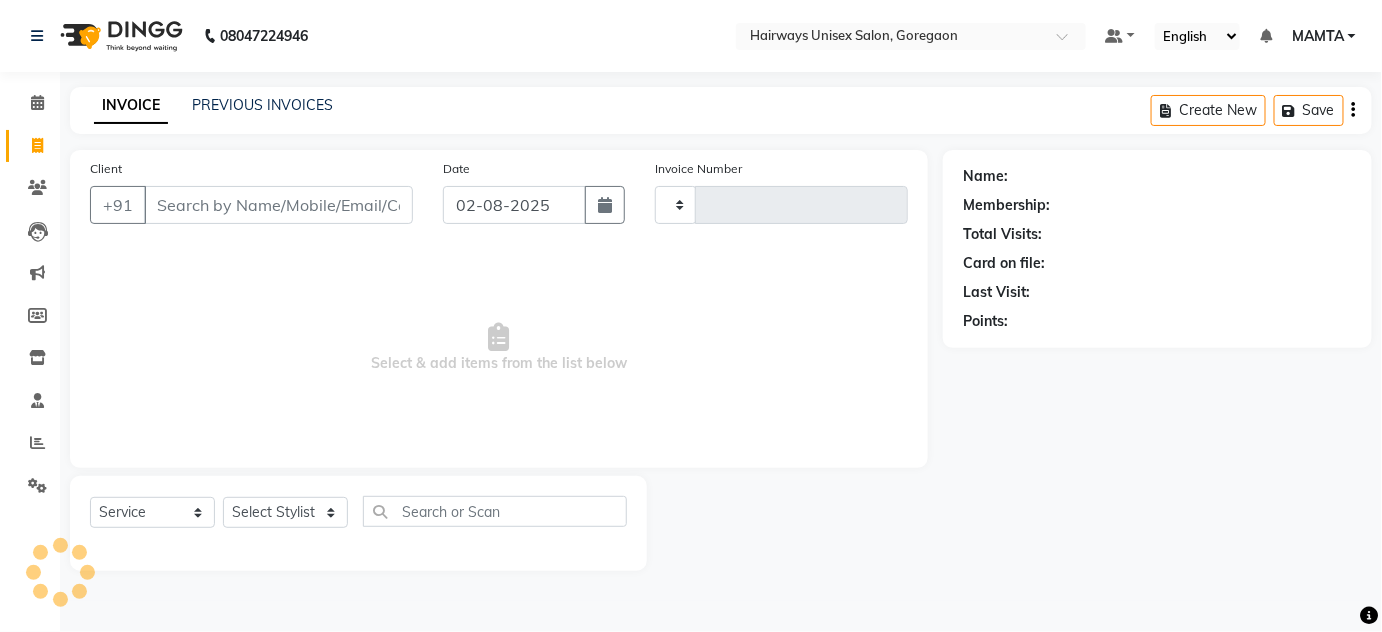 scroll, scrollTop: 0, scrollLeft: 0, axis: both 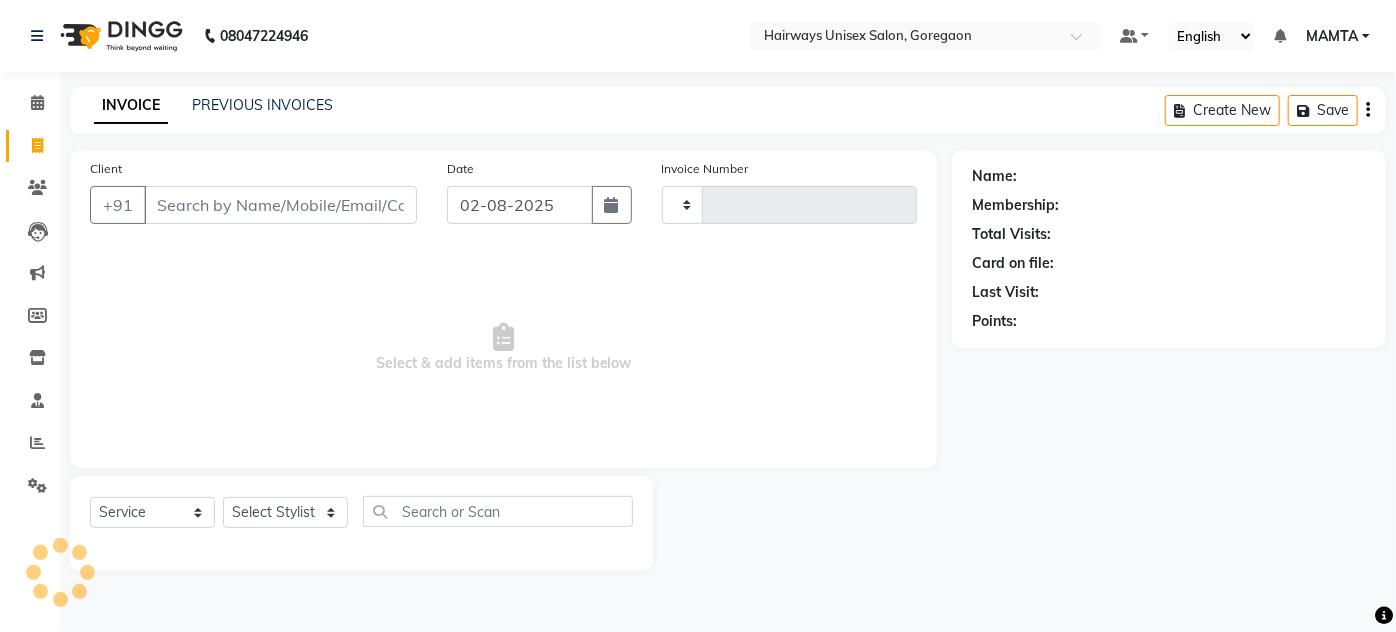 type on "1410" 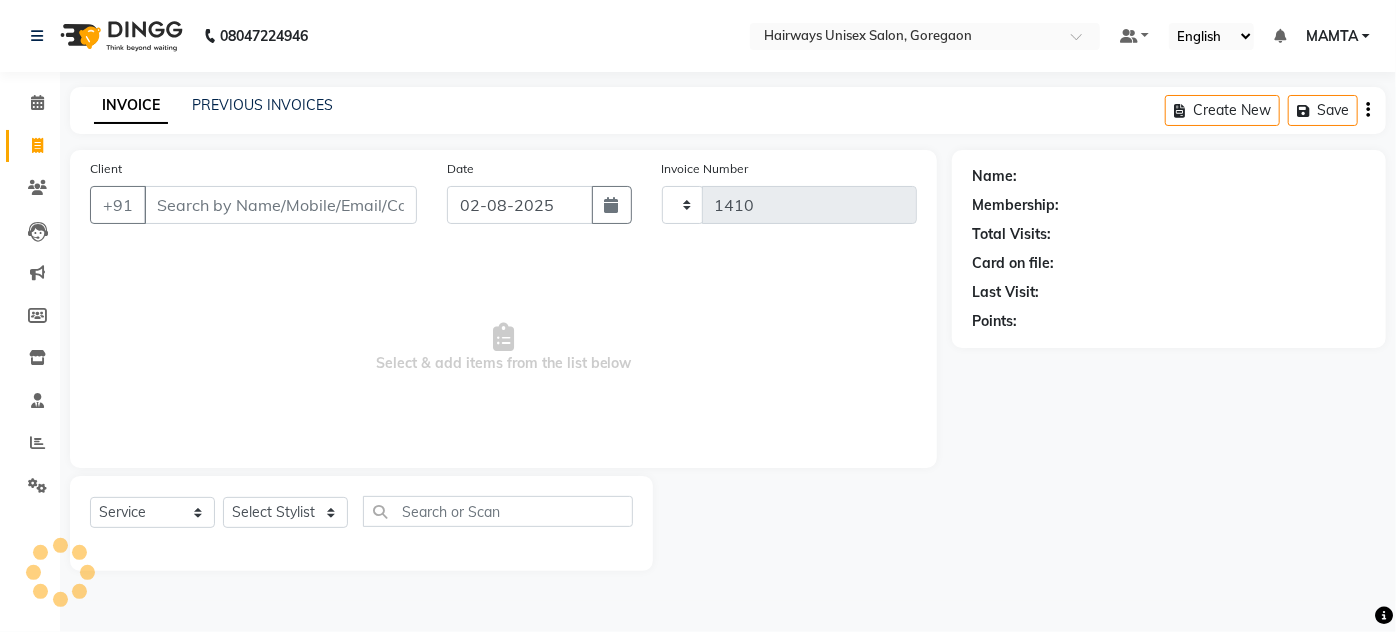 select on "8320" 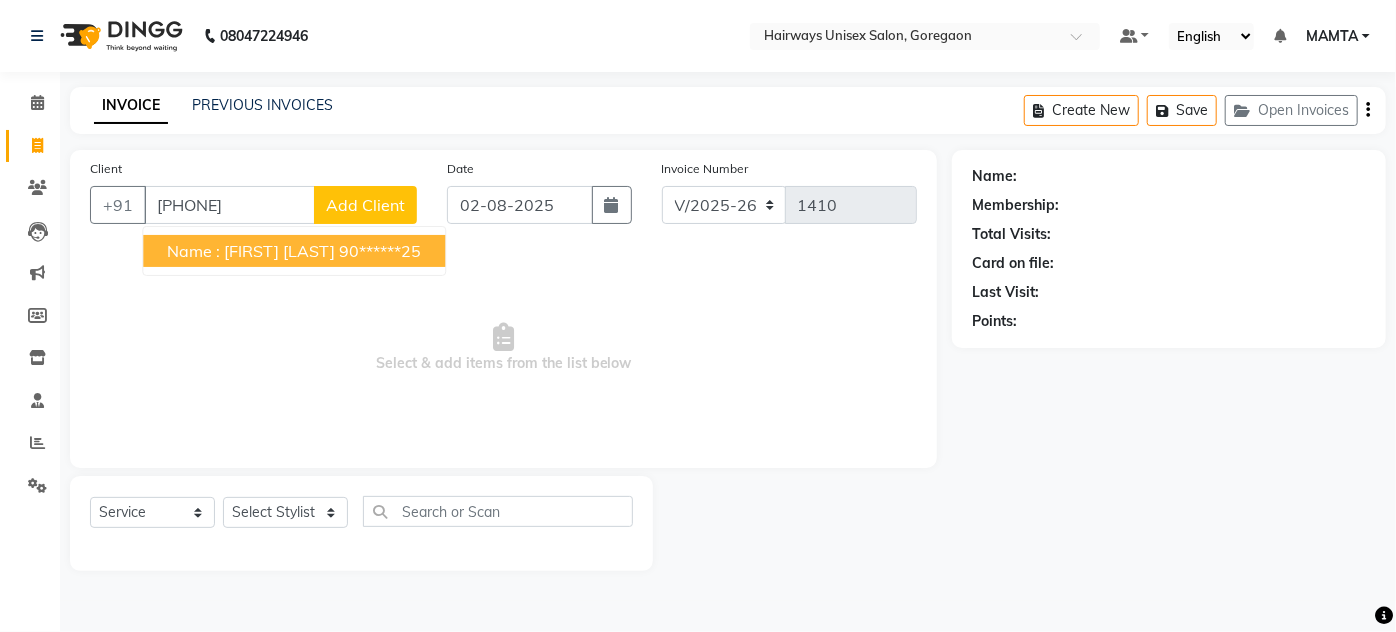 click on "90******25" at bounding box center (380, 251) 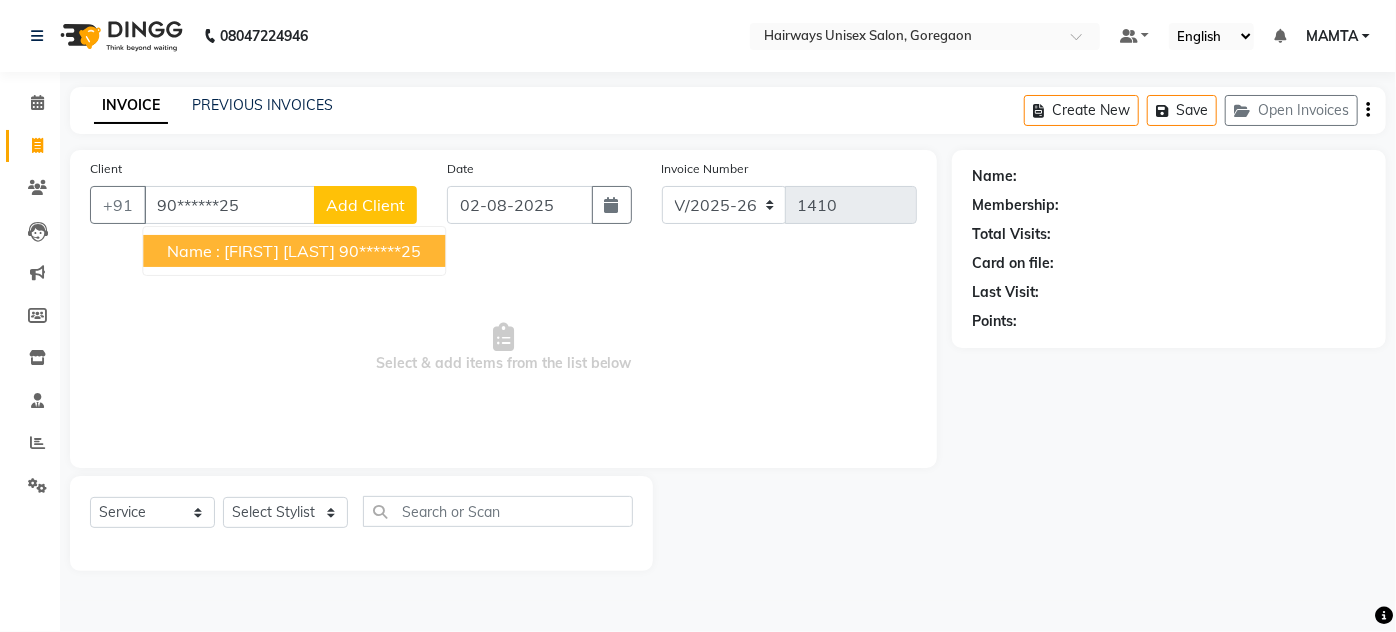type on "90******25" 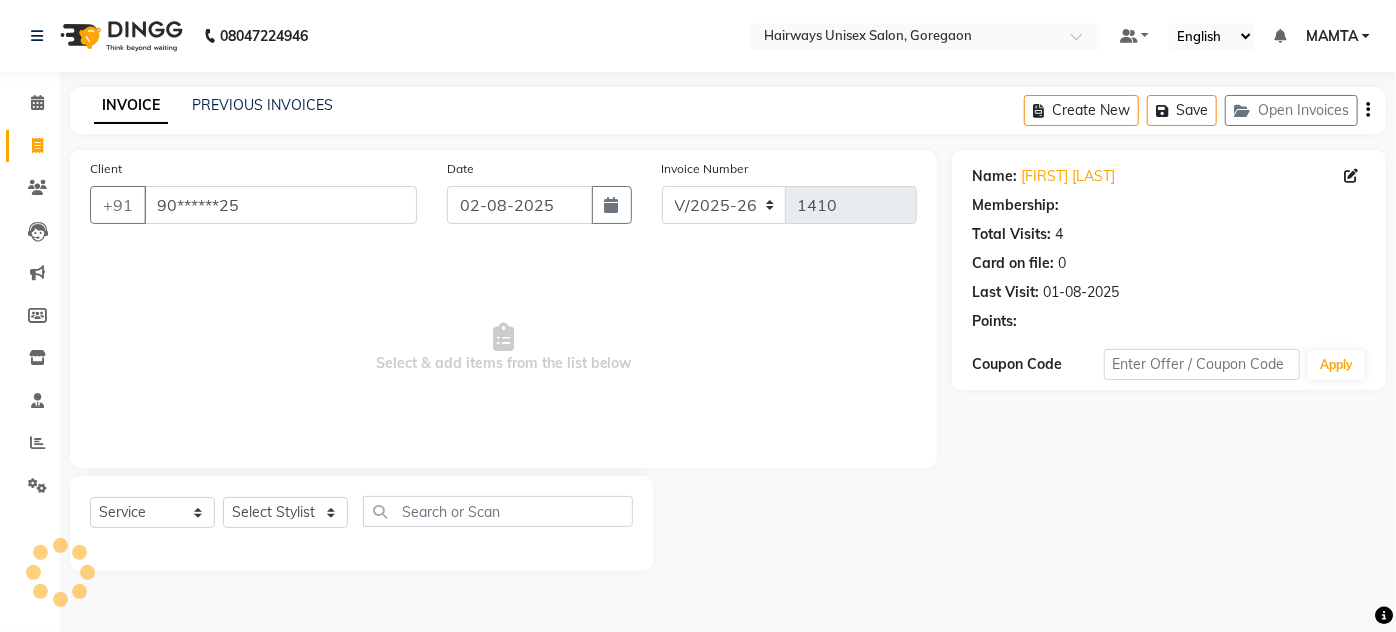 select on "1: Object" 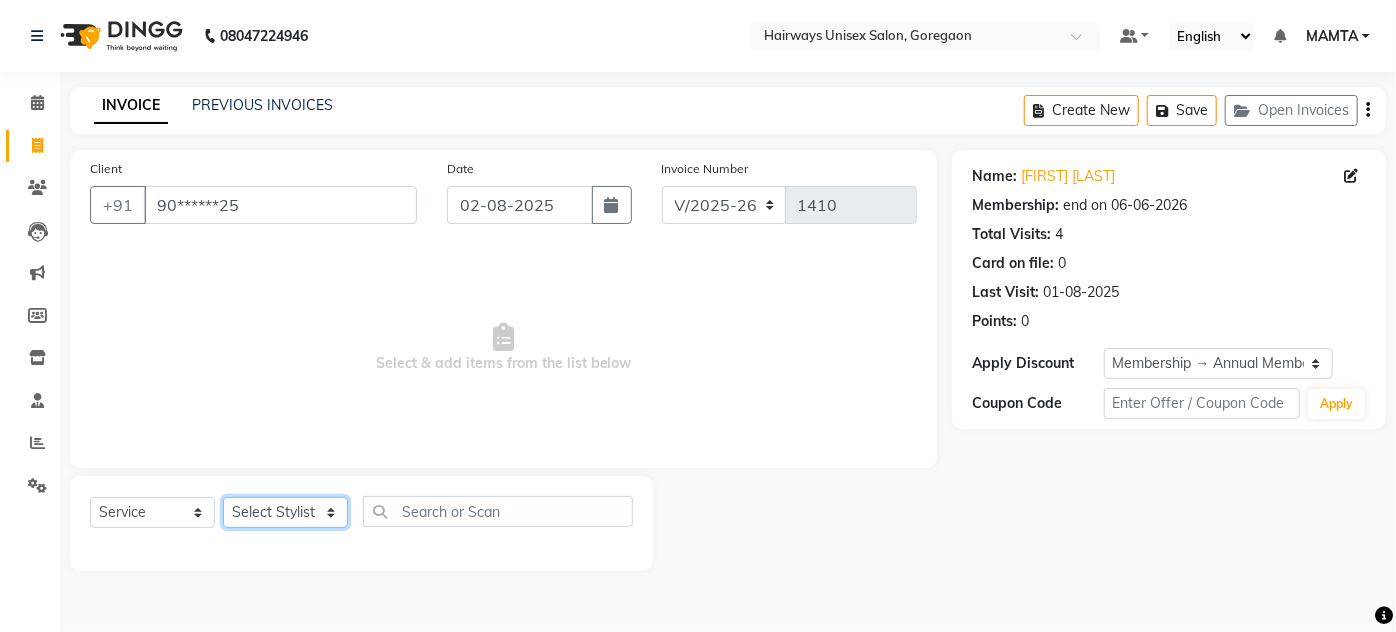 click on "Select Stylist [NAME] [NAME] [NAME] [NAME] [NAME] [NAME] [NAME] [NAME] [NAME] [NAME] [NAME] [NAME] [NAME]" 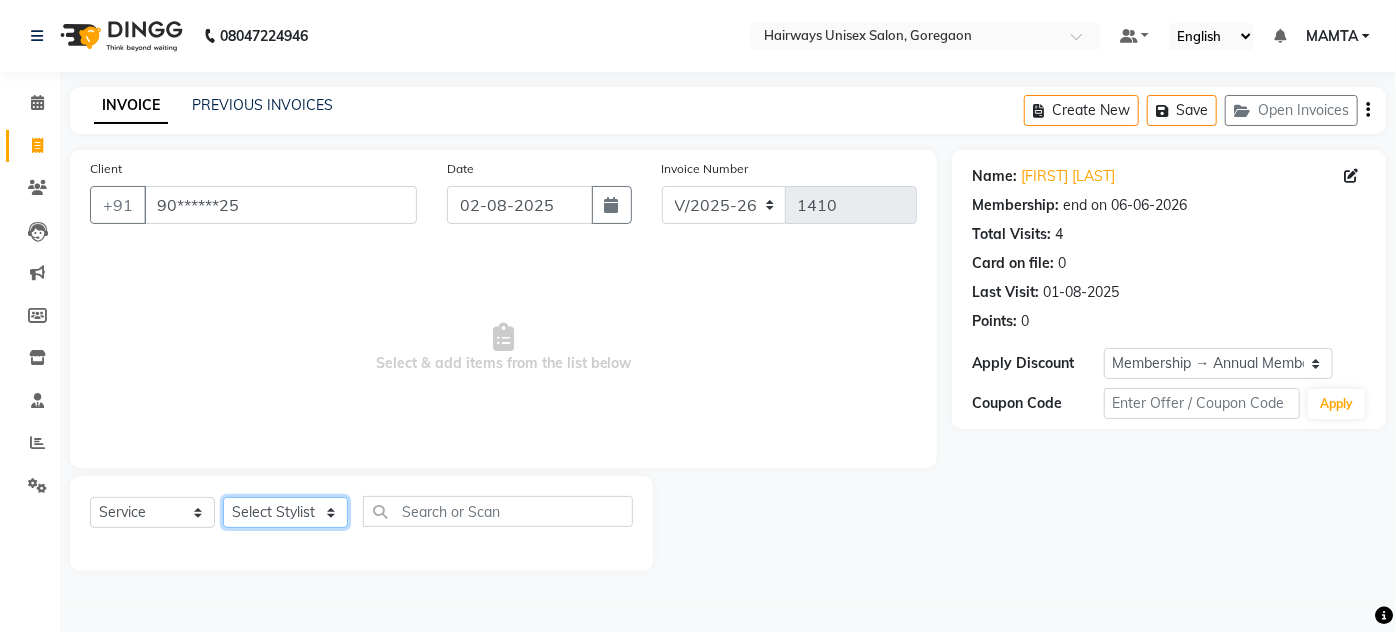 select on "80508" 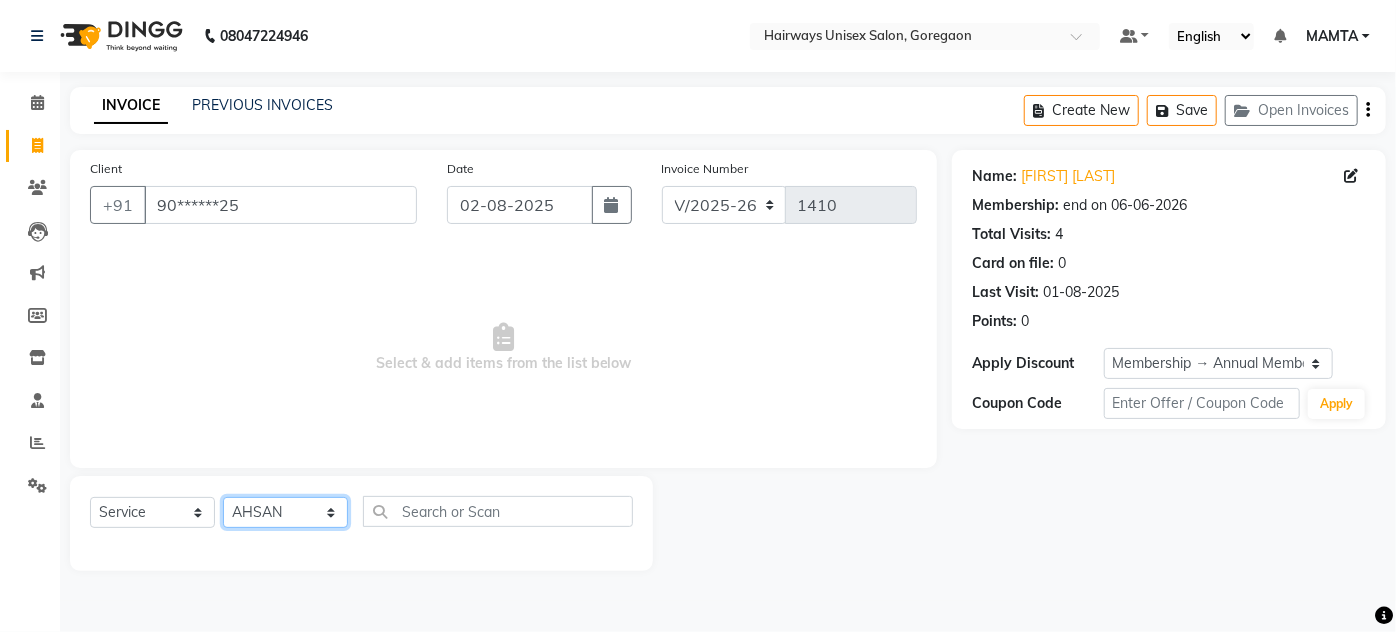 click on "Select Stylist [NAME] [NAME] [NAME] [NAME] [NAME] [NAME] [NAME] [NAME] [NAME] [NAME] [NAME] [NAME] [NAME]" 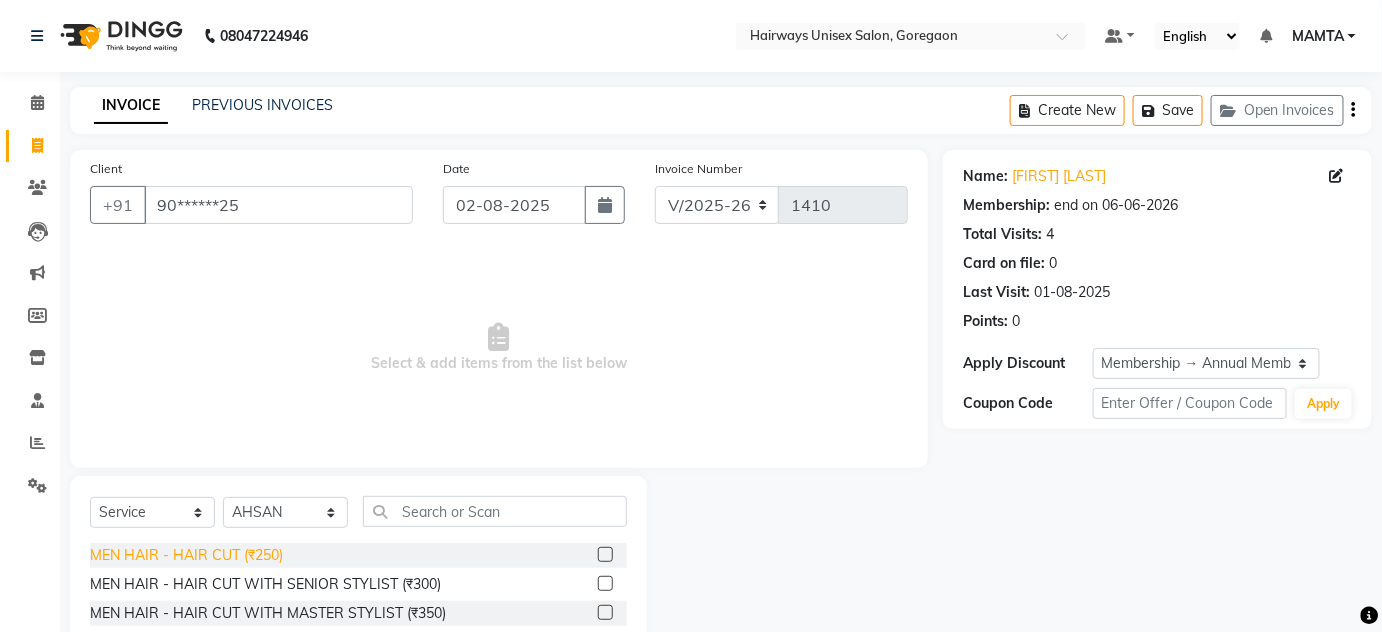 click on "MEN HAIR - HAIR CUT (₹250)" 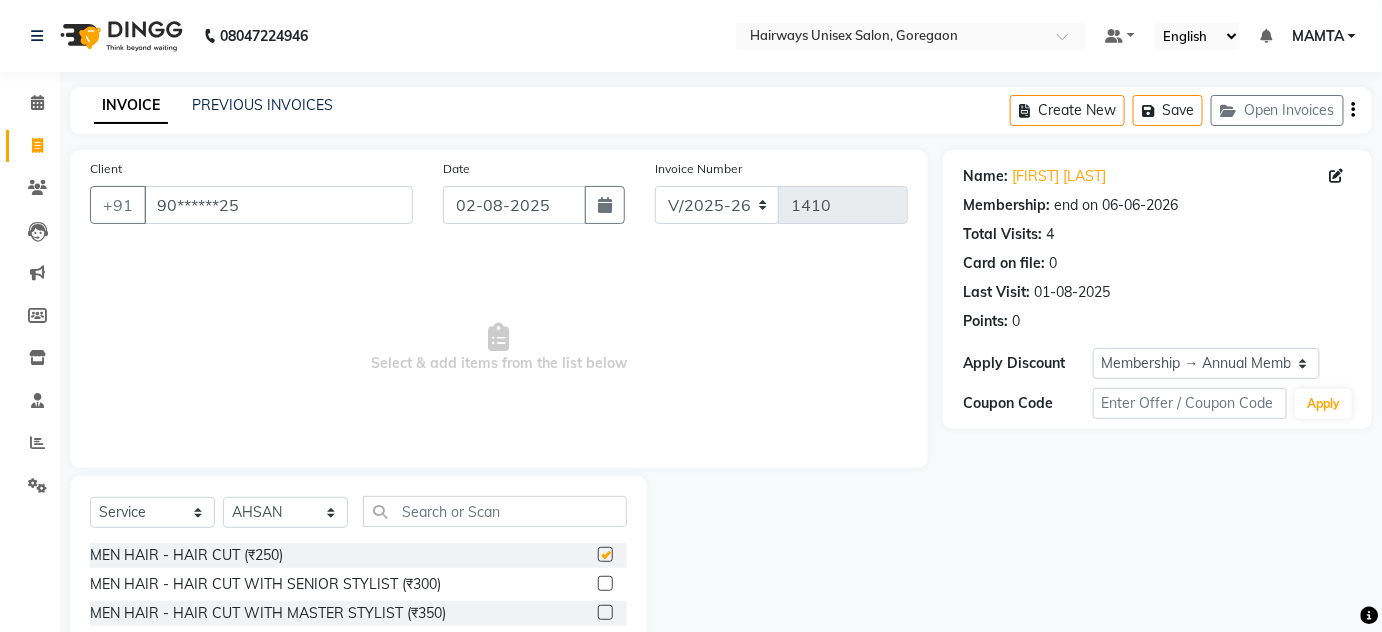checkbox on "false" 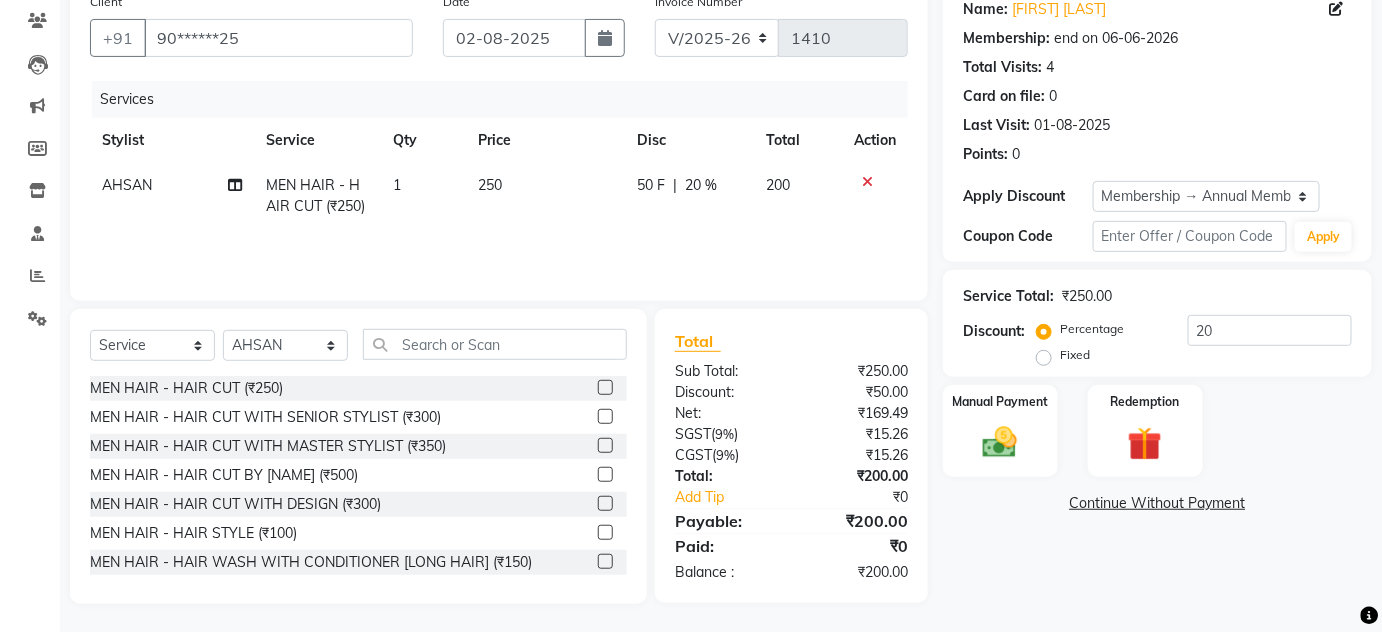 scroll, scrollTop: 168, scrollLeft: 0, axis: vertical 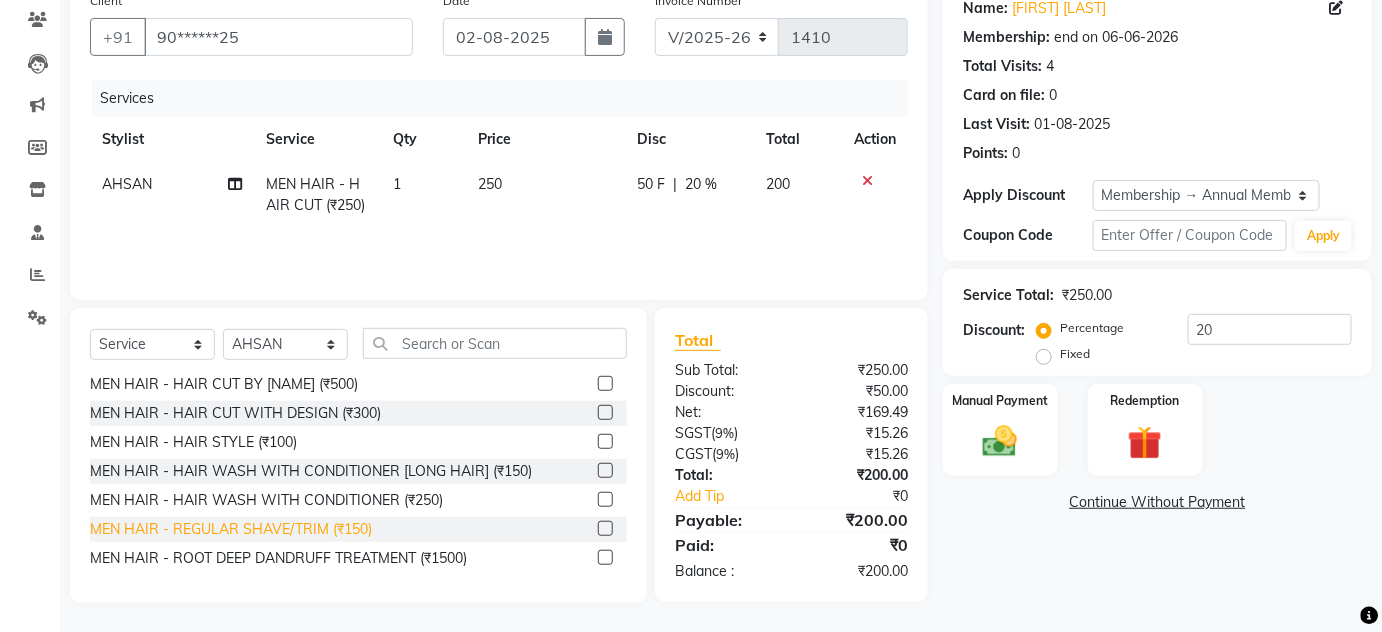 click on "MEN HAIR - REGULAR SHAVE/TRIM (₹150)" 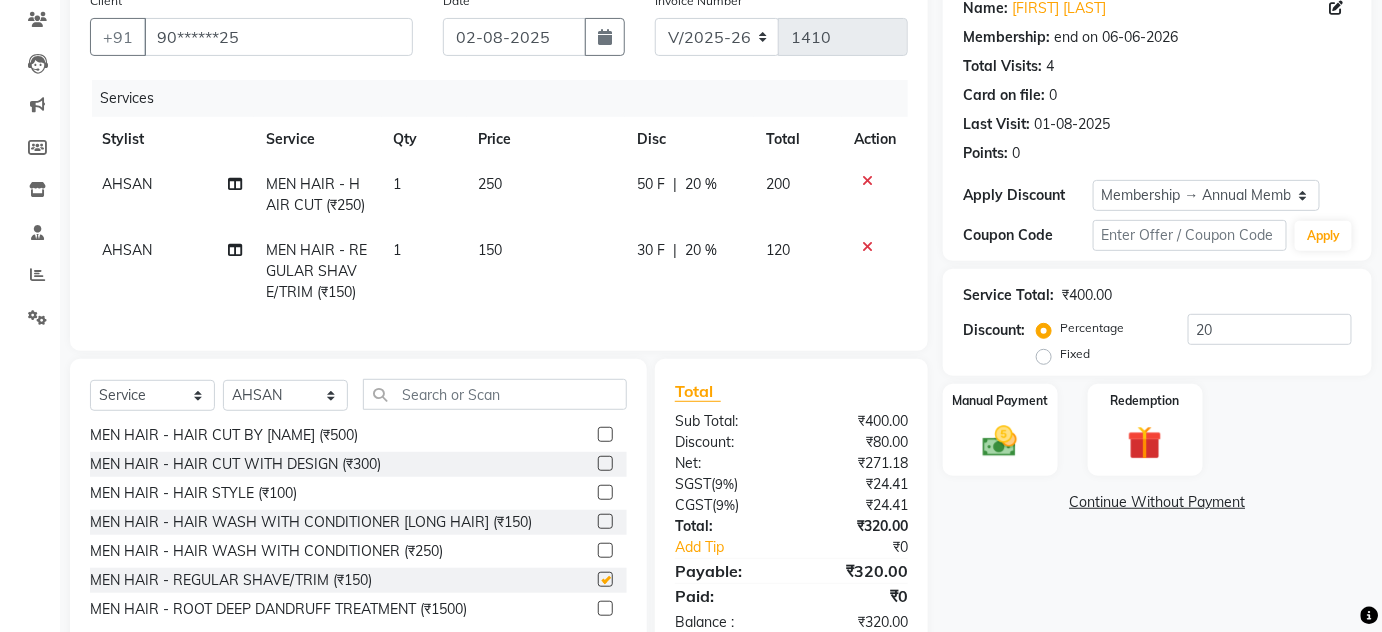 checkbox on "false" 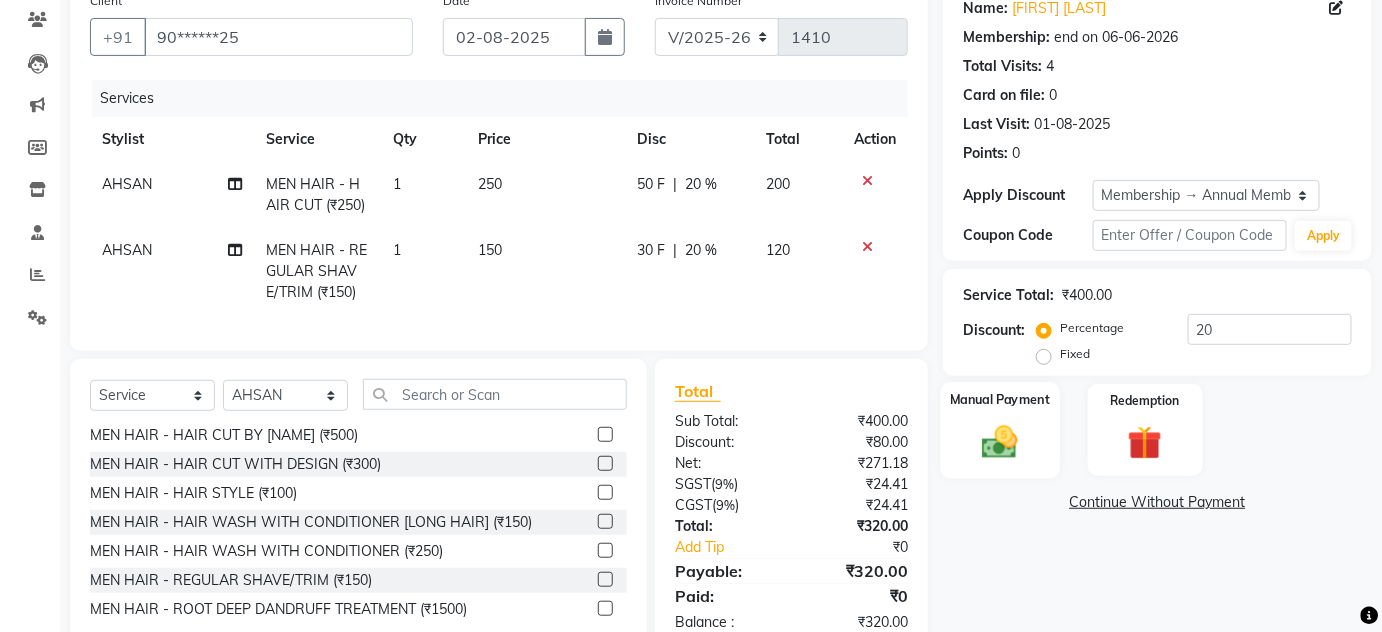 click on "Manual Payment" 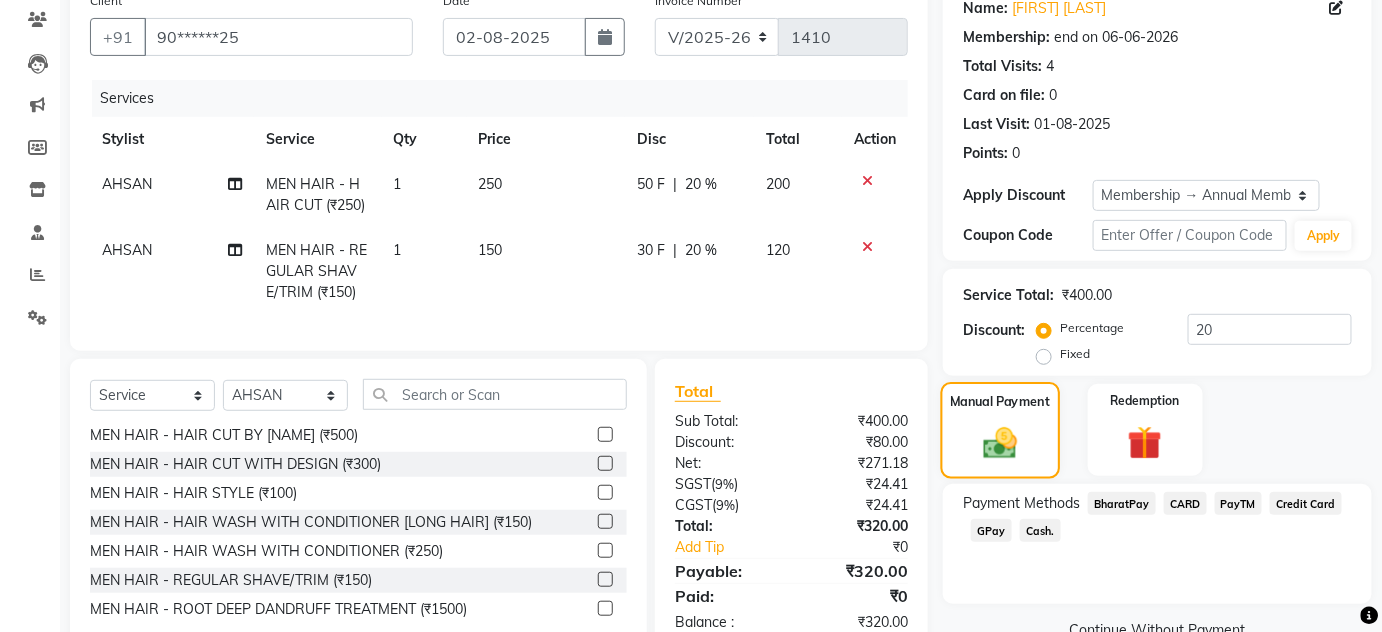 scroll, scrollTop: 233, scrollLeft: 0, axis: vertical 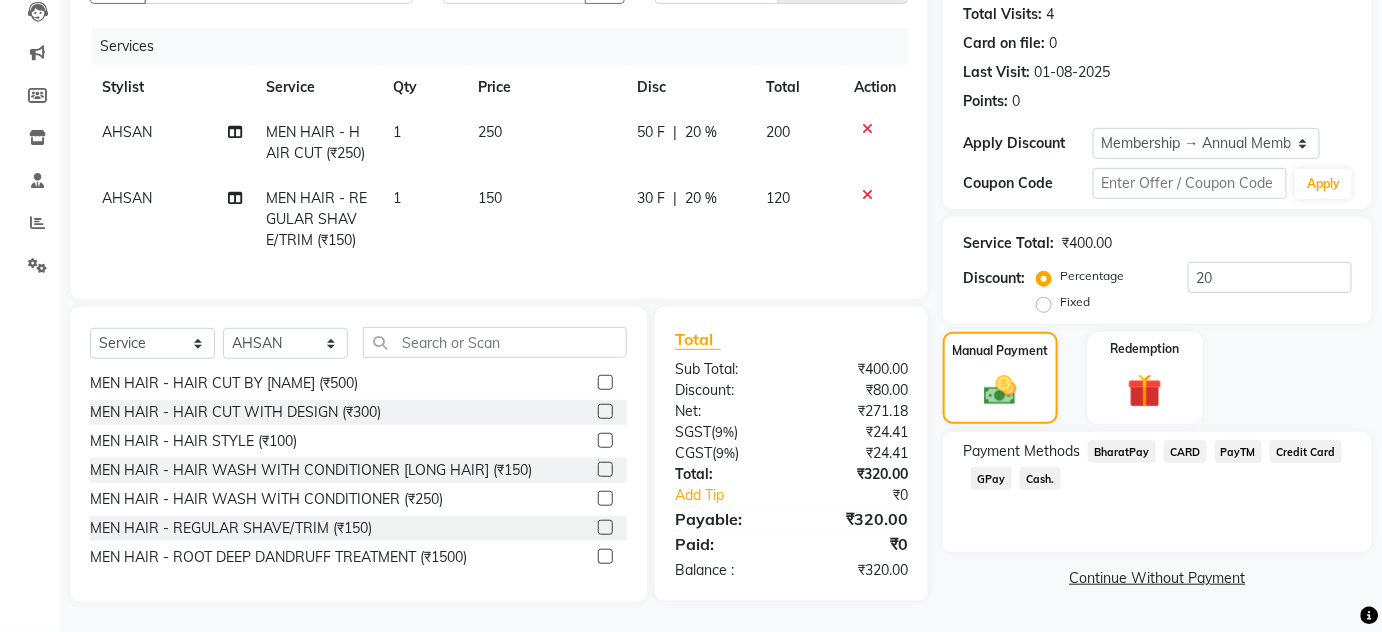 click on "GPay" 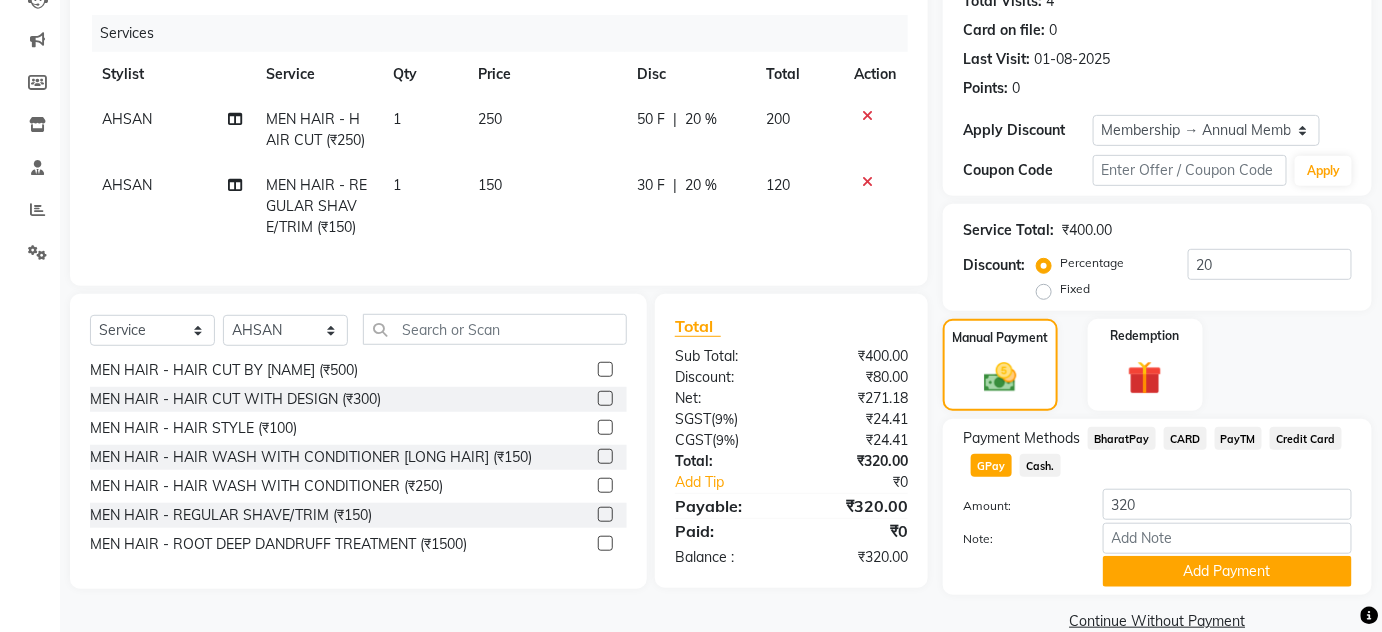 scroll, scrollTop: 266, scrollLeft: 0, axis: vertical 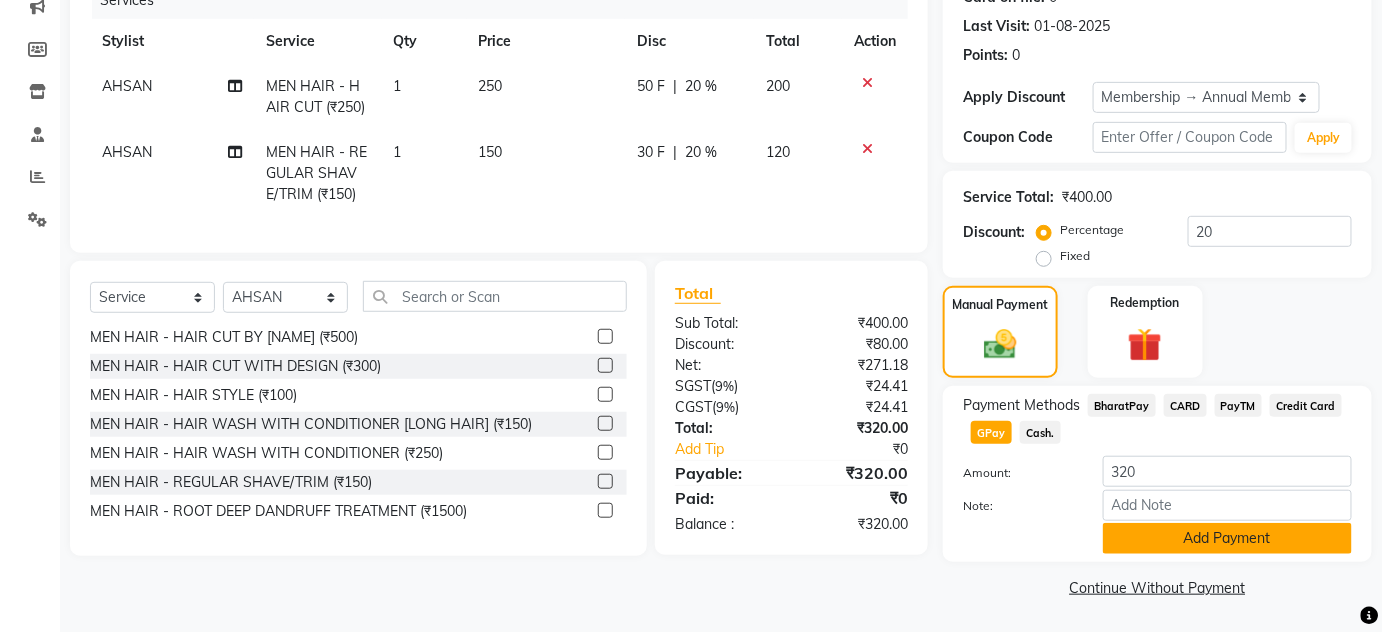 click on "Add Payment" 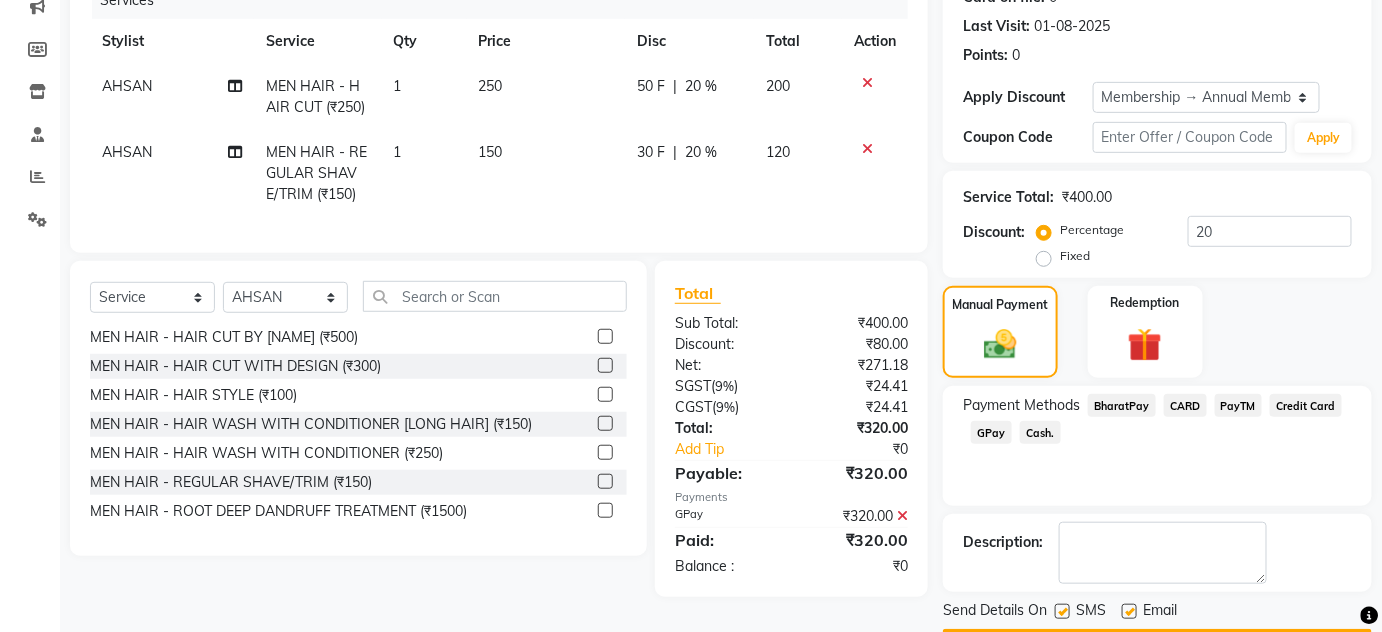 scroll, scrollTop: 322, scrollLeft: 0, axis: vertical 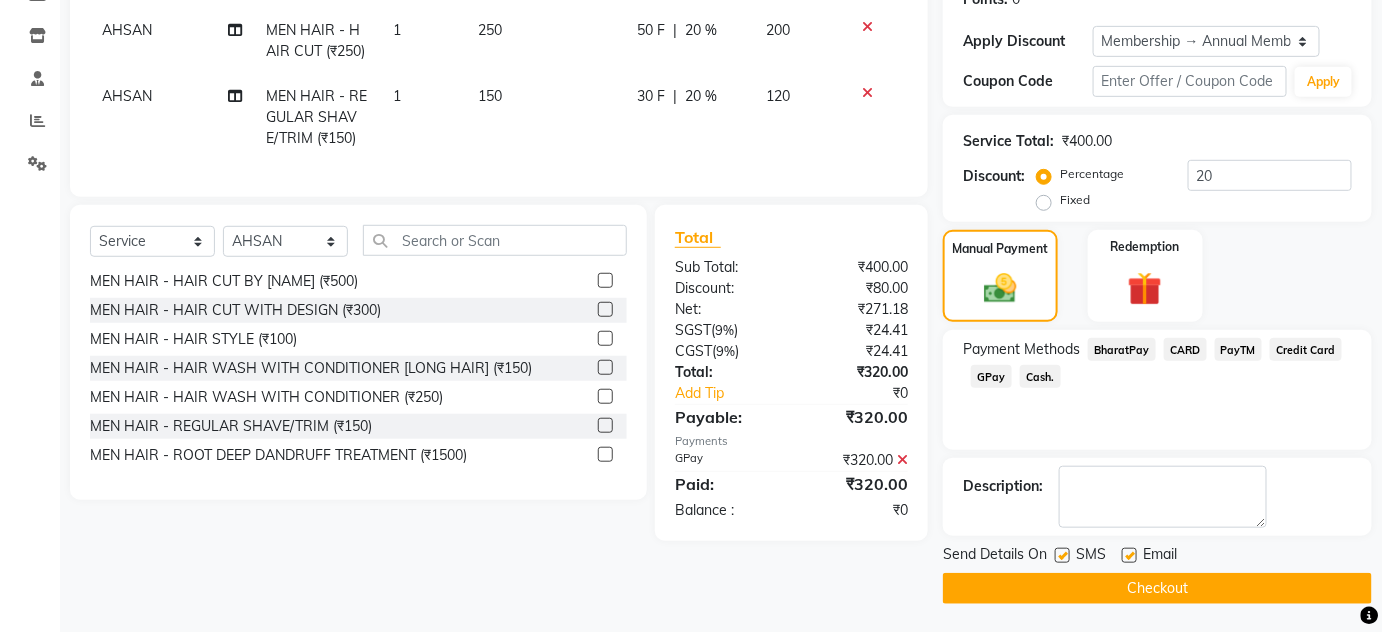 click on "Checkout" 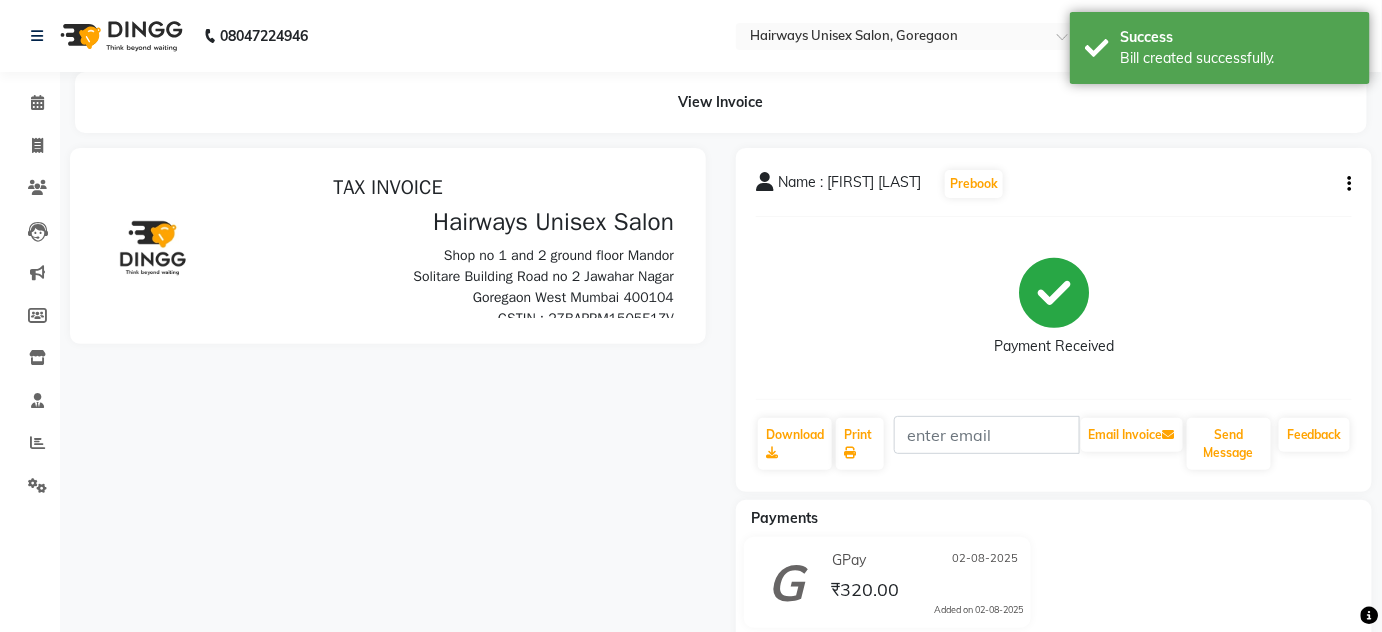 scroll, scrollTop: 0, scrollLeft: 0, axis: both 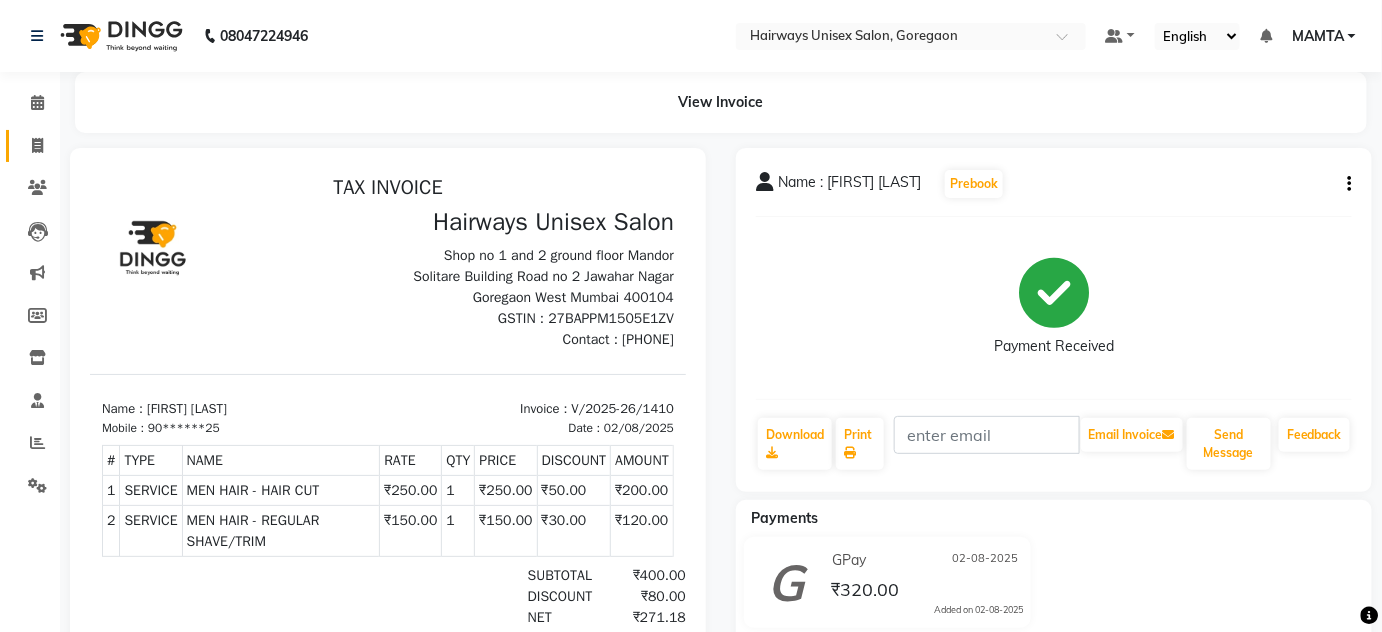 click on "Invoice" 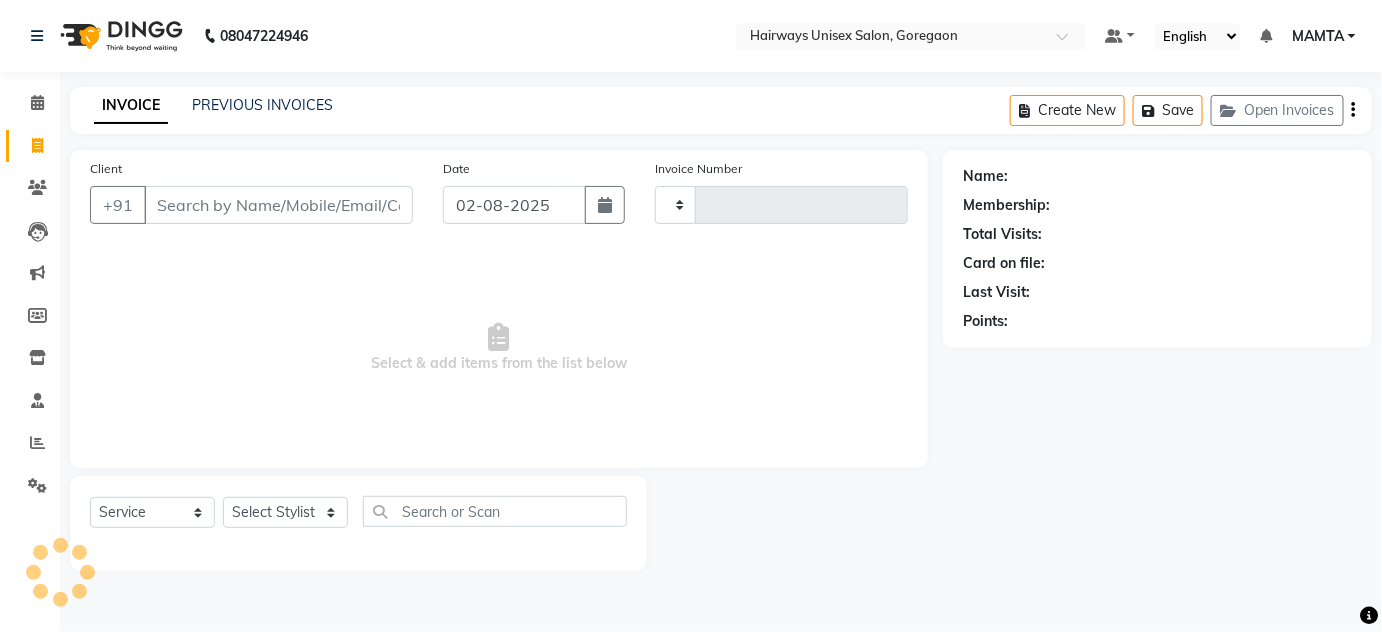 type on "1411" 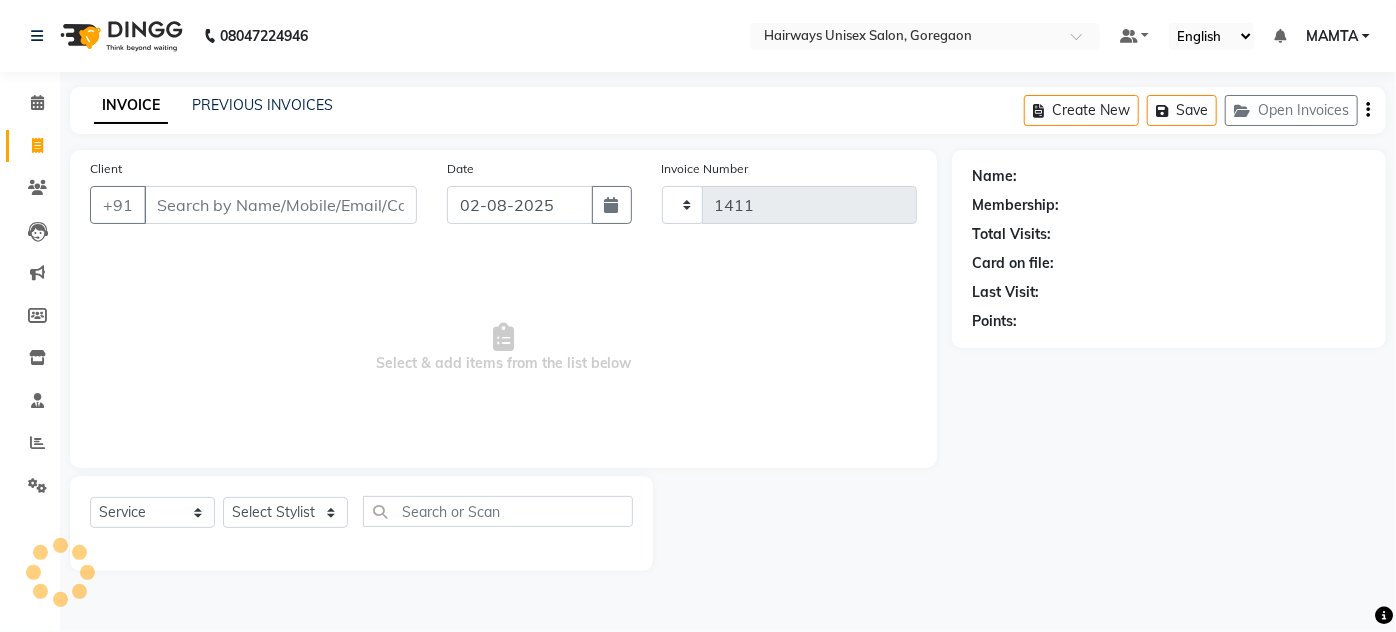 select on "8320" 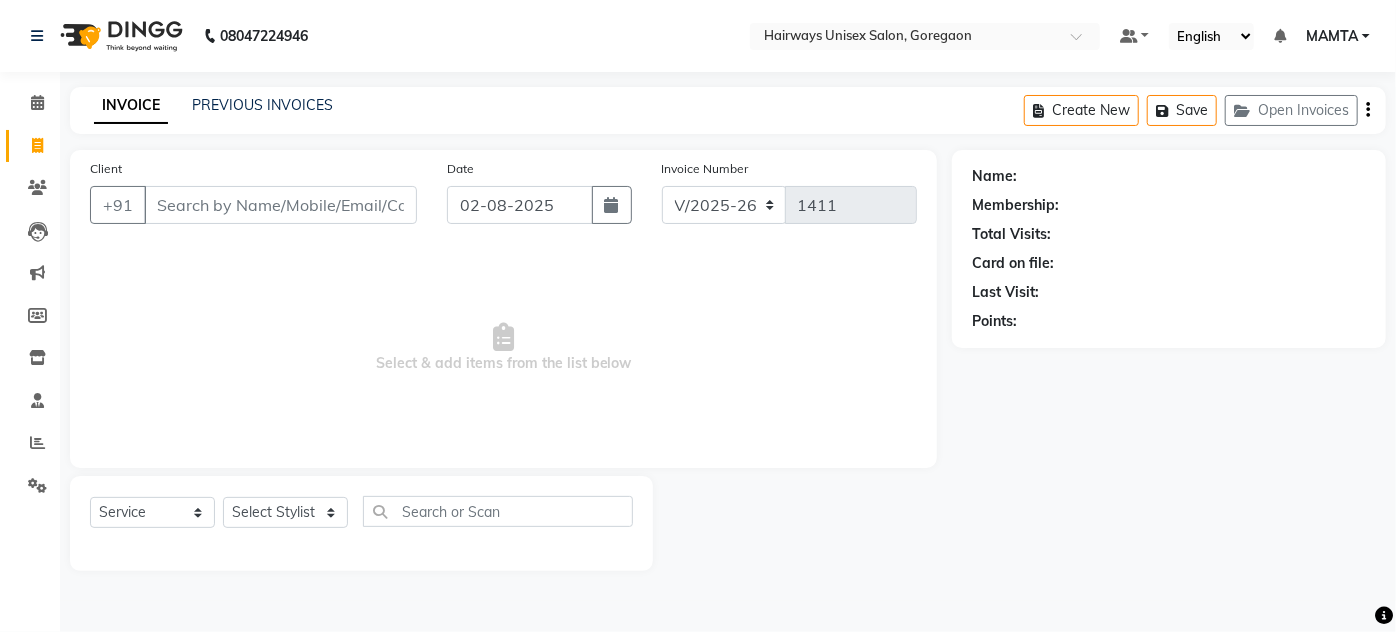 click on "Invoice" 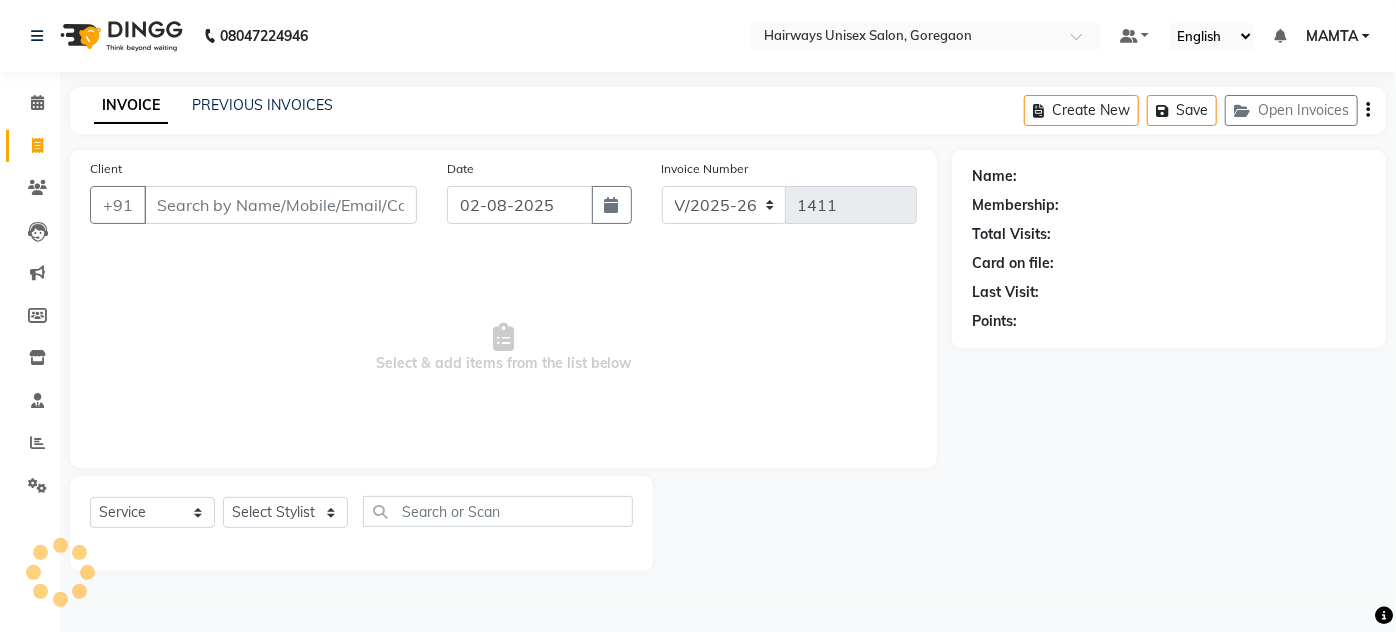 click on "Calendar" 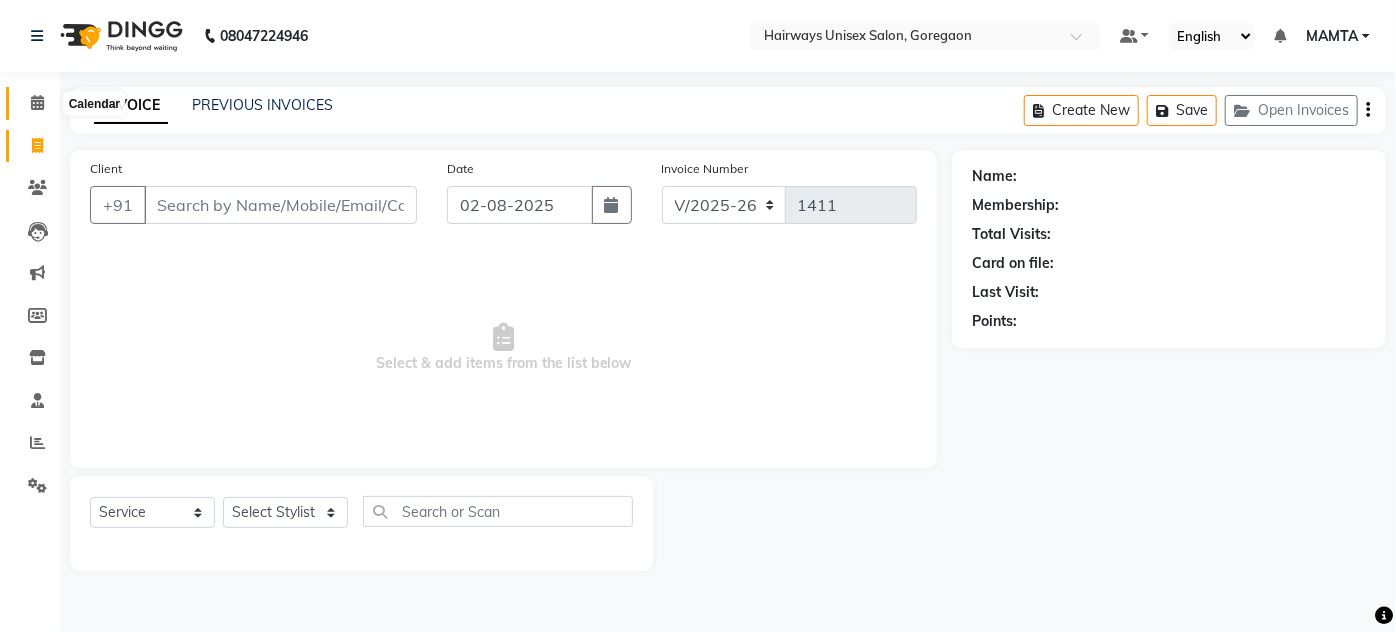 click 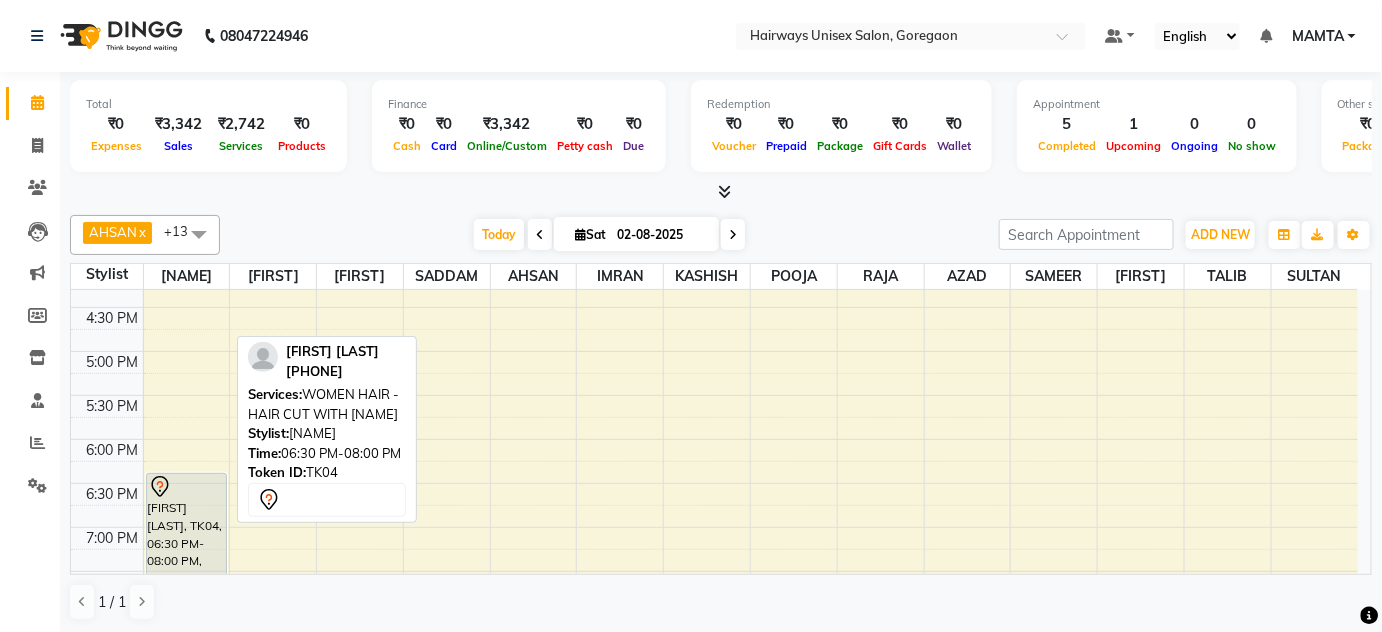 scroll, scrollTop: 636, scrollLeft: 0, axis: vertical 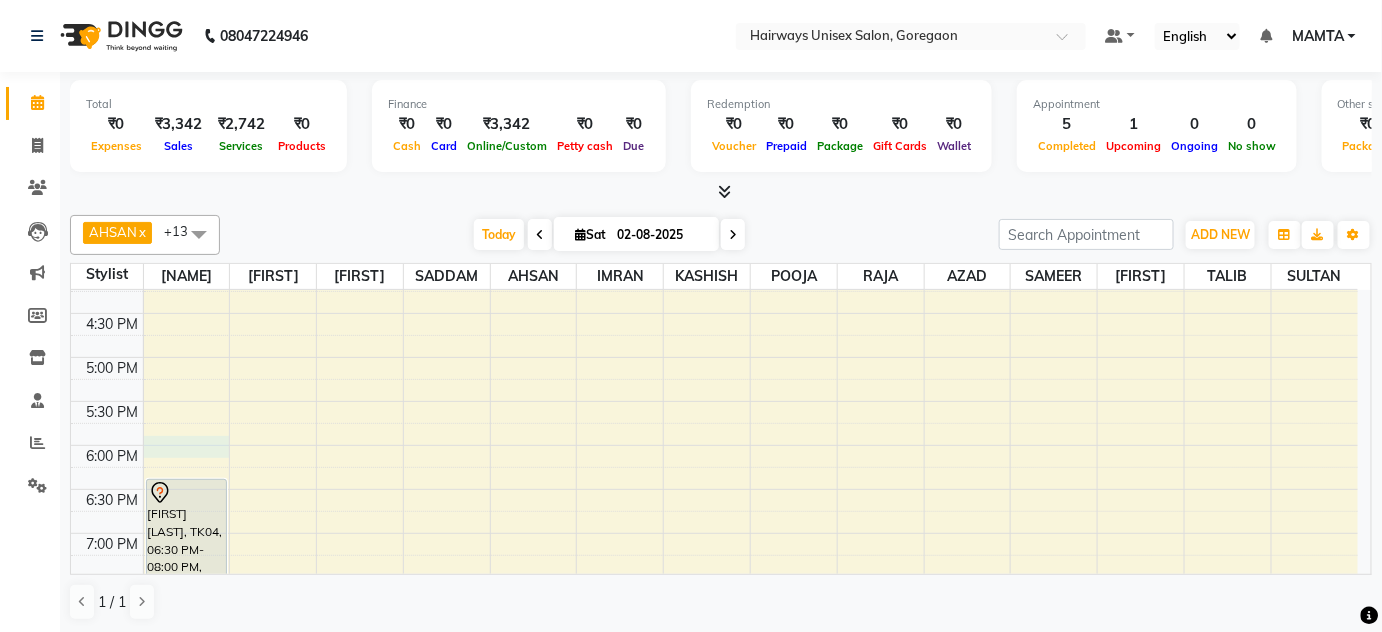 click on "RITA VORA, TK04, 06:30 PM-08:00 PM, WOMEN HAIR - HAIR CUT WITH KAMAL SALMANI     Harsh mehta, TK06, 01:05 PM-02:05 PM, MEN HAIR - HAIR CUT (₹250),MEN HAIR - REGULAR SHAVE/TRIM (₹150)     RAKESH SHARMA, TK03, 01:05 PM-01:35 PM, MEN HAIR - REGULAR SHAVE/TRIM (₹150)     PRIYANSH, TK01, 10:25 AM-12:55 PM, Rica Waxing (Flavoured)) - FULL LEGS (₹800),Rica Waxing (Flavoured)) - FULL ARMS (WITH UNDERARMS) (₹850),Threading - EYEBROW+UPPERLIP+FOREHEAD (₹180)     SATYAKAM GULATI, TK05, 12:15 PM-01:45 PM, Waxing Honey Wax - FULL ARMS (₹350),Waxing Honey Wax - UNDER ARMS (₹200),Threading - EYEBROW (₹60)     KIRAN VIRA, TK02, 12:30 PM-01:30 PM, MEN HAIR - HAIR CUT (₹250),MEN HAIR - REGULAR SHAVE/TRIM (₹150)" at bounding box center (714, 269) 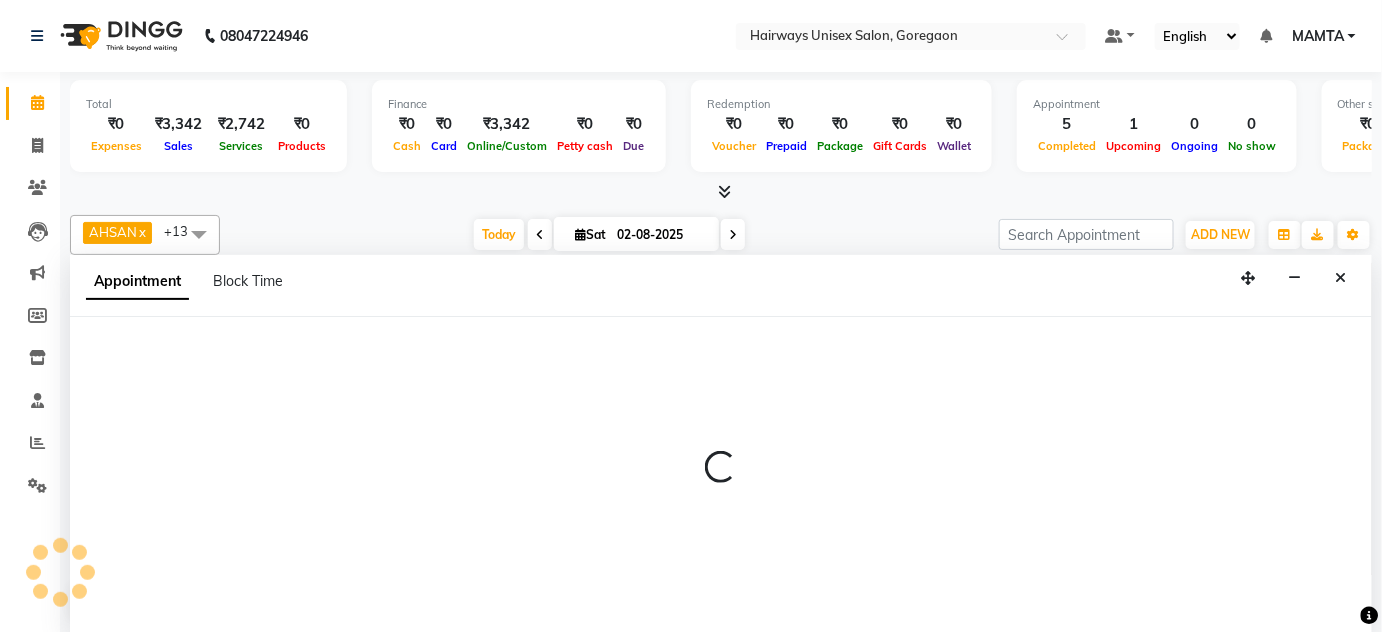 scroll, scrollTop: 0, scrollLeft: 0, axis: both 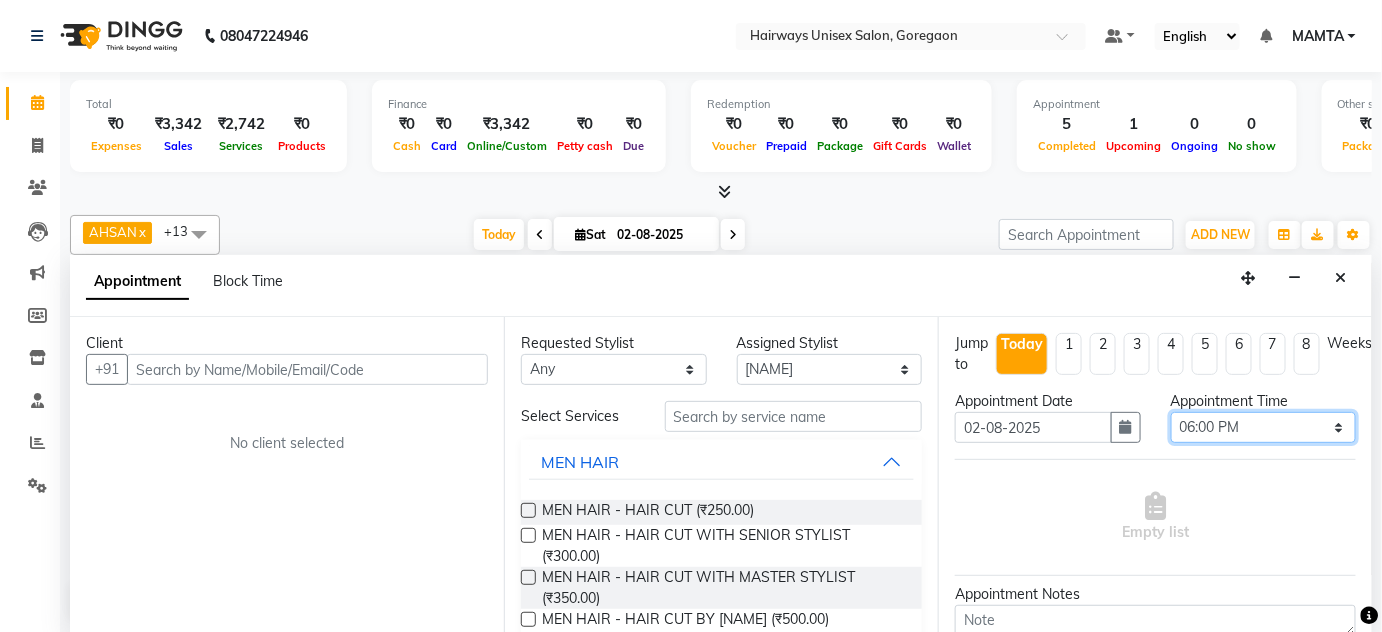 click on "Select 10:00 AM 10:15 AM 10:30 AM 10:45 AM 11:00 AM 11:15 AM 11:30 AM 11:45 AM 12:00 PM 12:15 PM 12:30 PM 12:45 PM 01:00 PM 01:15 PM 01:30 PM 01:45 PM 02:00 PM 02:15 PM 02:30 PM 02:45 PM 03:00 PM 03:15 PM 03:30 PM 03:45 PM 04:00 PM 04:15 PM 04:30 PM 04:45 PM 05:00 PM 05:15 PM 05:30 PM 05:45 PM 06:00 PM 06:15 PM 06:30 PM 06:45 PM 07:00 PM 07:15 PM 07:30 PM 07:45 PM 08:00 PM 08:15 PM 08:30 PM 08:45 PM 09:00 PM 09:15 PM 09:30 PM 09:45 PM 10:00 PM 10:15 PM 10:30 PM" at bounding box center [1264, 427] 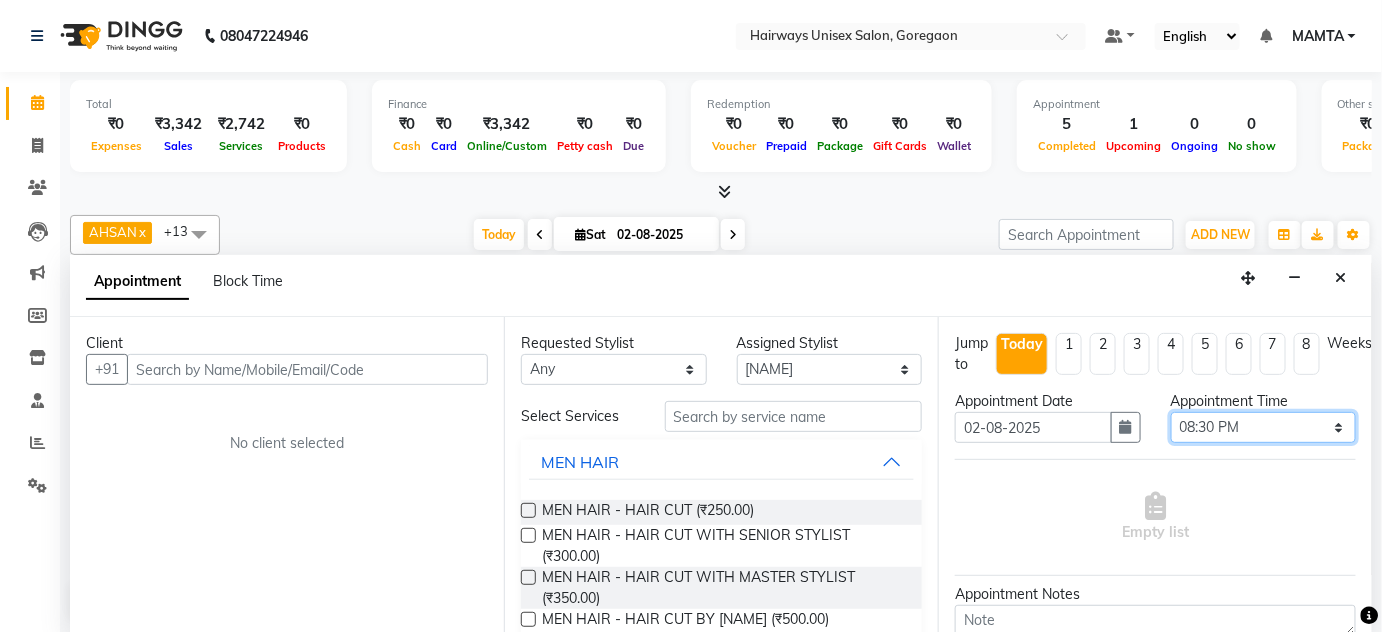 click on "Select 10:00 AM 10:15 AM 10:30 AM 10:45 AM 11:00 AM 11:15 AM 11:30 AM 11:45 AM 12:00 PM 12:15 PM 12:30 PM 12:45 PM 01:00 PM 01:15 PM 01:30 PM 01:45 PM 02:00 PM 02:15 PM 02:30 PM 02:45 PM 03:00 PM 03:15 PM 03:30 PM 03:45 PM 04:00 PM 04:15 PM 04:30 PM 04:45 PM 05:00 PM 05:15 PM 05:30 PM 05:45 PM 06:00 PM 06:15 PM 06:30 PM 06:45 PM 07:00 PM 07:15 PM 07:30 PM 07:45 PM 08:00 PM 08:15 PM 08:30 PM 08:45 PM 09:00 PM 09:15 PM 09:30 PM 09:45 PM 10:00 PM 10:15 PM 10:30 PM" at bounding box center [1264, 427] 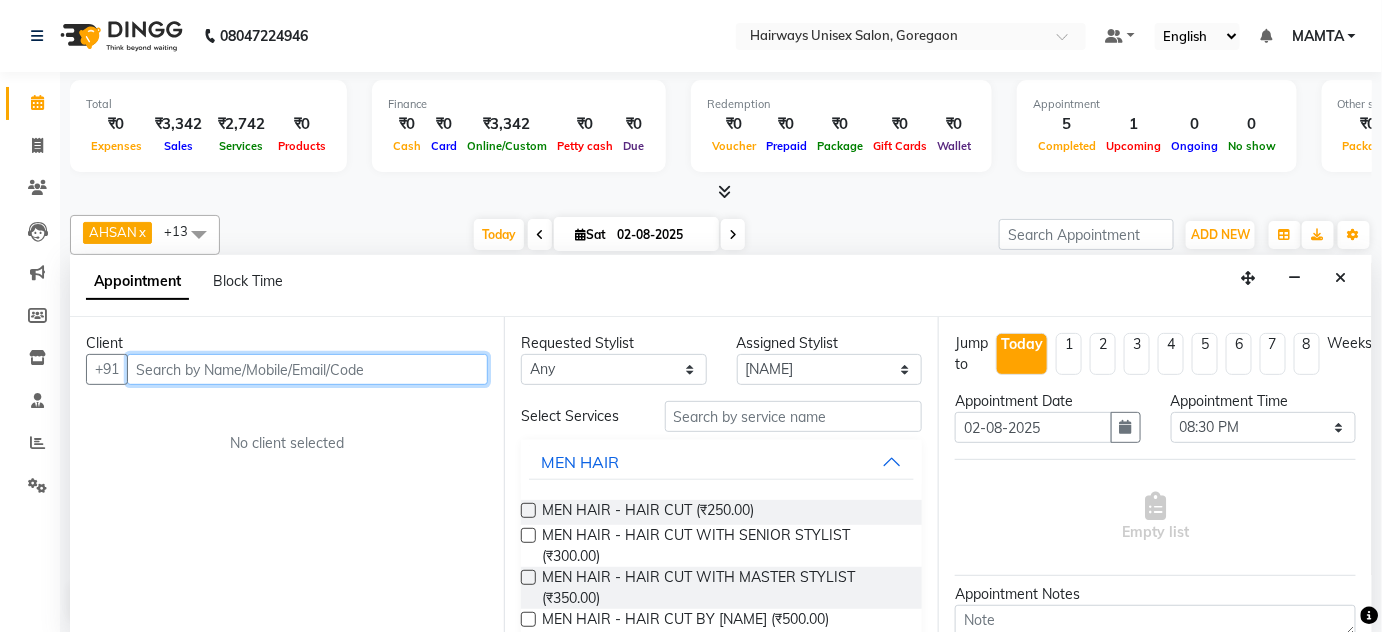 click at bounding box center [307, 369] 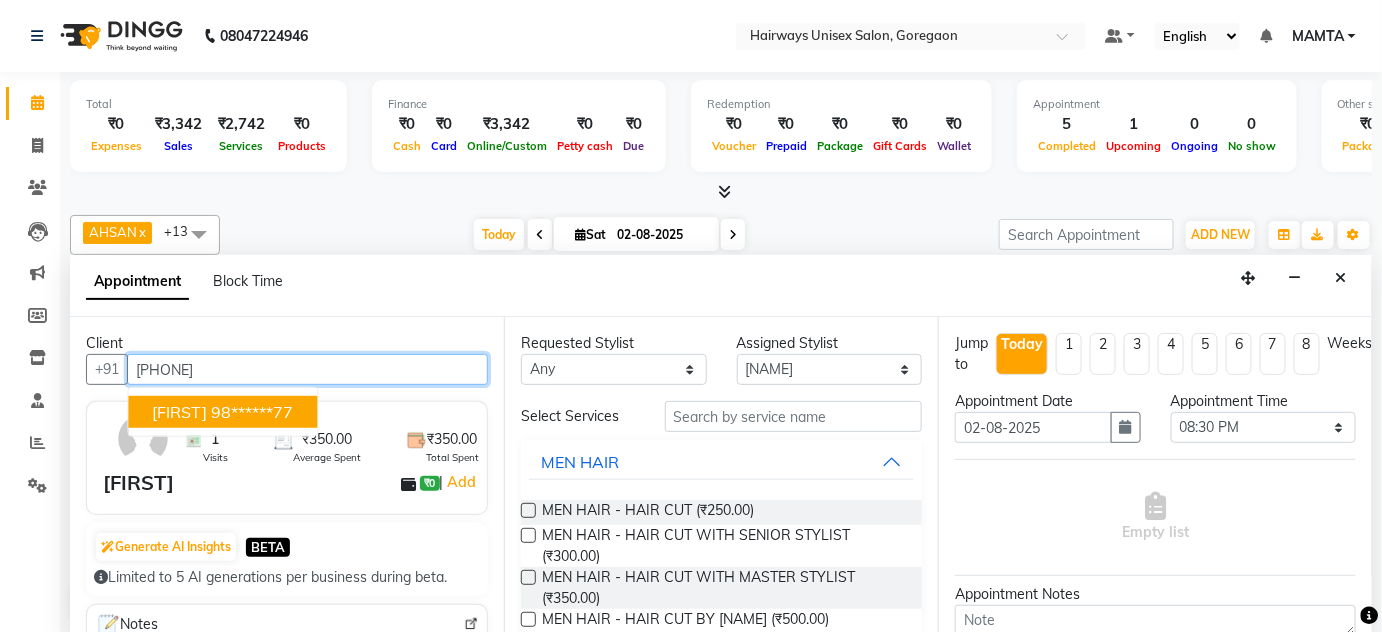 click on "[FIRST]" at bounding box center [179, 412] 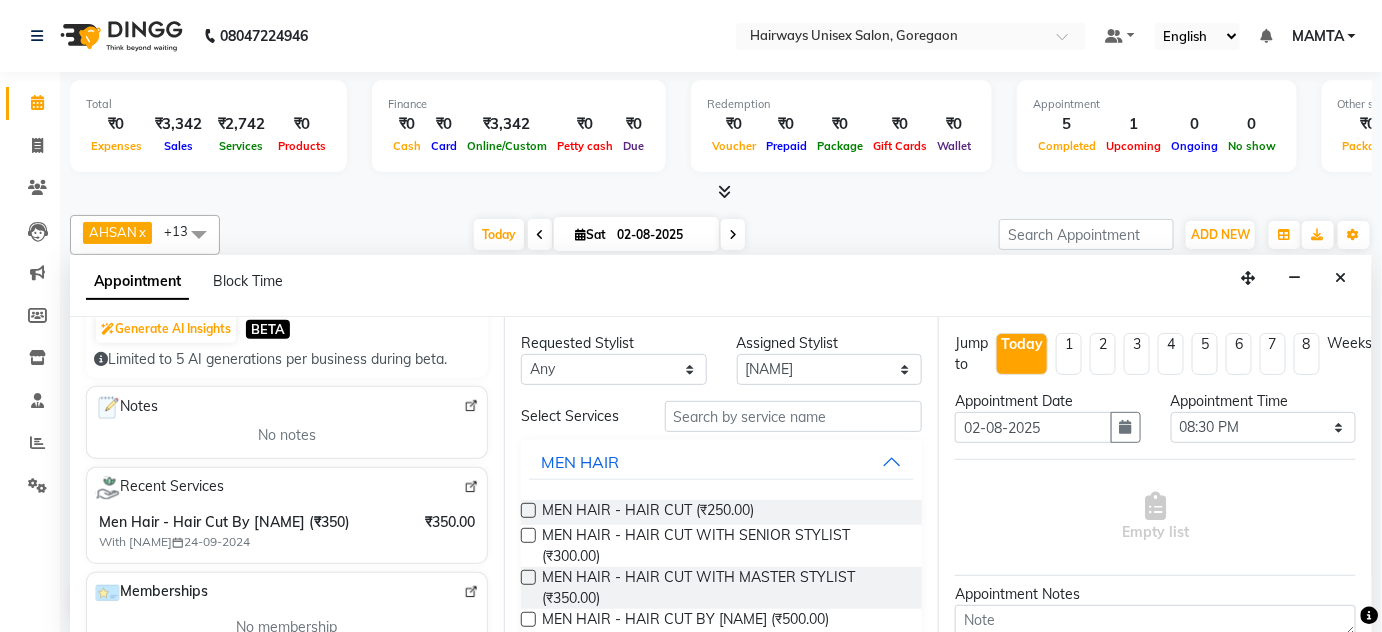 scroll, scrollTop: 272, scrollLeft: 0, axis: vertical 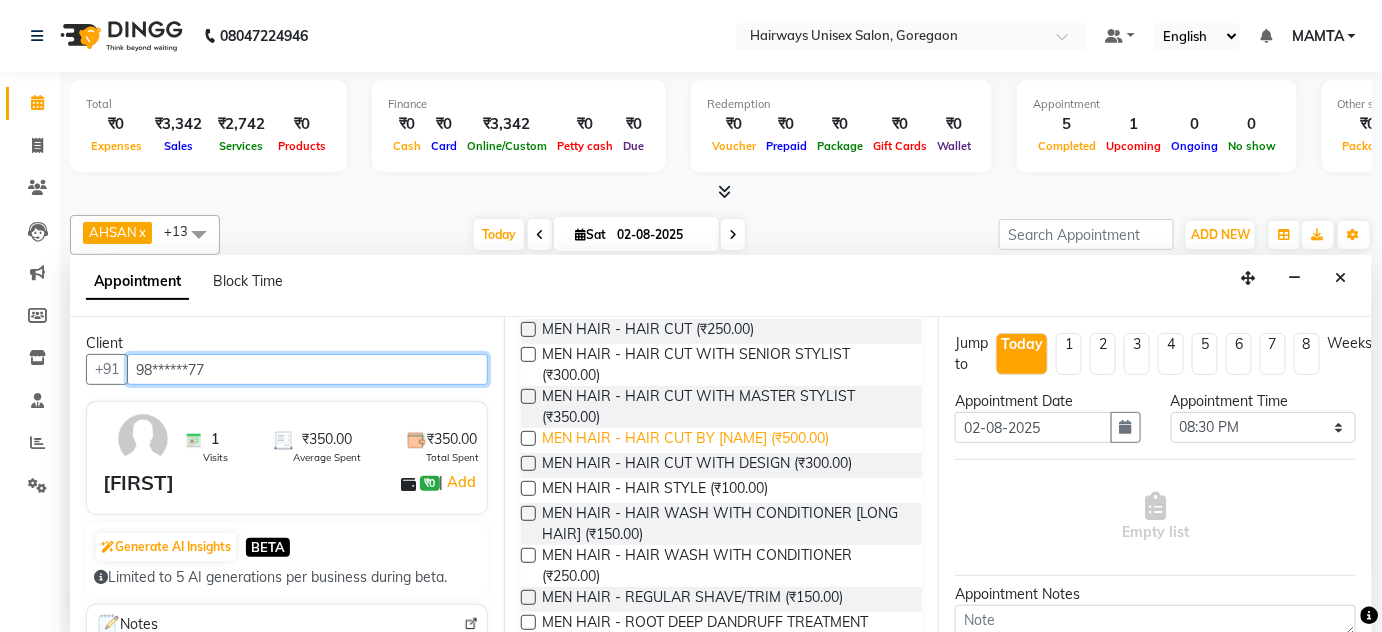 type on "98******77" 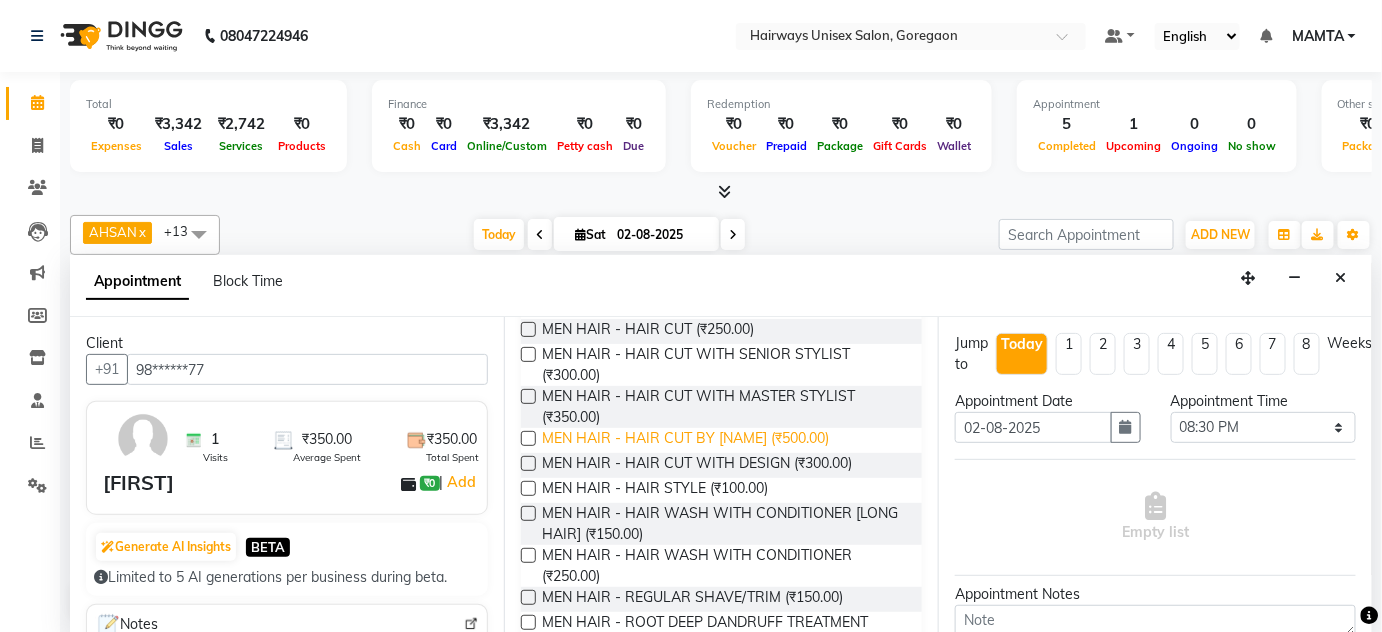 click on "MEN HAIR - HAIR CUT BY [NAME] (₹500.00)" at bounding box center [685, 440] 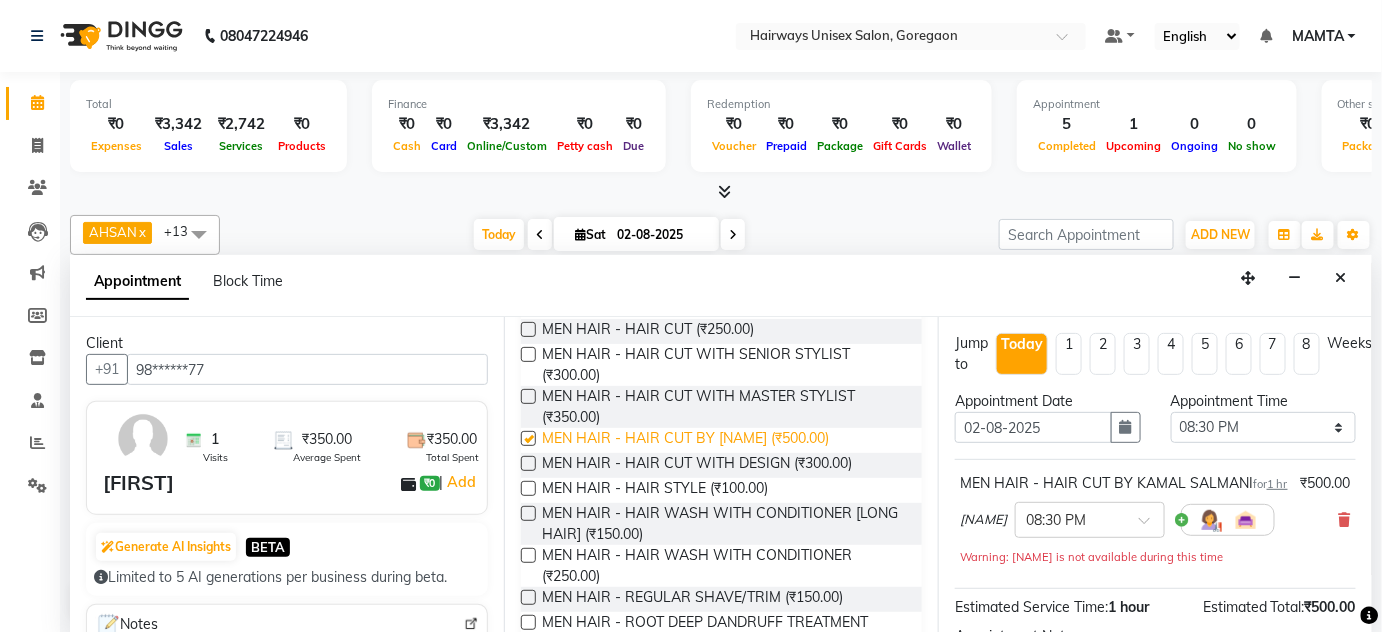 checkbox on "false" 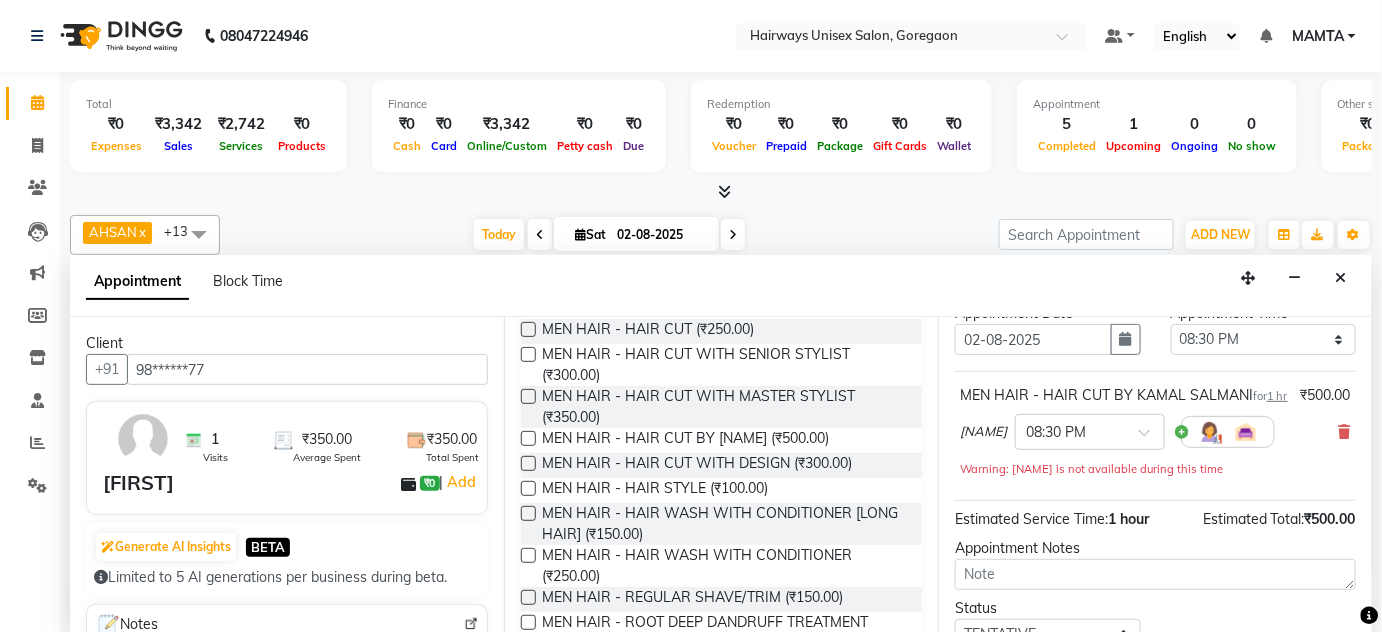scroll, scrollTop: 252, scrollLeft: 0, axis: vertical 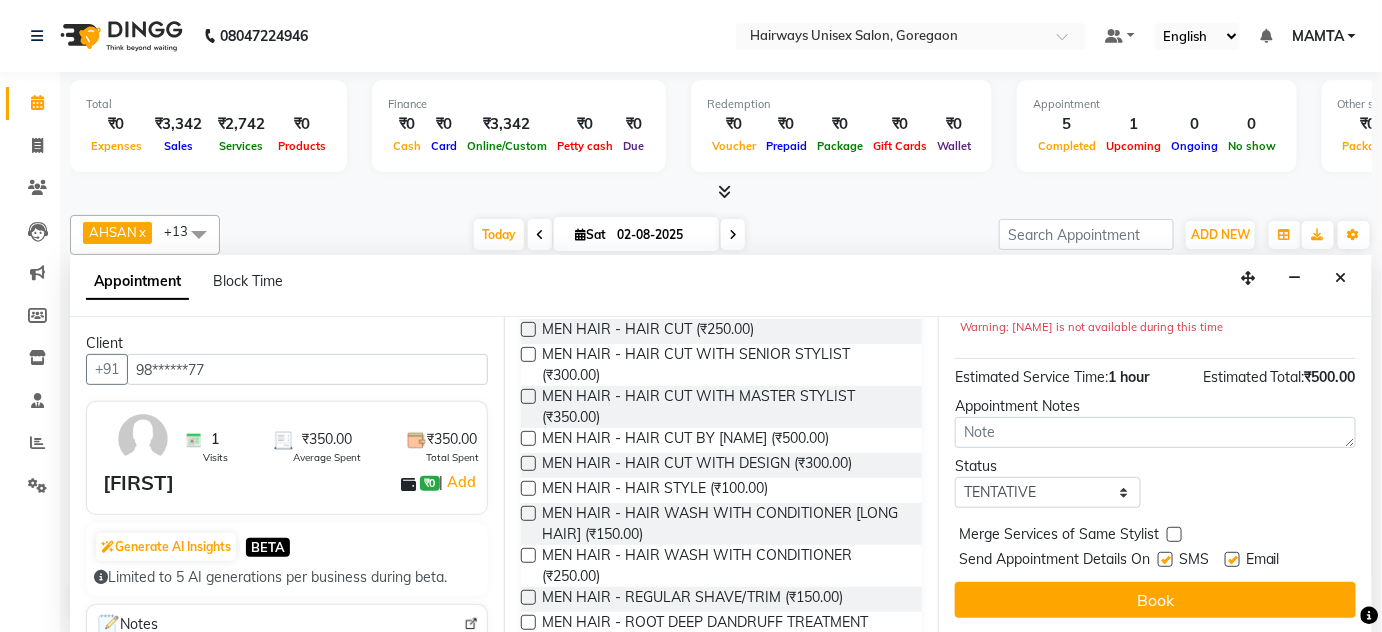 click at bounding box center [1165, 559] 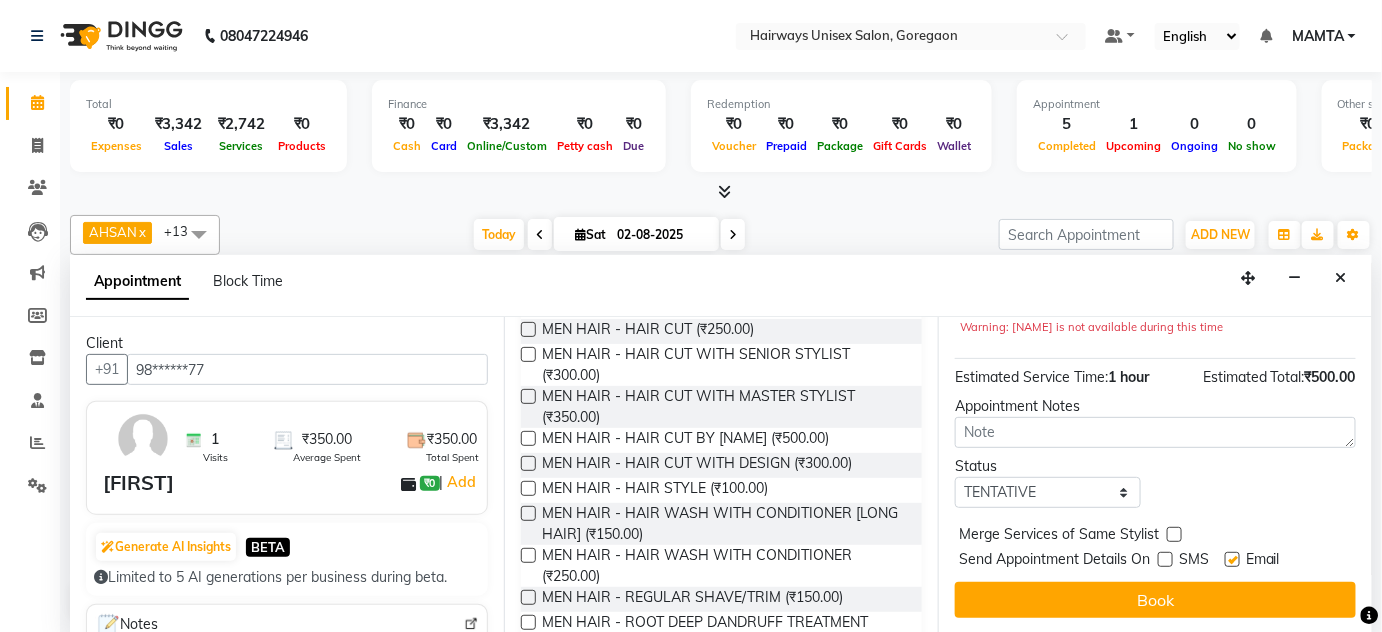 click at bounding box center [1232, 559] 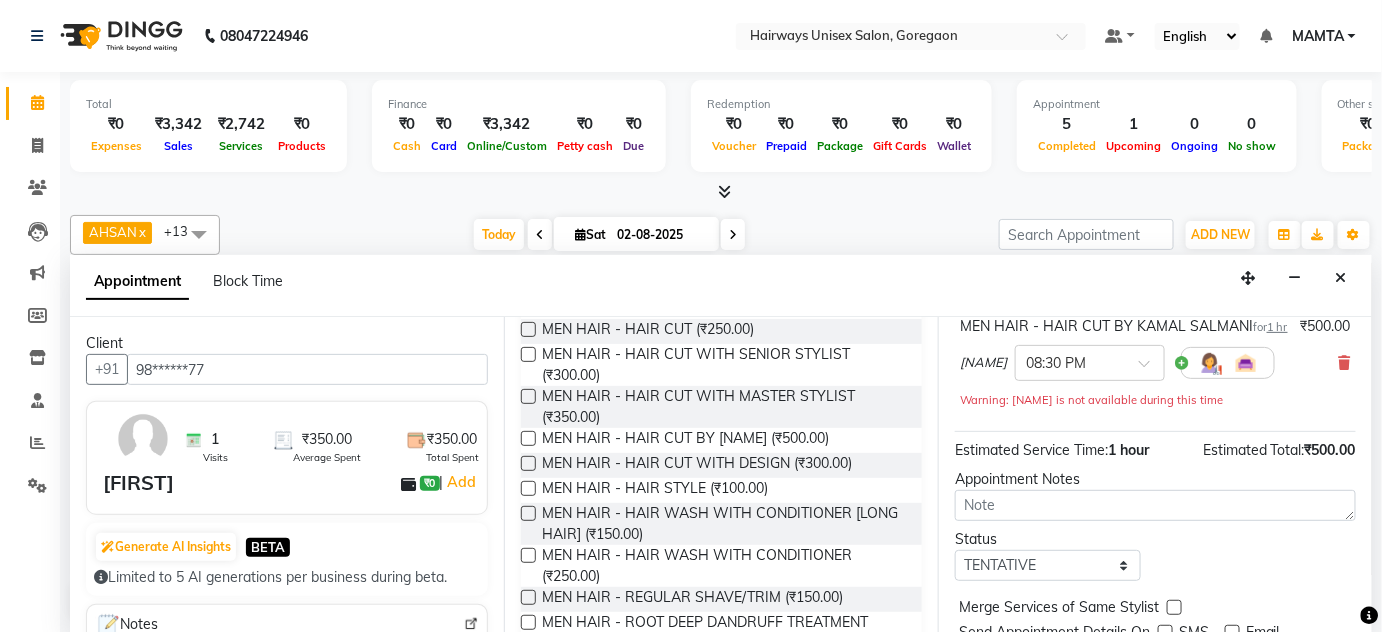 scroll, scrollTop: 0, scrollLeft: 0, axis: both 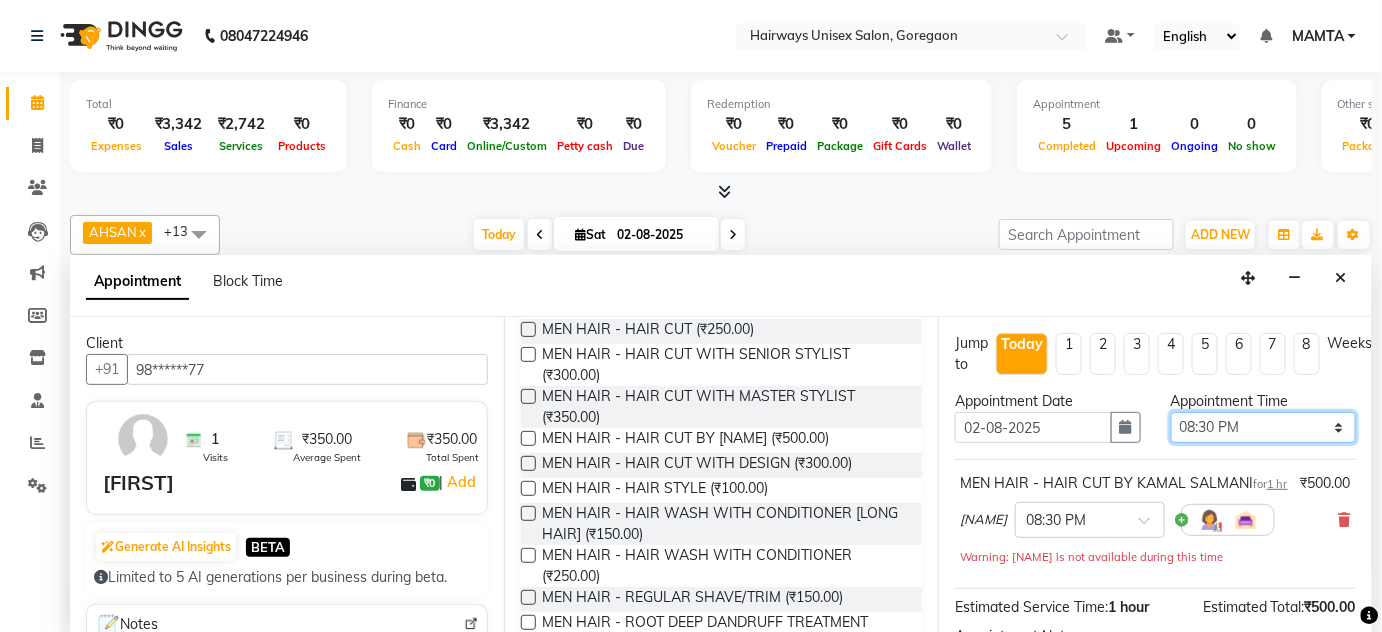 click on "Select 10:00 AM 10:15 AM 10:30 AM 10:45 AM 11:00 AM 11:15 AM 11:30 AM 11:45 AM 12:00 PM 12:15 PM 12:30 PM 12:45 PM 01:00 PM 01:15 PM 01:30 PM 01:45 PM 02:00 PM 02:15 PM 02:30 PM 02:45 PM 03:00 PM 03:15 PM 03:30 PM 03:45 PM 04:00 PM 04:15 PM 04:30 PM 04:45 PM 05:00 PM 05:15 PM 05:30 PM 05:45 PM 06:00 PM 06:15 PM 06:30 PM 06:45 PM 07:00 PM 07:15 PM 07:30 PM 07:45 PM 08:00 PM 08:15 PM 08:30 PM 08:45 PM 09:00 PM 09:15 PM 09:30 PM 09:45 PM 10:00 PM 10:15 PM 10:30 PM" at bounding box center (1264, 427) 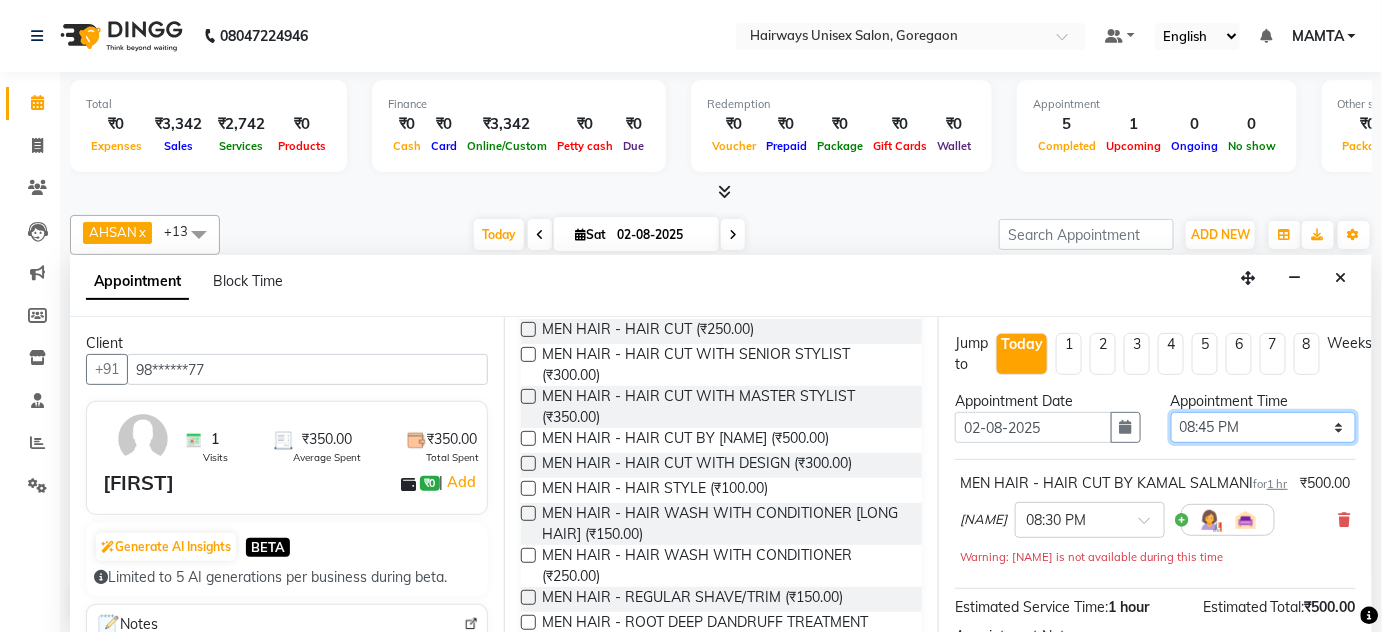 click on "Select 10:00 AM 10:15 AM 10:30 AM 10:45 AM 11:00 AM 11:15 AM 11:30 AM 11:45 AM 12:00 PM 12:15 PM 12:30 PM 12:45 PM 01:00 PM 01:15 PM 01:30 PM 01:45 PM 02:00 PM 02:15 PM 02:30 PM 02:45 PM 03:00 PM 03:15 PM 03:30 PM 03:45 PM 04:00 PM 04:15 PM 04:30 PM 04:45 PM 05:00 PM 05:15 PM 05:30 PM 05:45 PM 06:00 PM 06:15 PM 06:30 PM 06:45 PM 07:00 PM 07:15 PM 07:30 PM 07:45 PM 08:00 PM 08:15 PM 08:30 PM 08:45 PM 09:00 PM 09:15 PM 09:30 PM 09:45 PM 10:00 PM 10:15 PM 10:30 PM" at bounding box center [1264, 427] 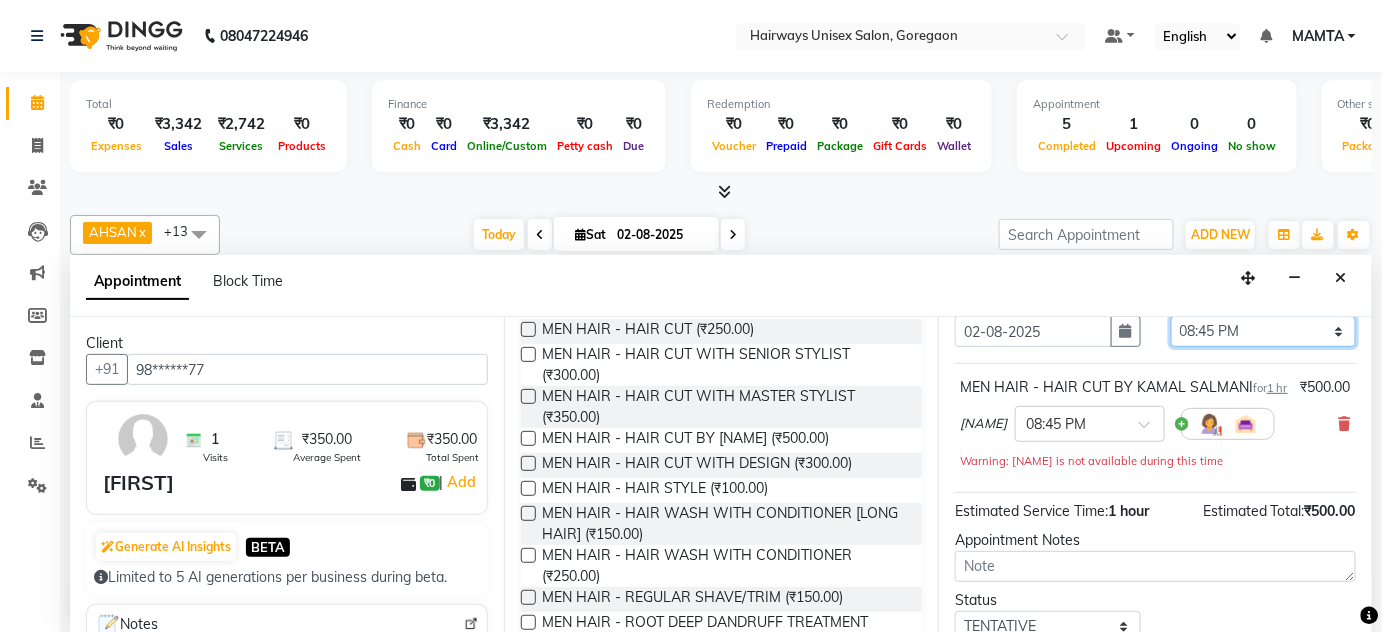 scroll, scrollTop: 252, scrollLeft: 0, axis: vertical 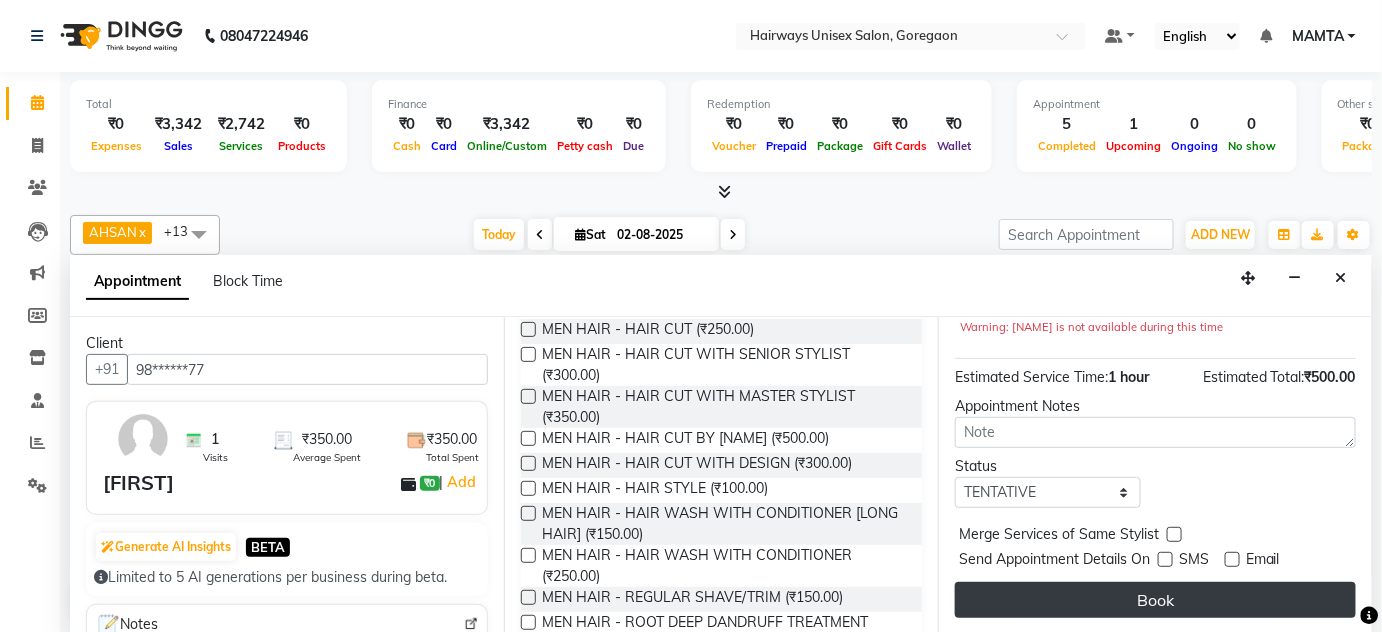 click on "Book" at bounding box center [1155, 600] 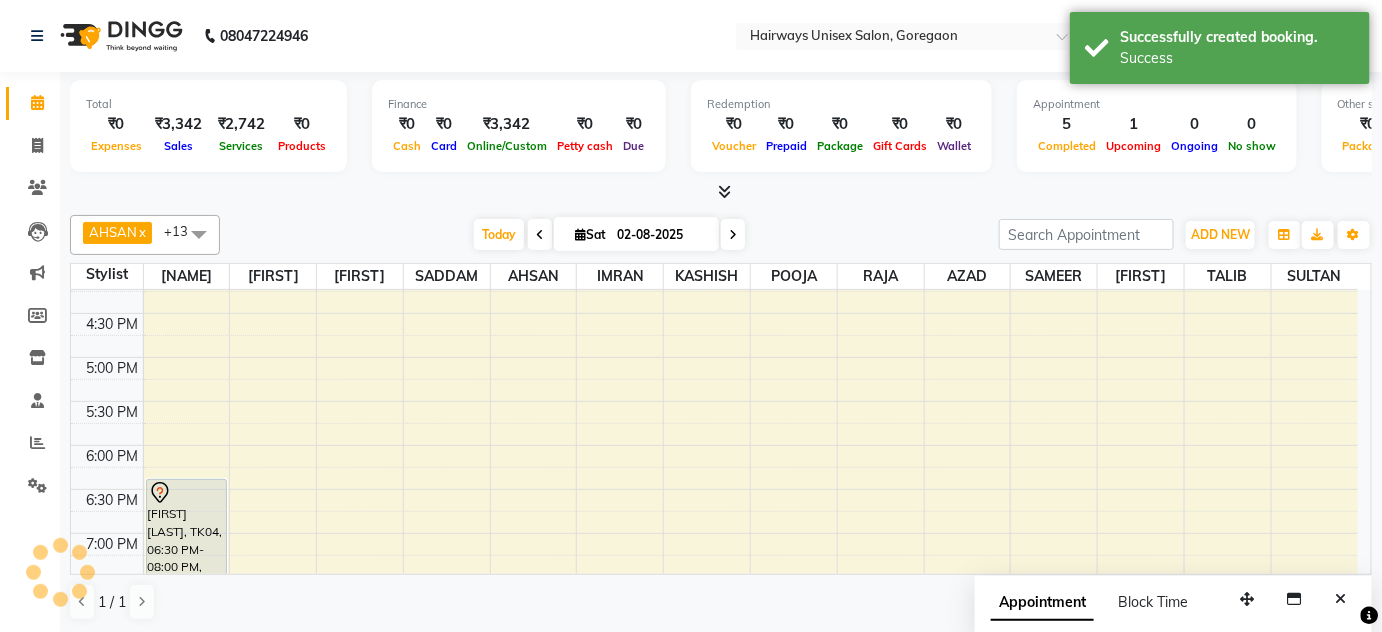 scroll, scrollTop: 0, scrollLeft: 0, axis: both 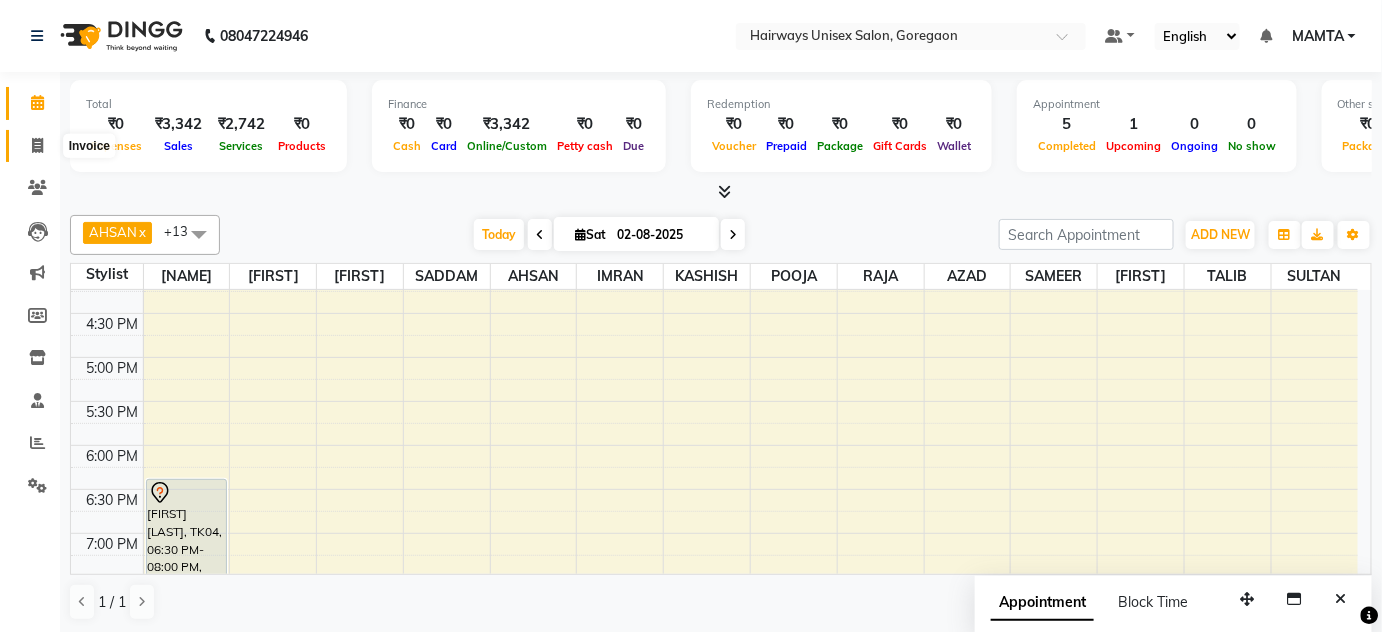 click 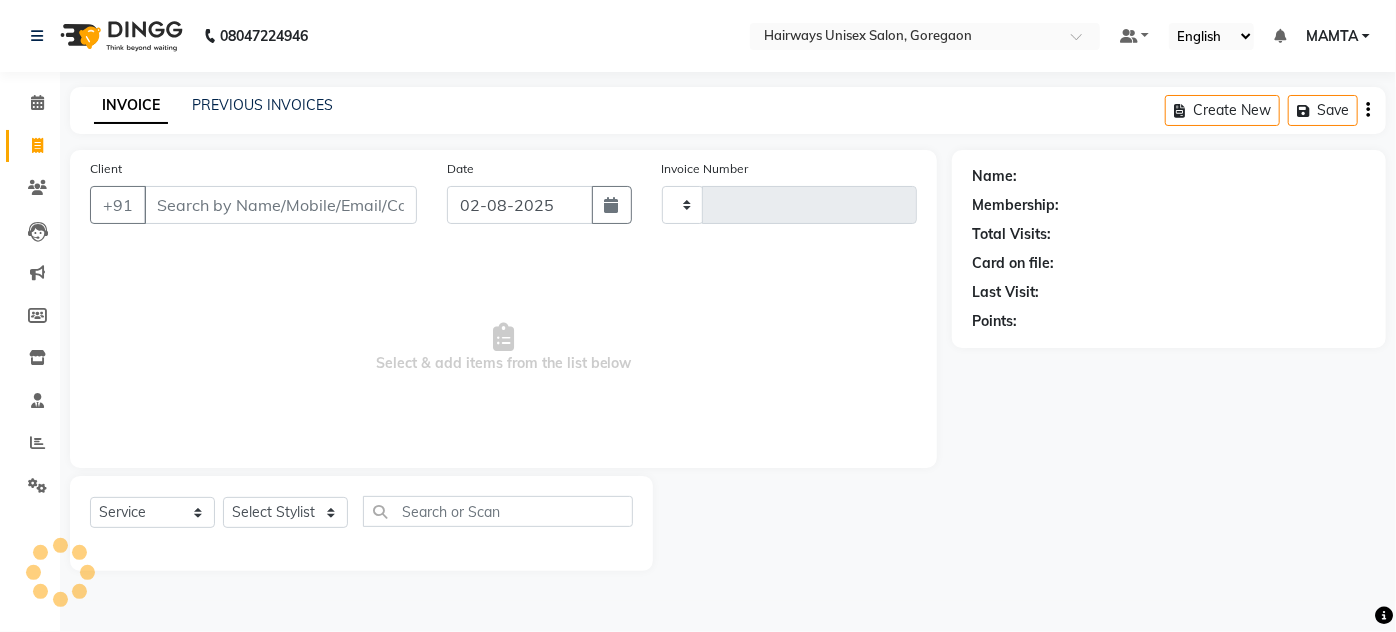 type on "1411" 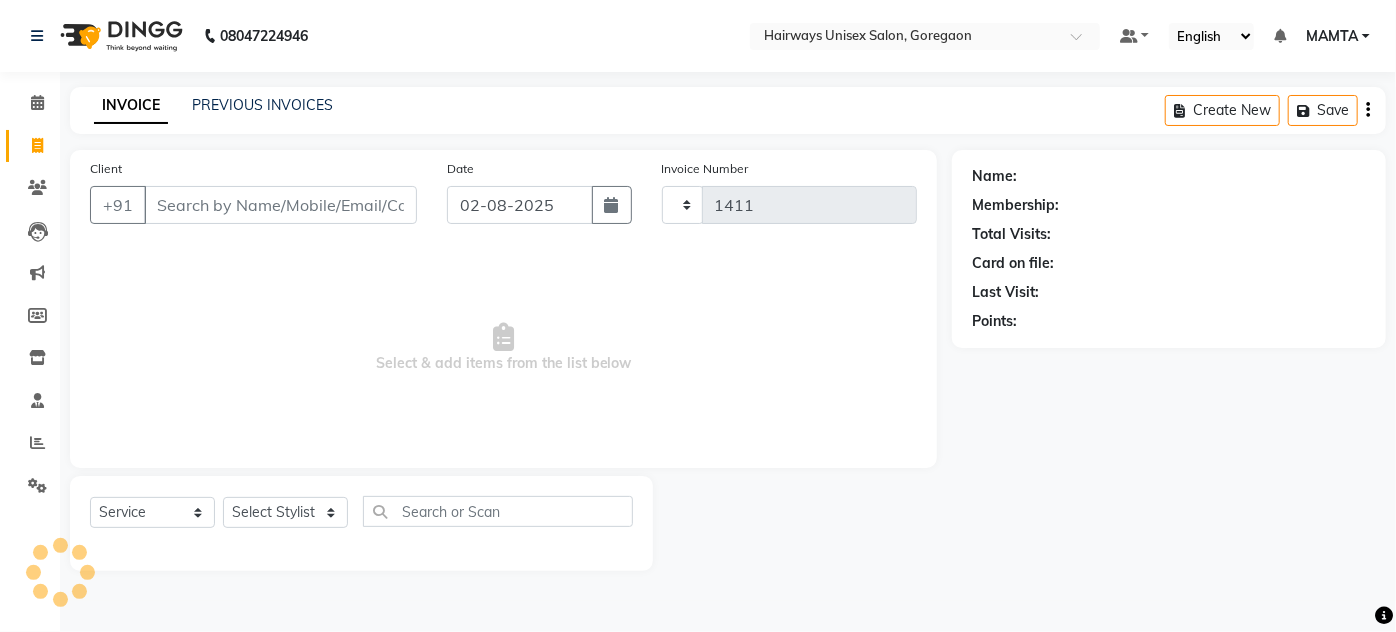 select on "8320" 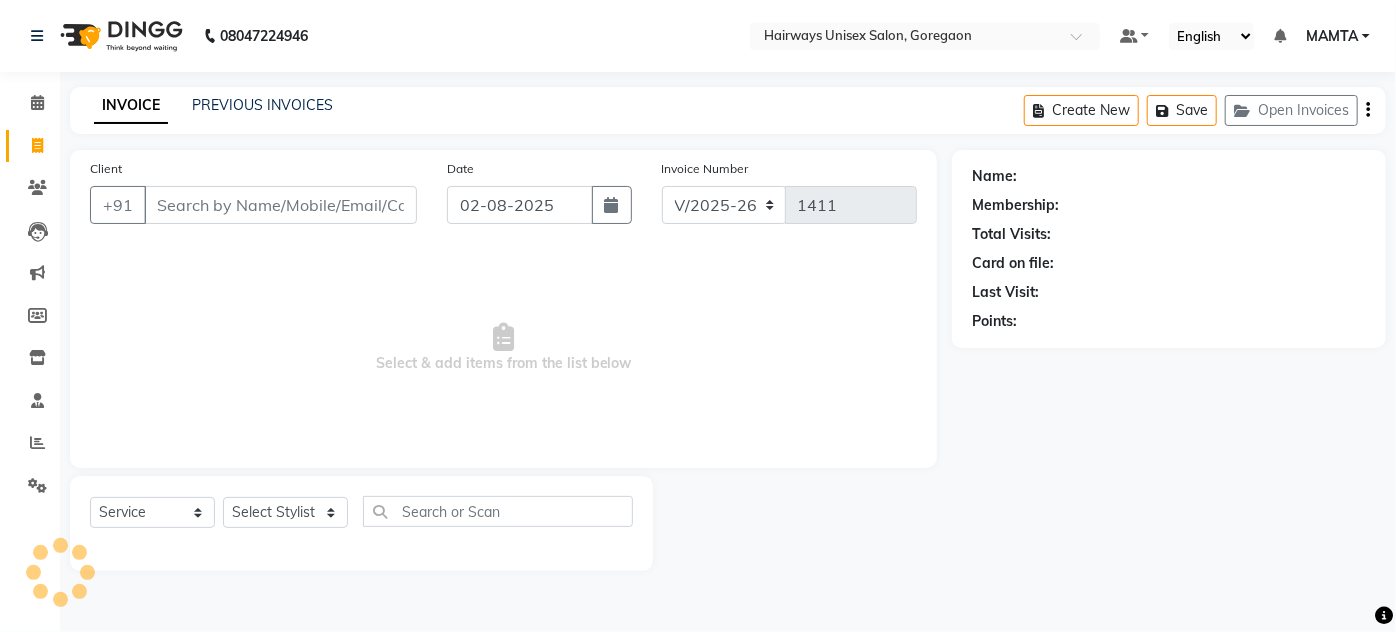 click on "Client" at bounding box center [280, 205] 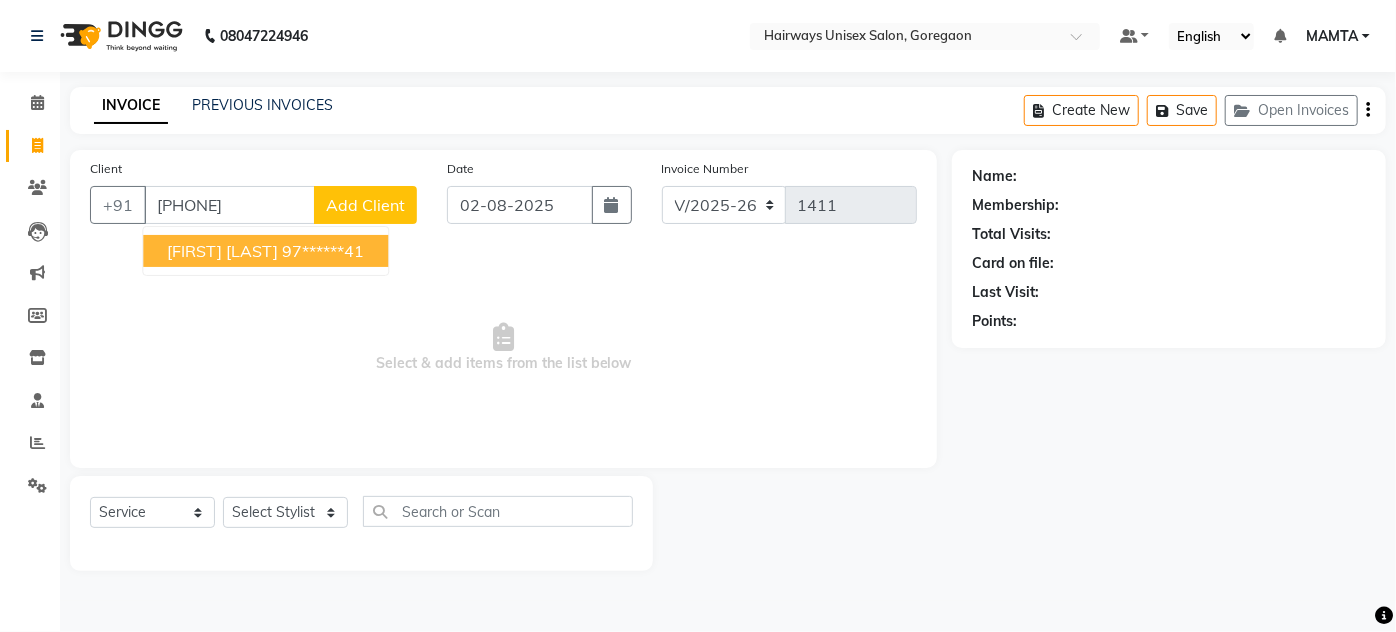 click on "97******41" at bounding box center [323, 251] 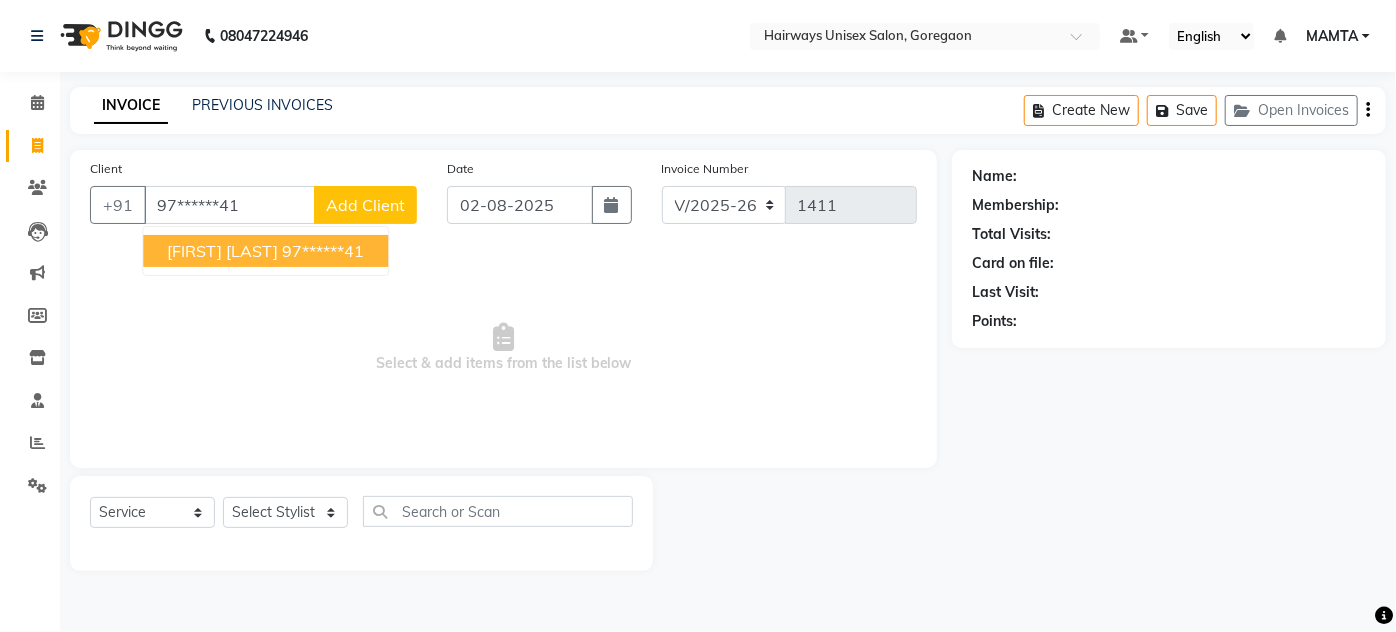 type on "97******41" 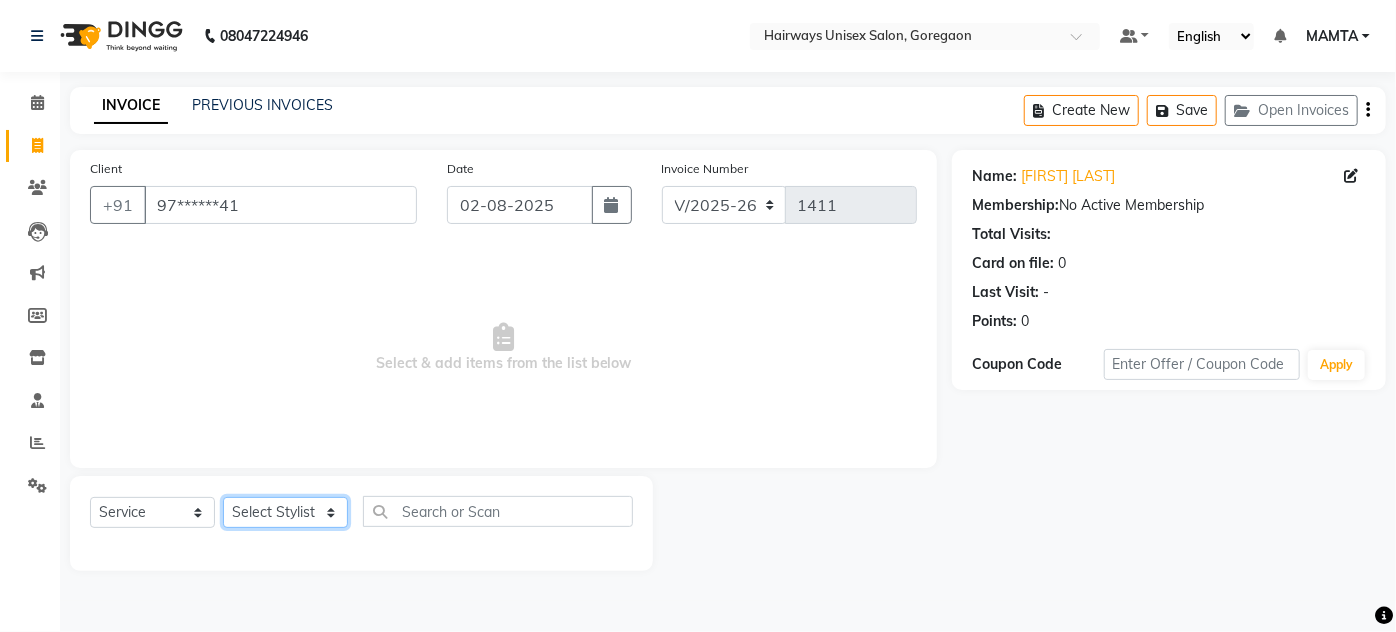 click on "Select Stylist [NAME] [NAME] [NAME] [NAME] [NAME] [NAME] [NAME] [NAME] [NAME] [NAME] [NAME] [NAME] [NAME]" 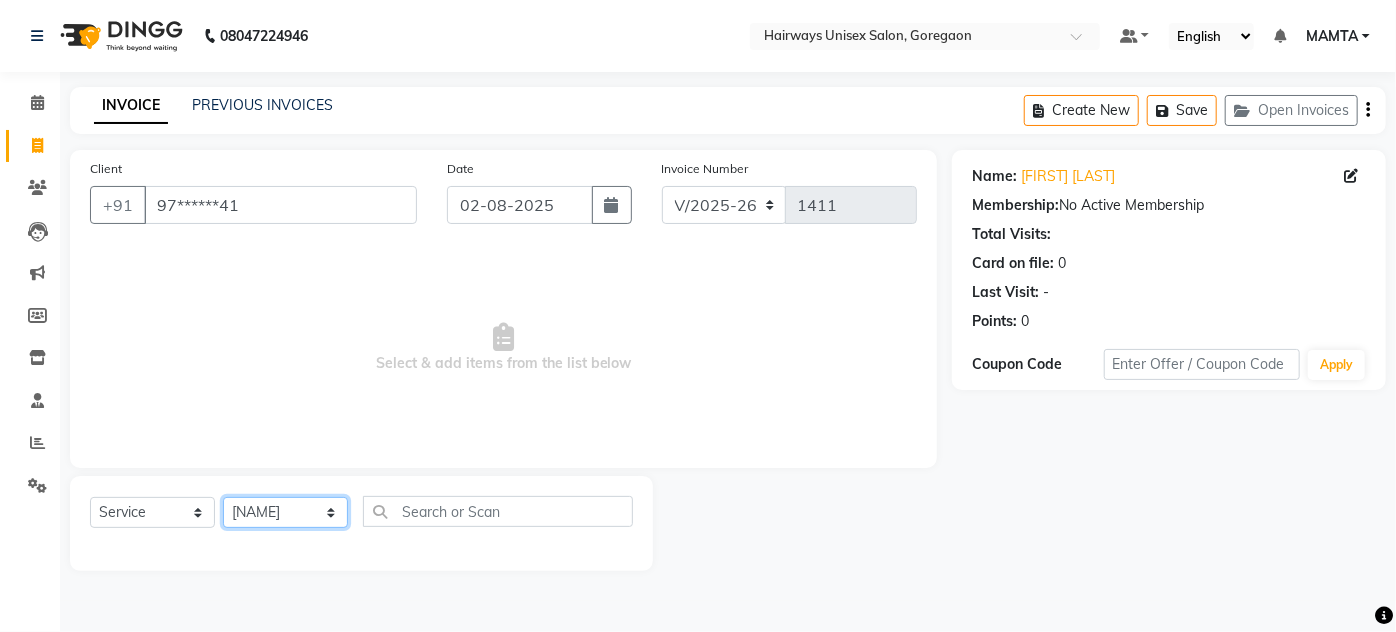 click on "Select Stylist [NAME] [NAME] [NAME] [NAME] [NAME] [NAME] [NAME] [NAME] [NAME] [NAME] [NAME] [NAME] [NAME]" 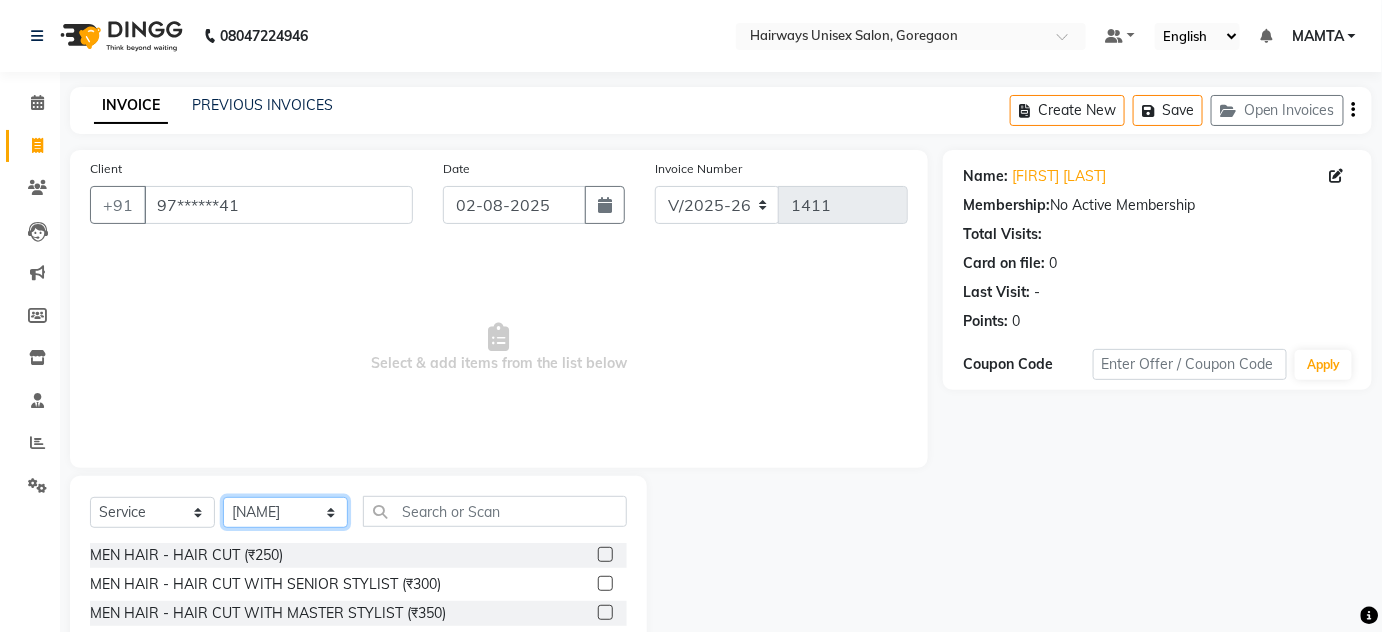 scroll, scrollTop: 168, scrollLeft: 0, axis: vertical 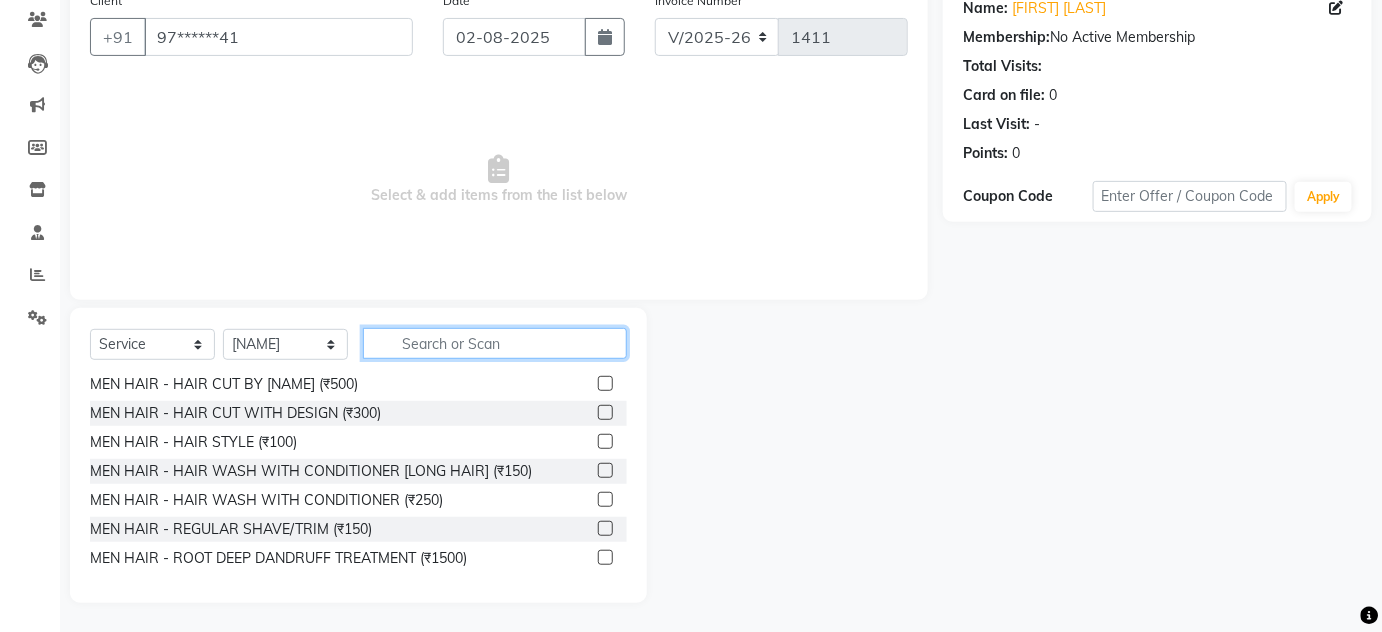 click 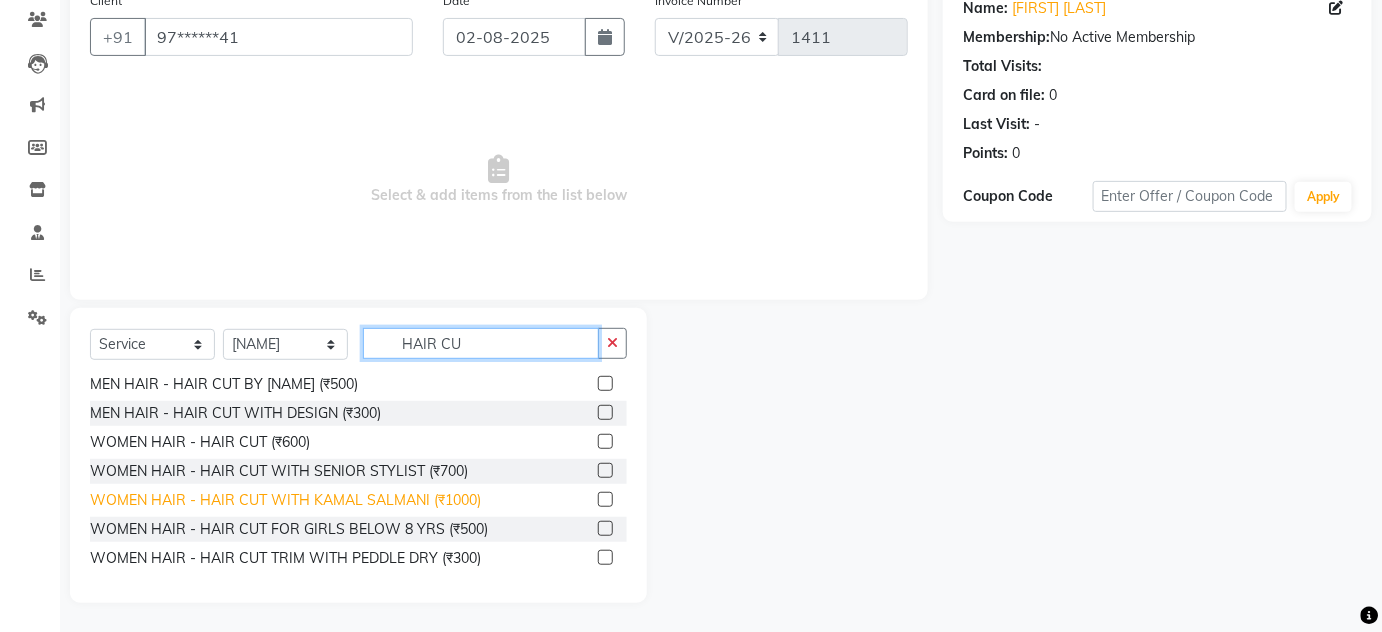 type on "HAIR CU" 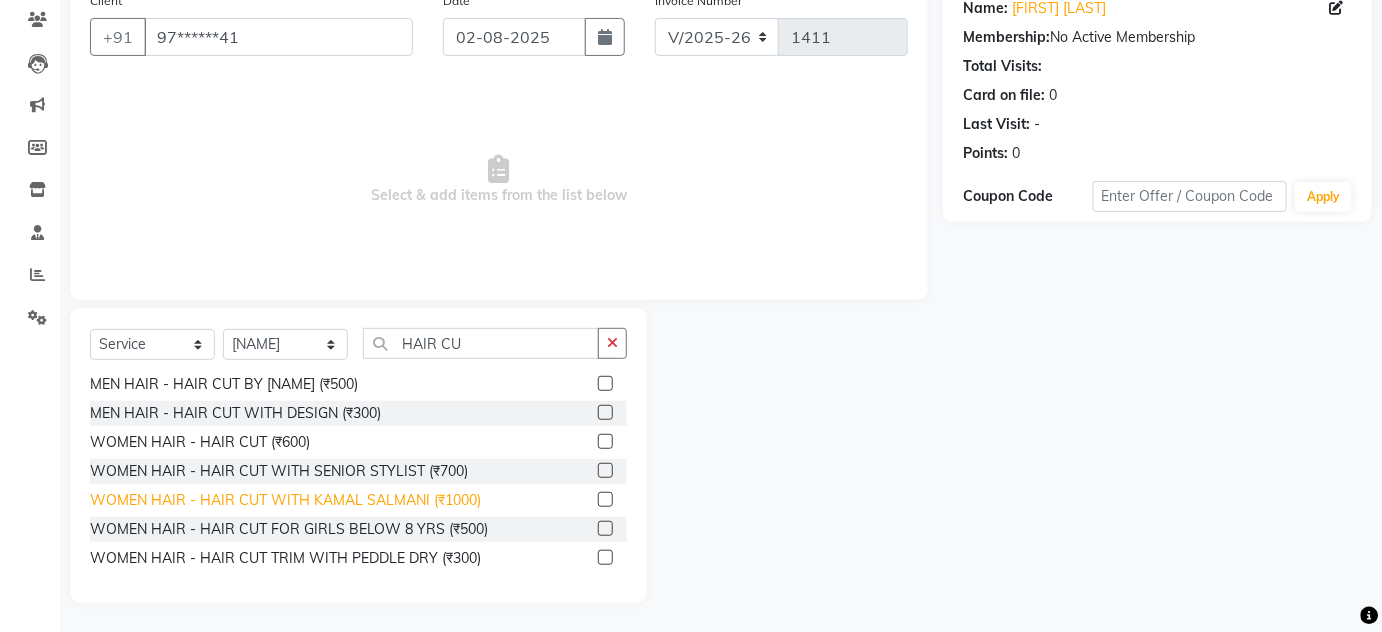 click on "WOMEN HAIR - HAIR CUT WITH KAMAL SALMANI (₹1000)" 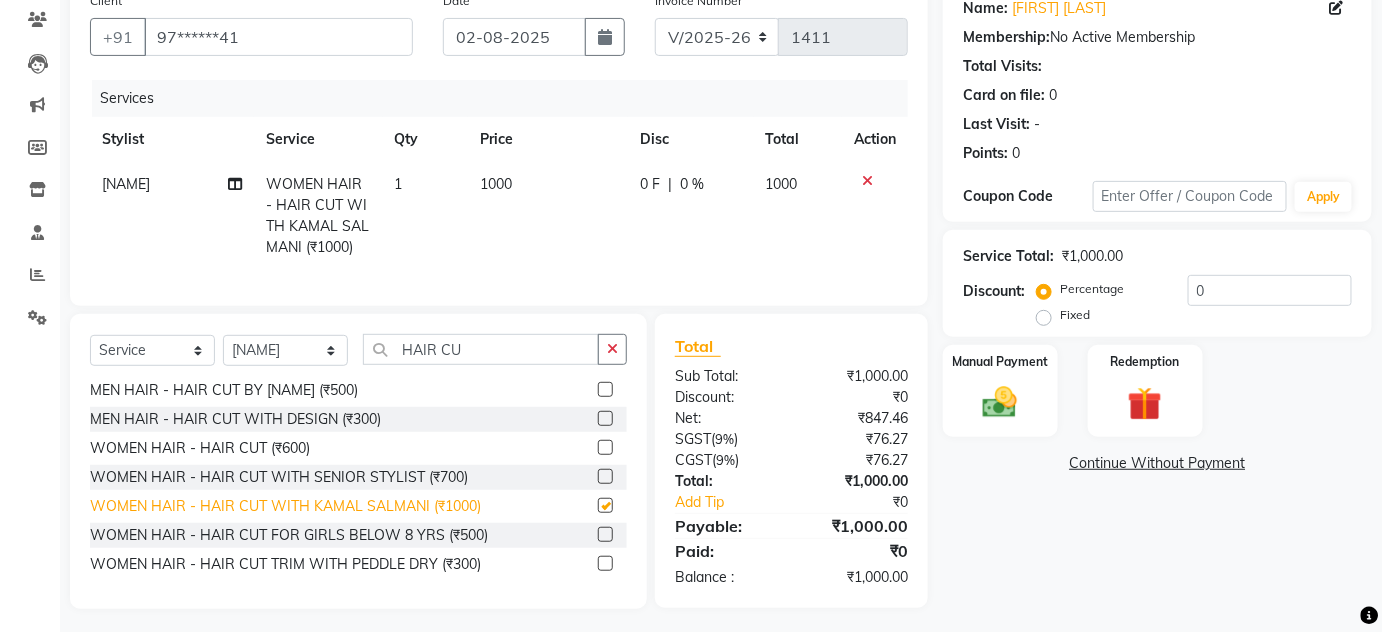 checkbox on "false" 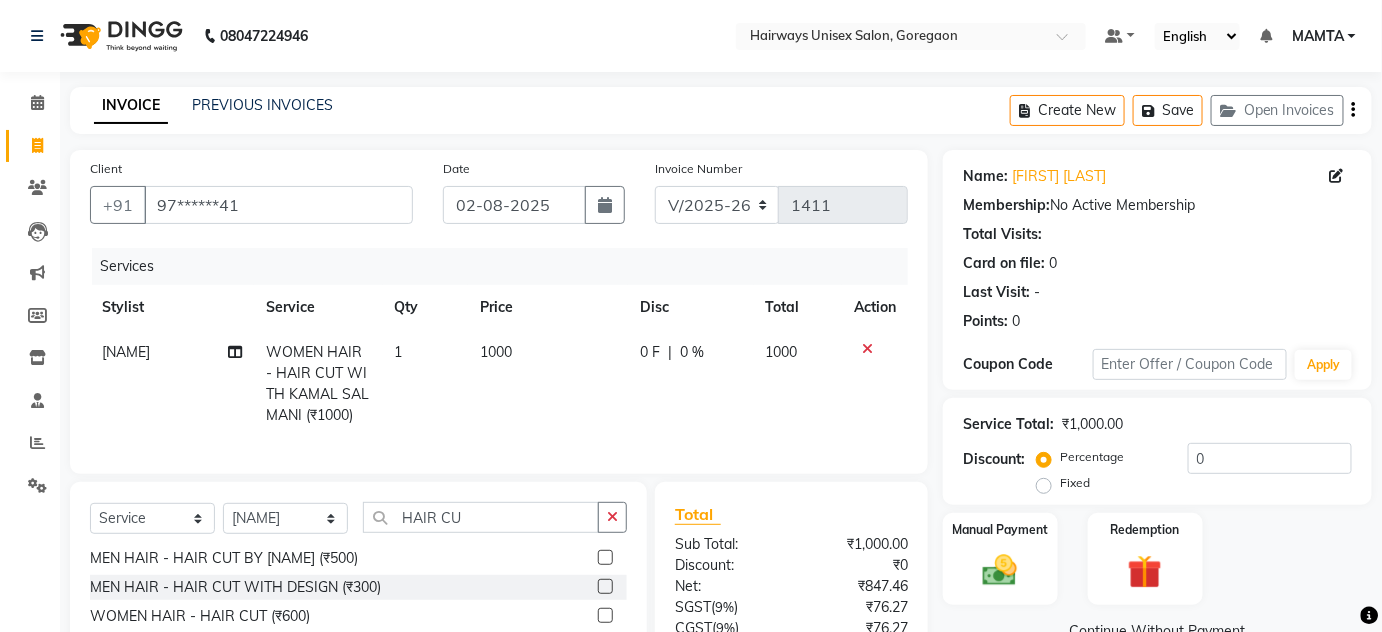 scroll, scrollTop: 181, scrollLeft: 0, axis: vertical 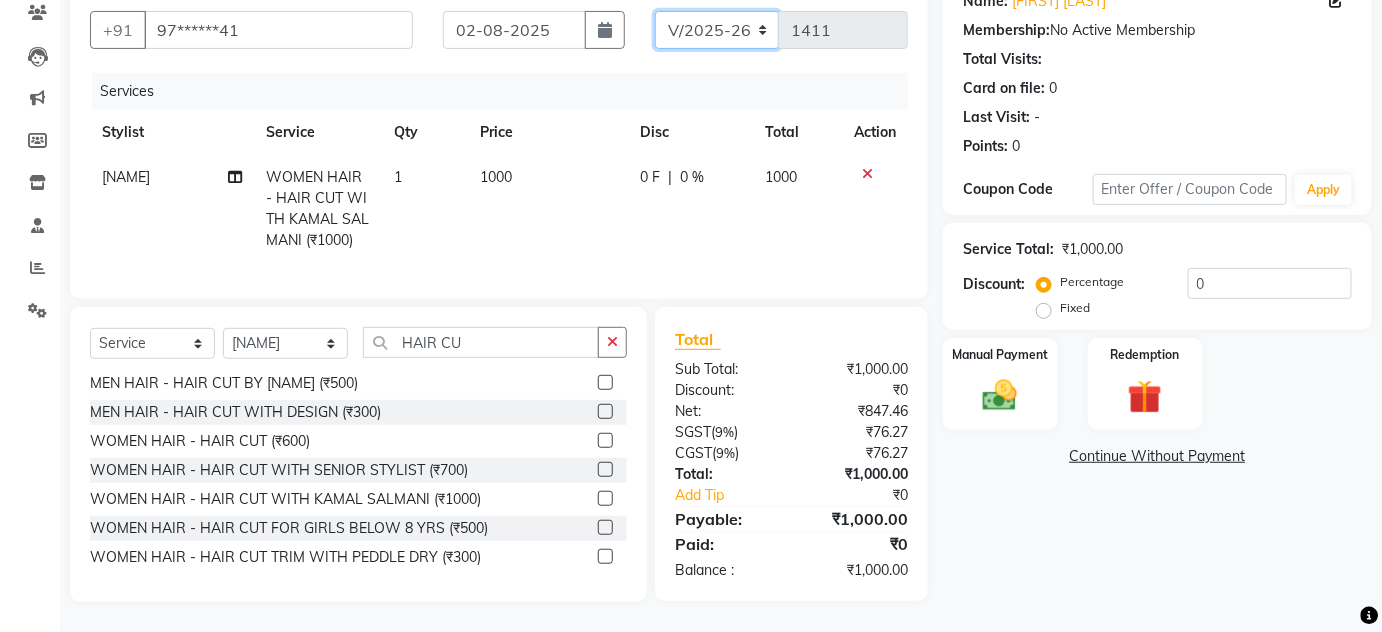 click on "INV/25-26 V/2025-26" 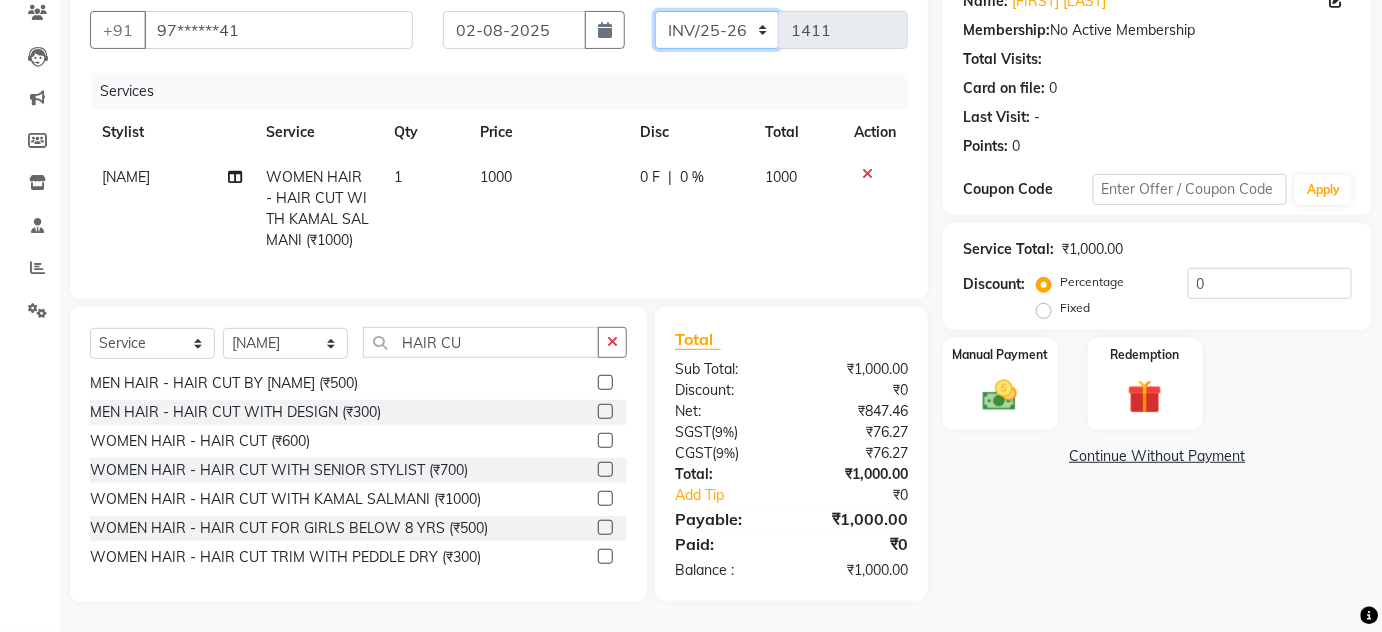 click on "INV/25-26 V/2025-26" 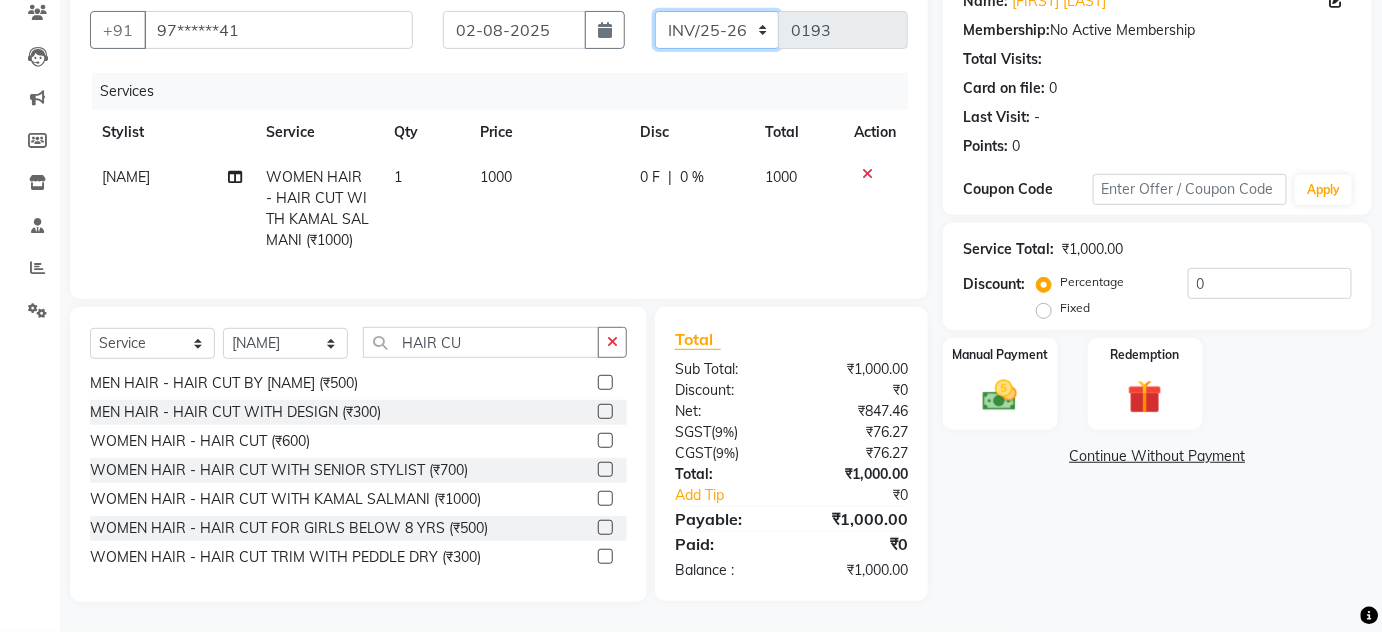 scroll, scrollTop: 0, scrollLeft: 0, axis: both 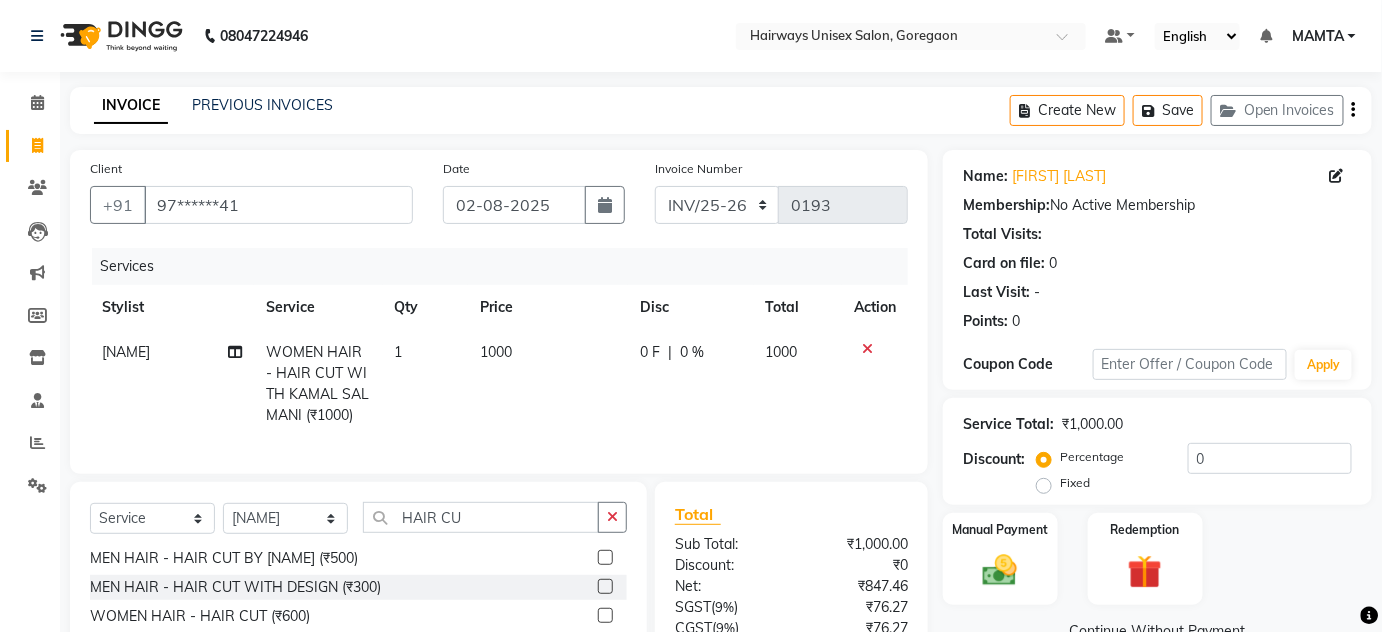 click 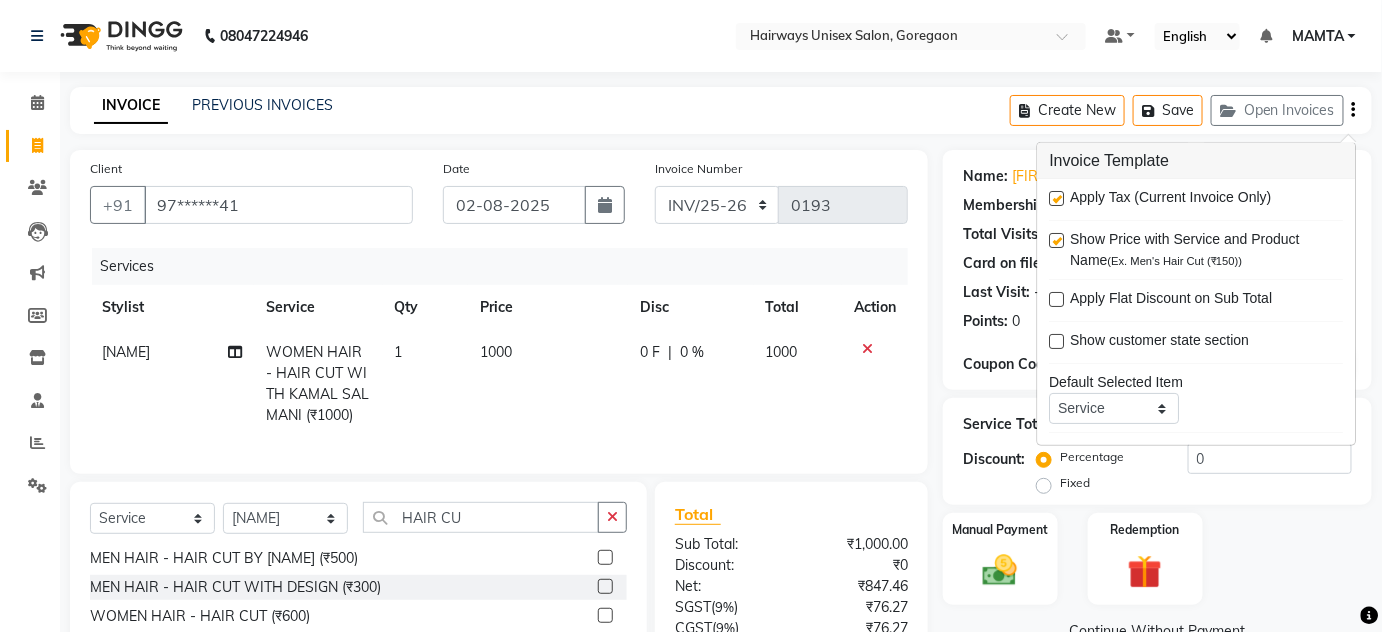 click at bounding box center (1057, 198) 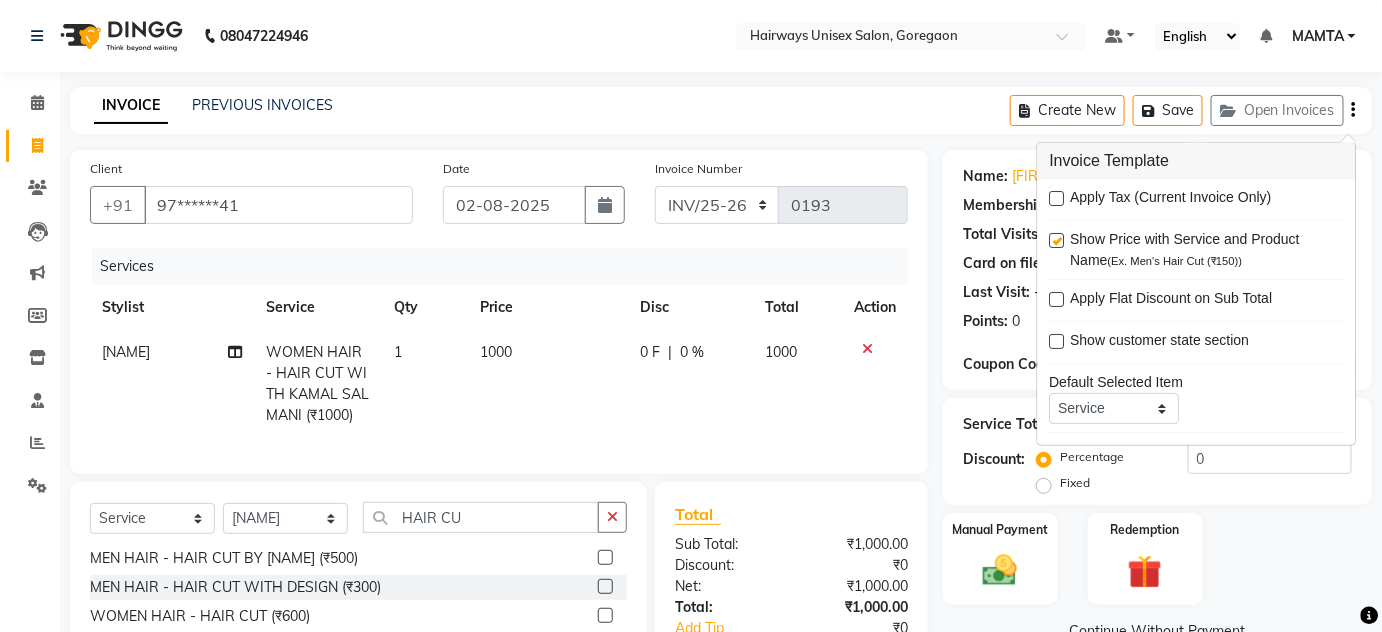 click on "INVOICE PREVIOUS INVOICES Create New   Save   Open Invoices" 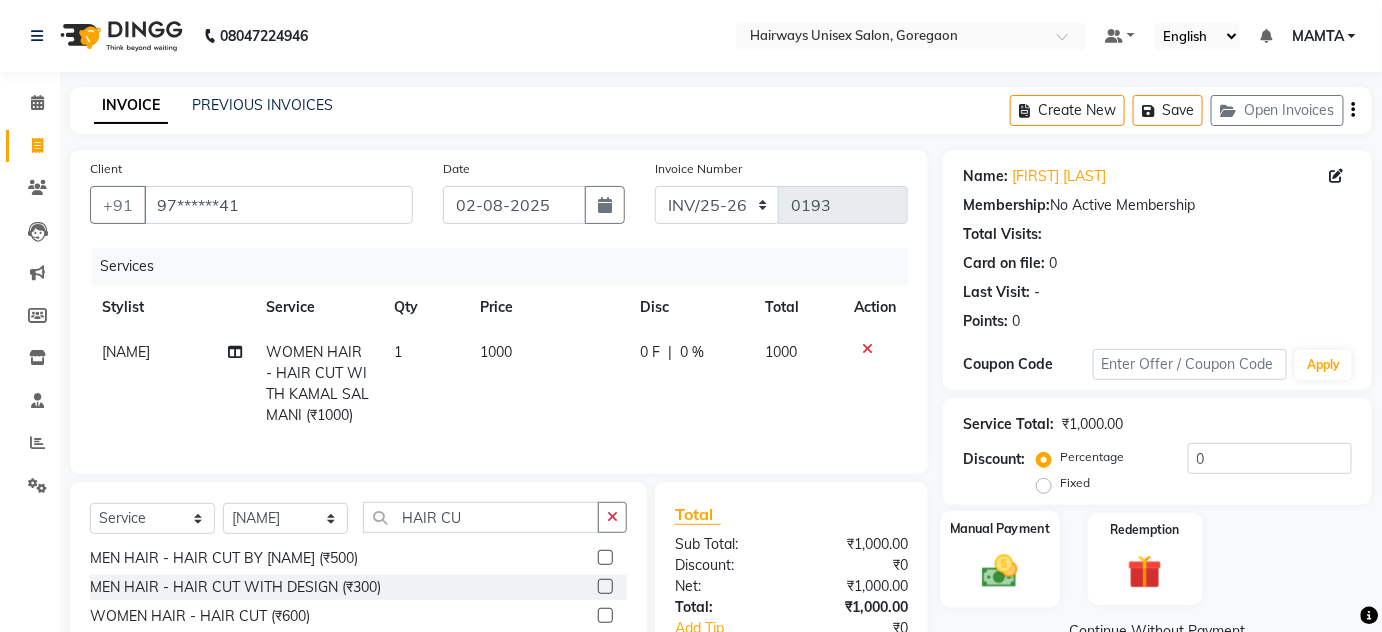 scroll, scrollTop: 188, scrollLeft: 0, axis: vertical 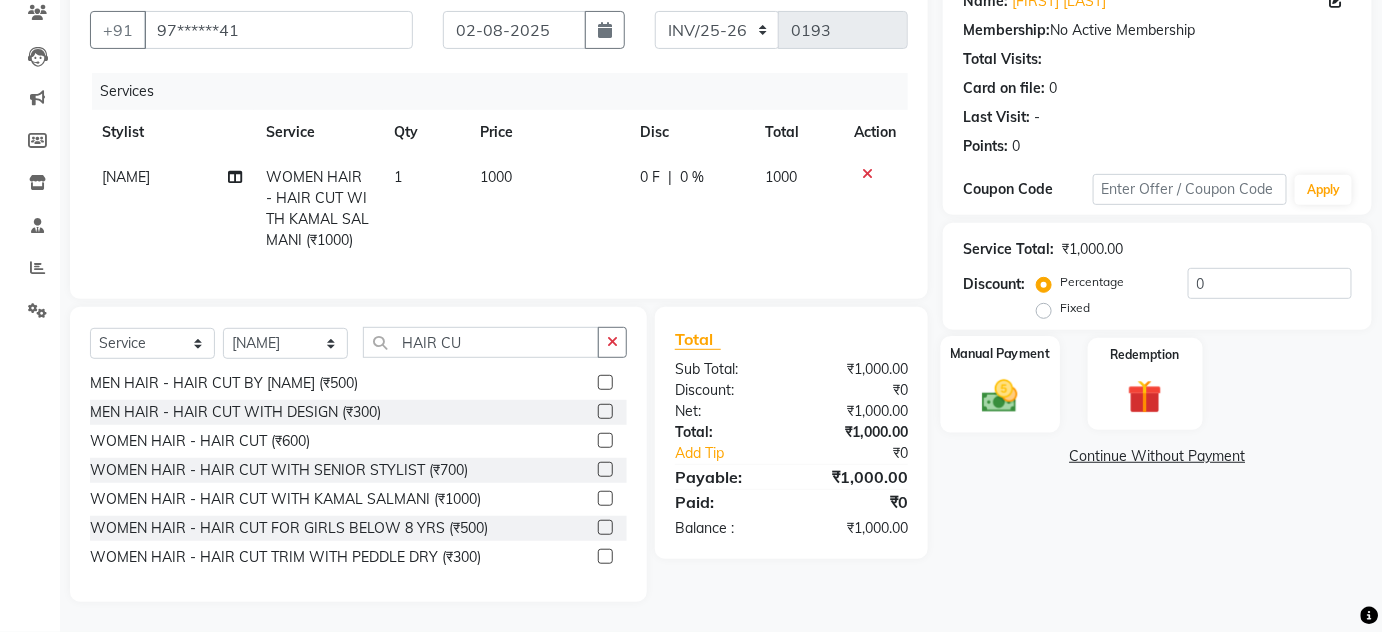 click on "Manual Payment" 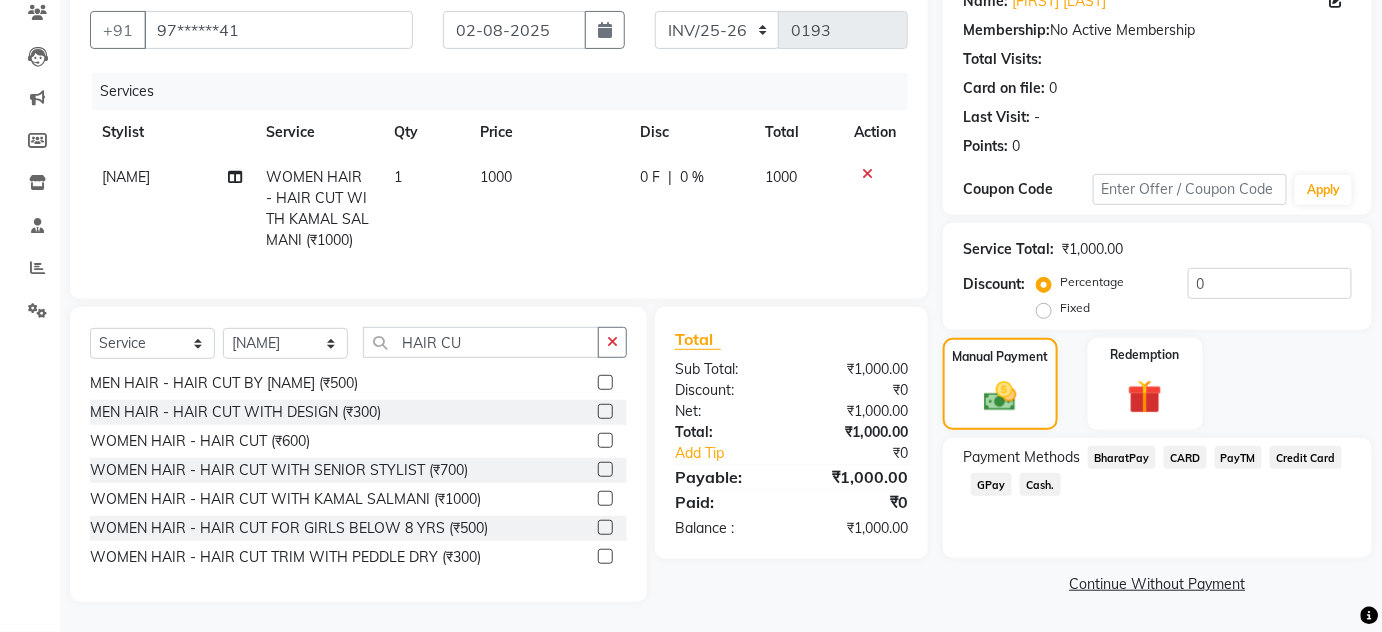 click on "Cash." 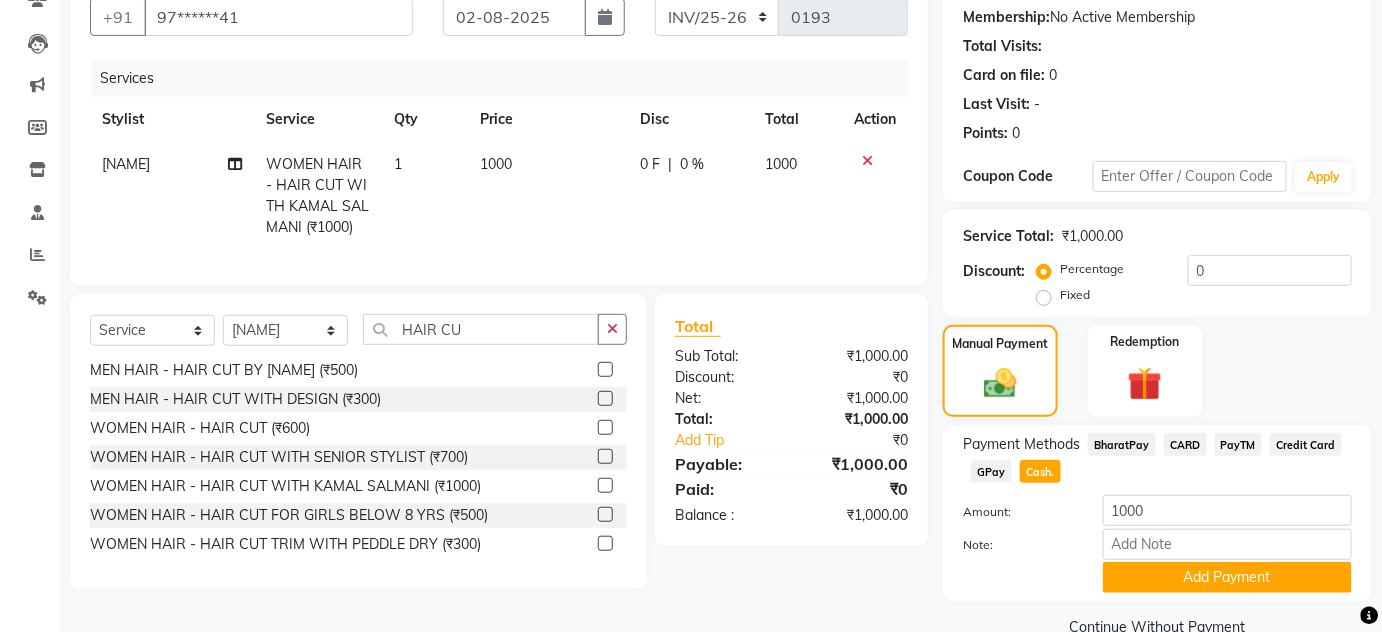 scroll, scrollTop: 227, scrollLeft: 0, axis: vertical 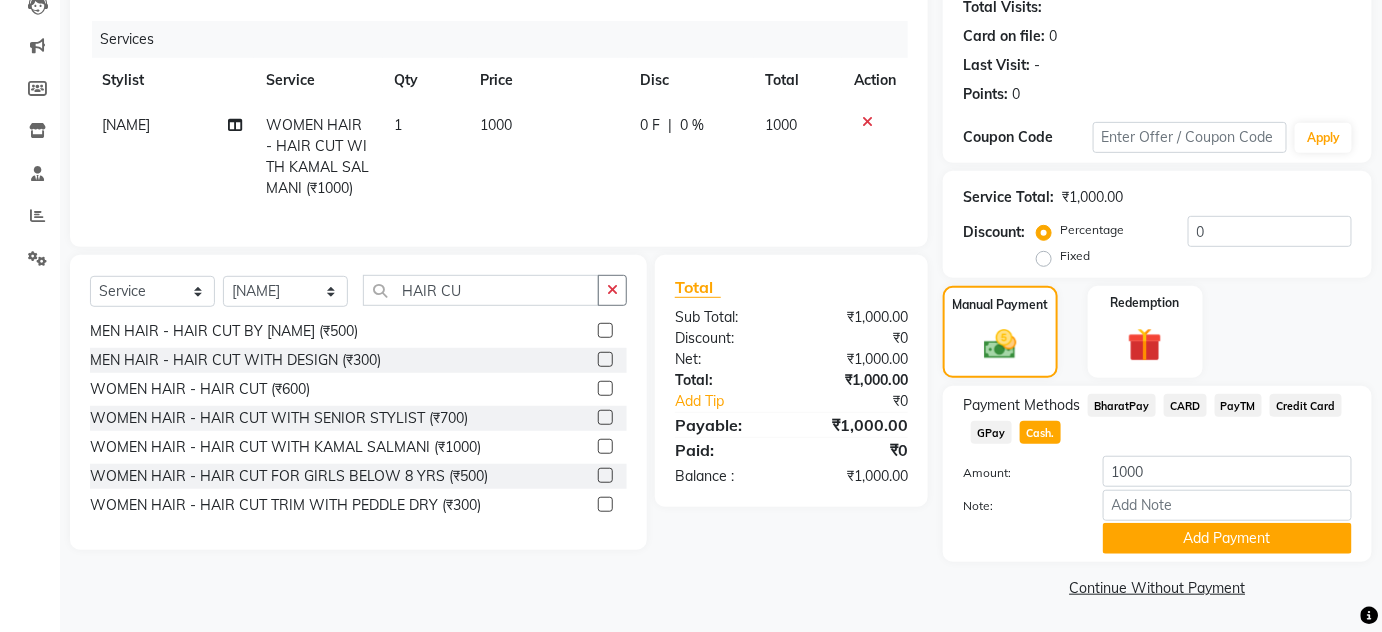 click on "Payment Methods  BharatPay   CARD   PayTM   Credit Card   GPay   Cash.  Amount: 1000 Note: Add Payment" 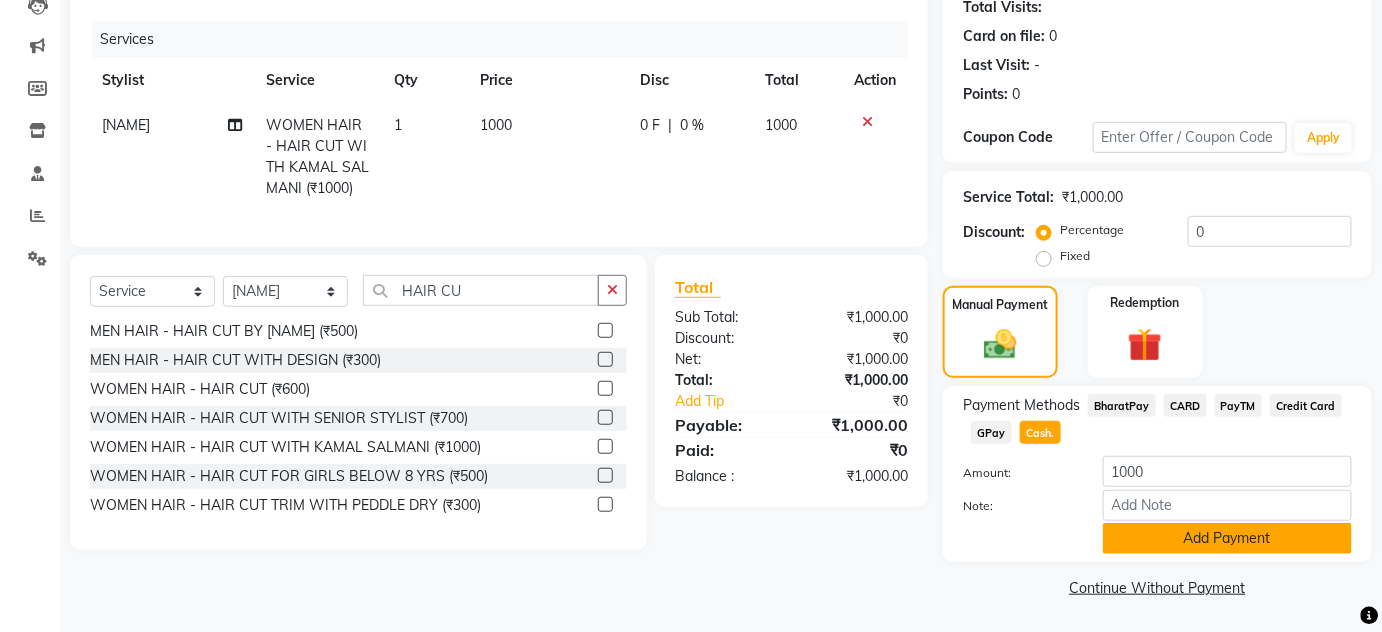click on "Add Payment" 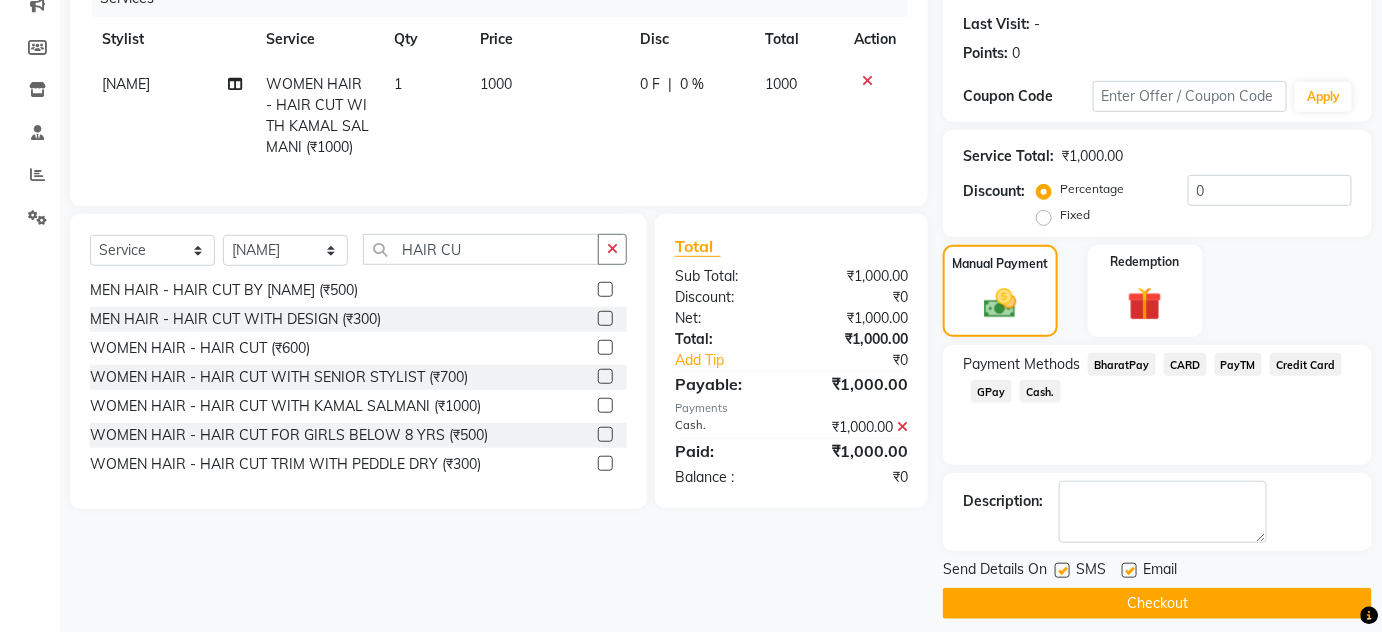 scroll, scrollTop: 283, scrollLeft: 0, axis: vertical 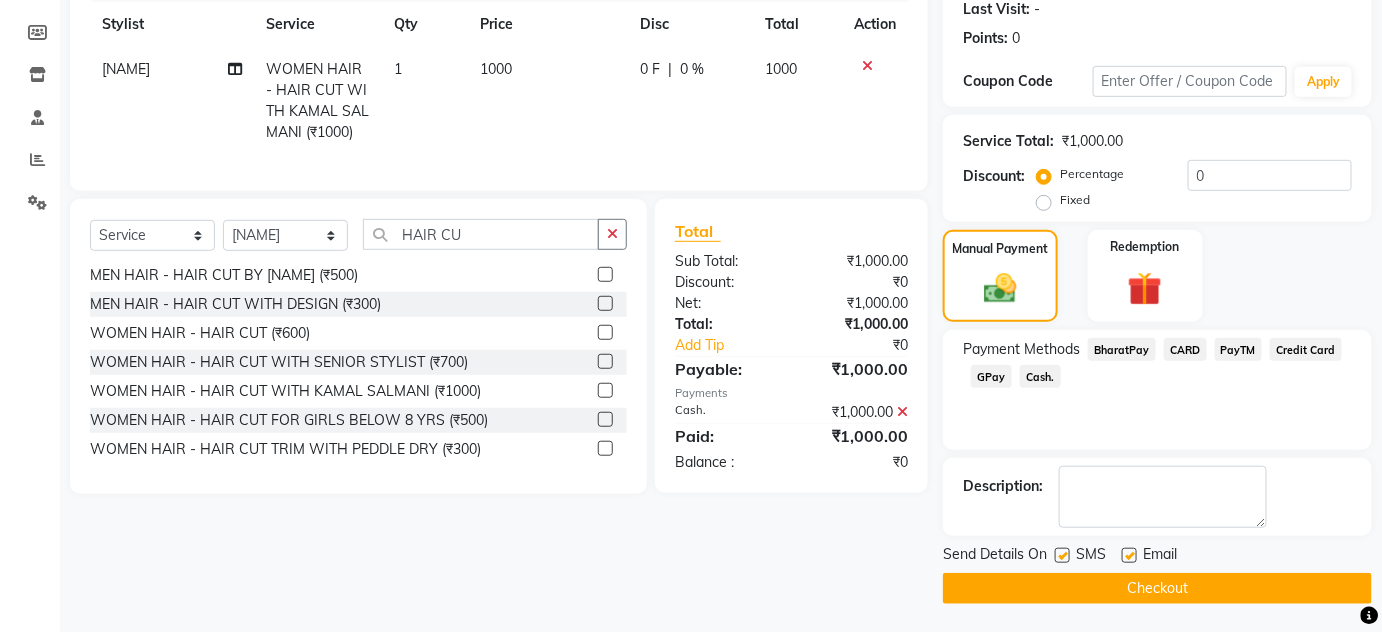 click 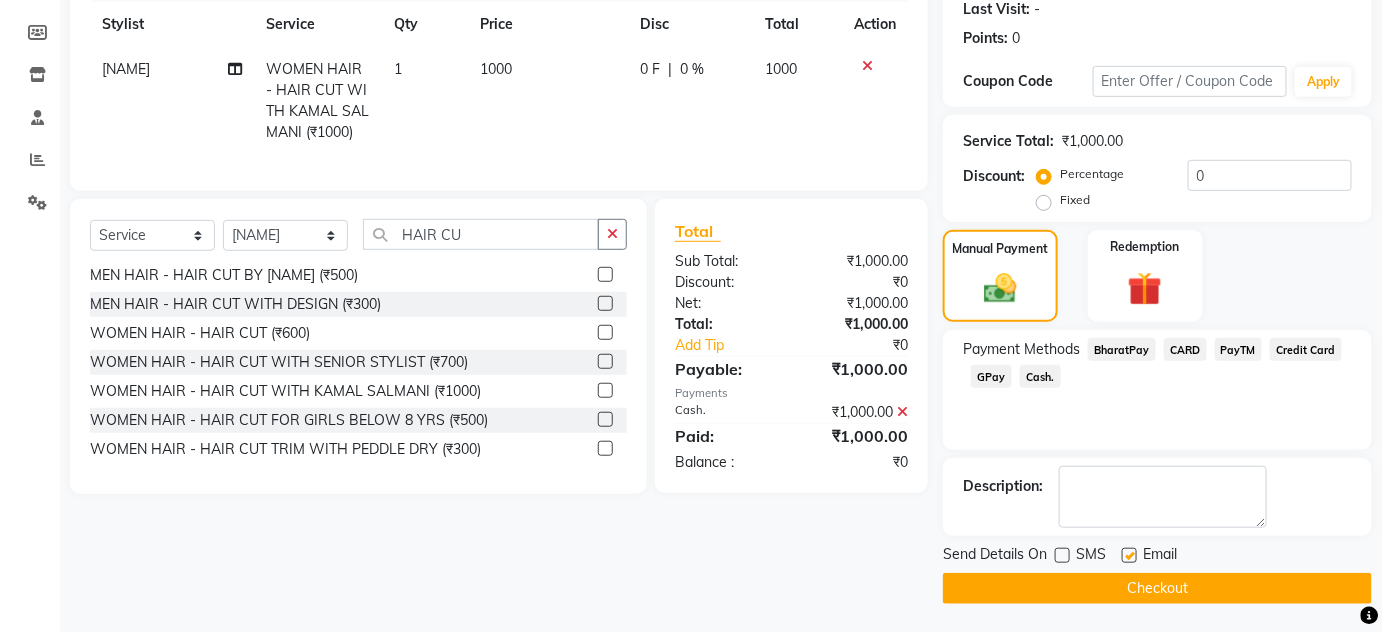 drag, startPoint x: 1120, startPoint y: 554, endPoint x: 1142, endPoint y: 572, distance: 28.42534 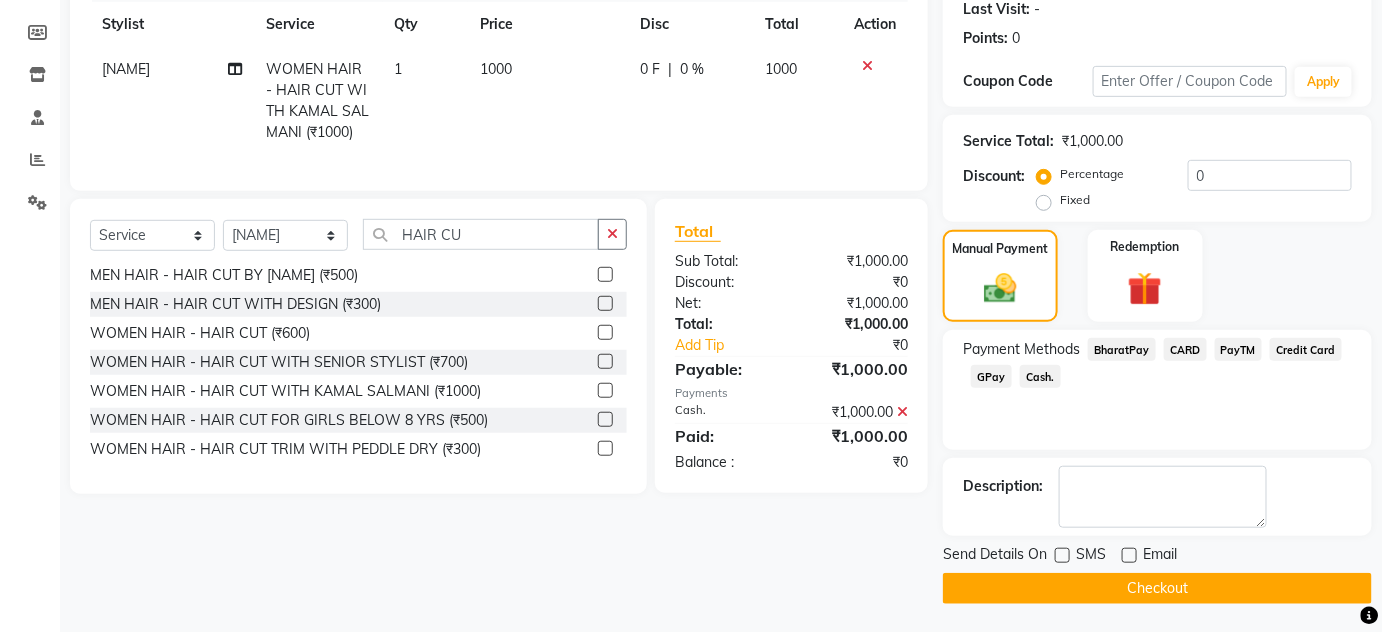 click on "Checkout" 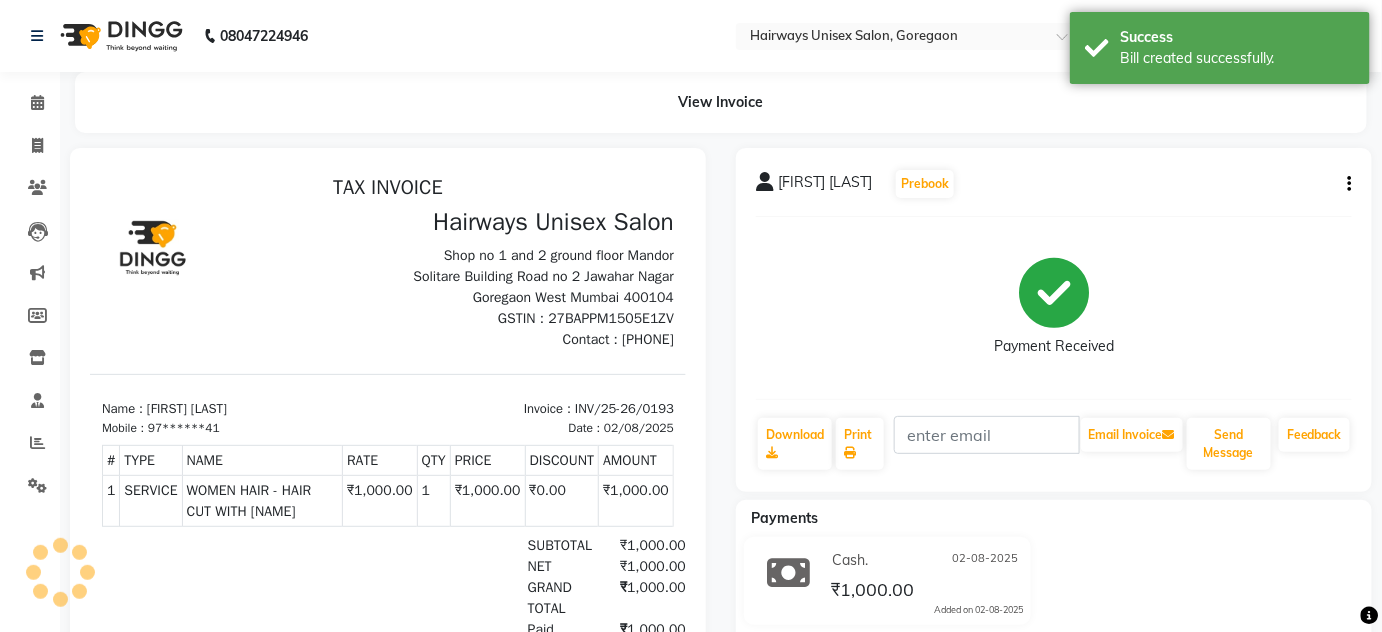 scroll, scrollTop: 0, scrollLeft: 0, axis: both 